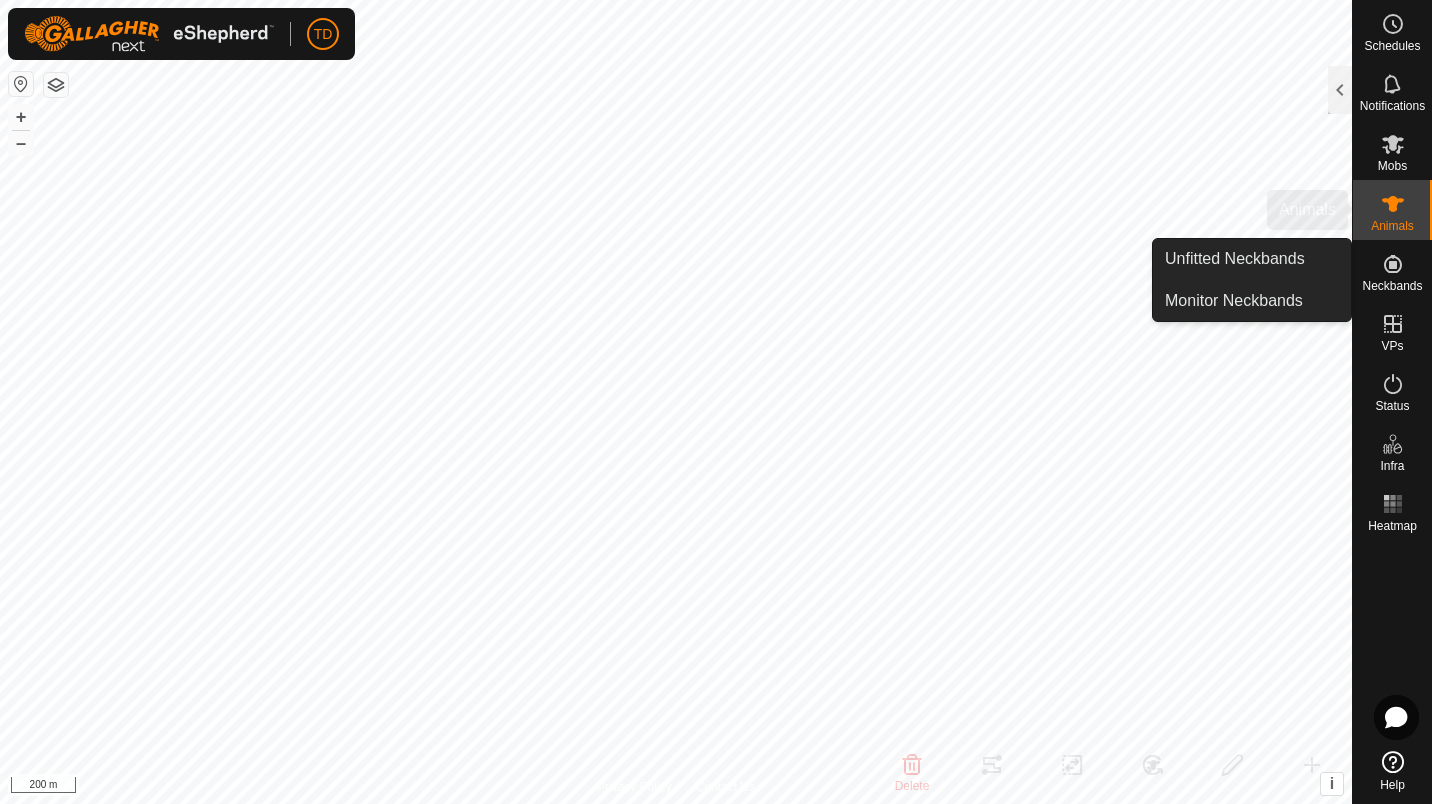 scroll, scrollTop: 0, scrollLeft: 0, axis: both 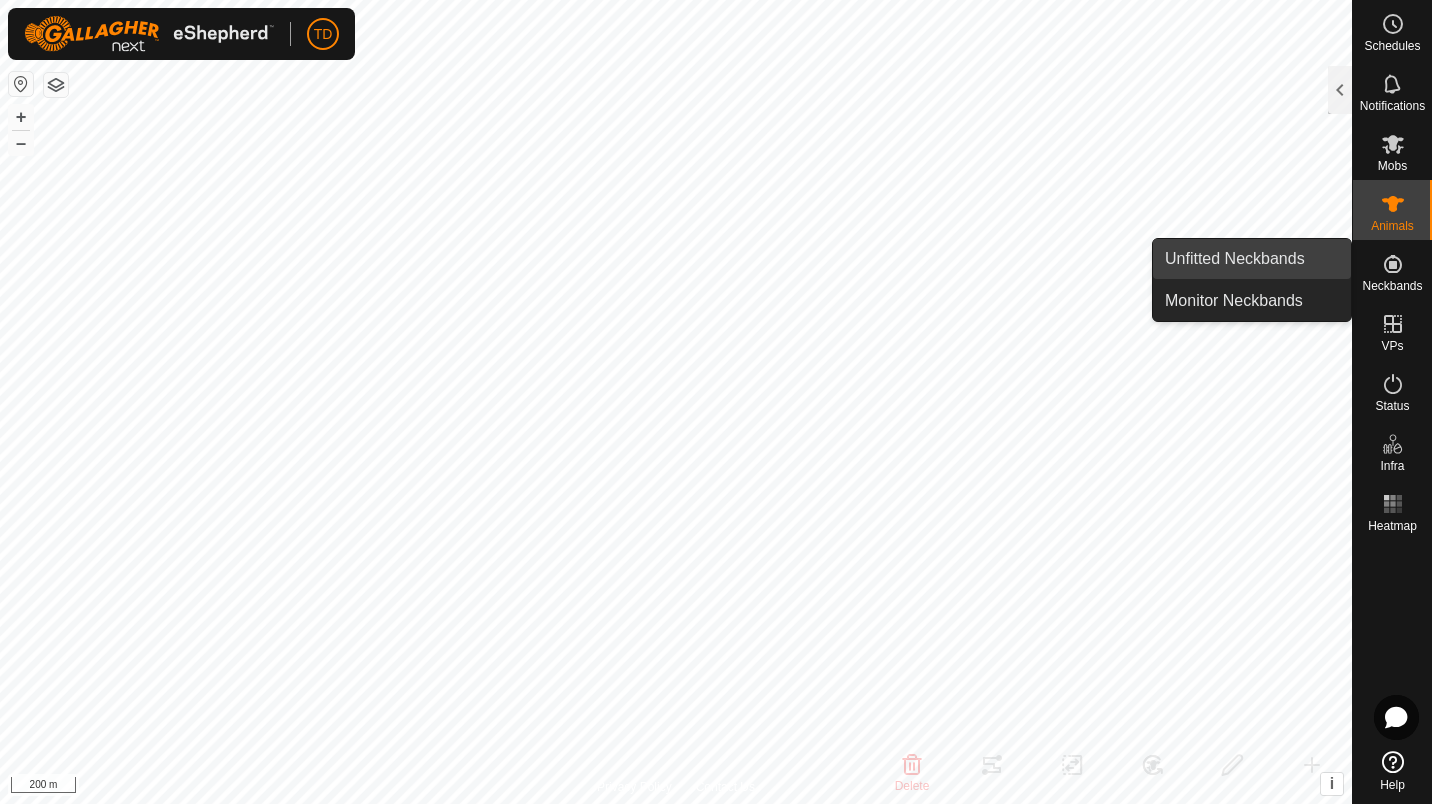 click on "Unfitted Neckbands" at bounding box center (1252, 259) 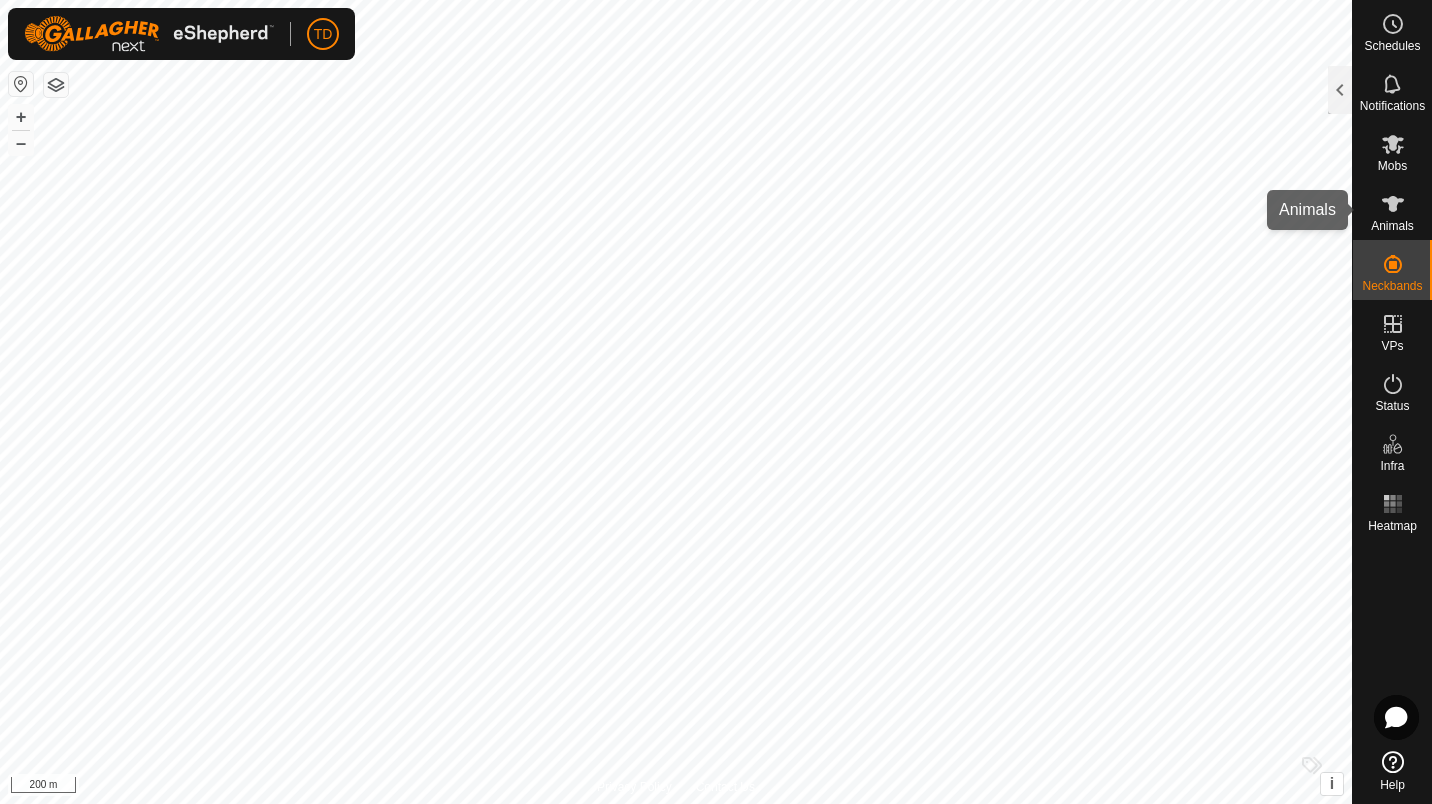 click on "Animals" at bounding box center (1392, 226) 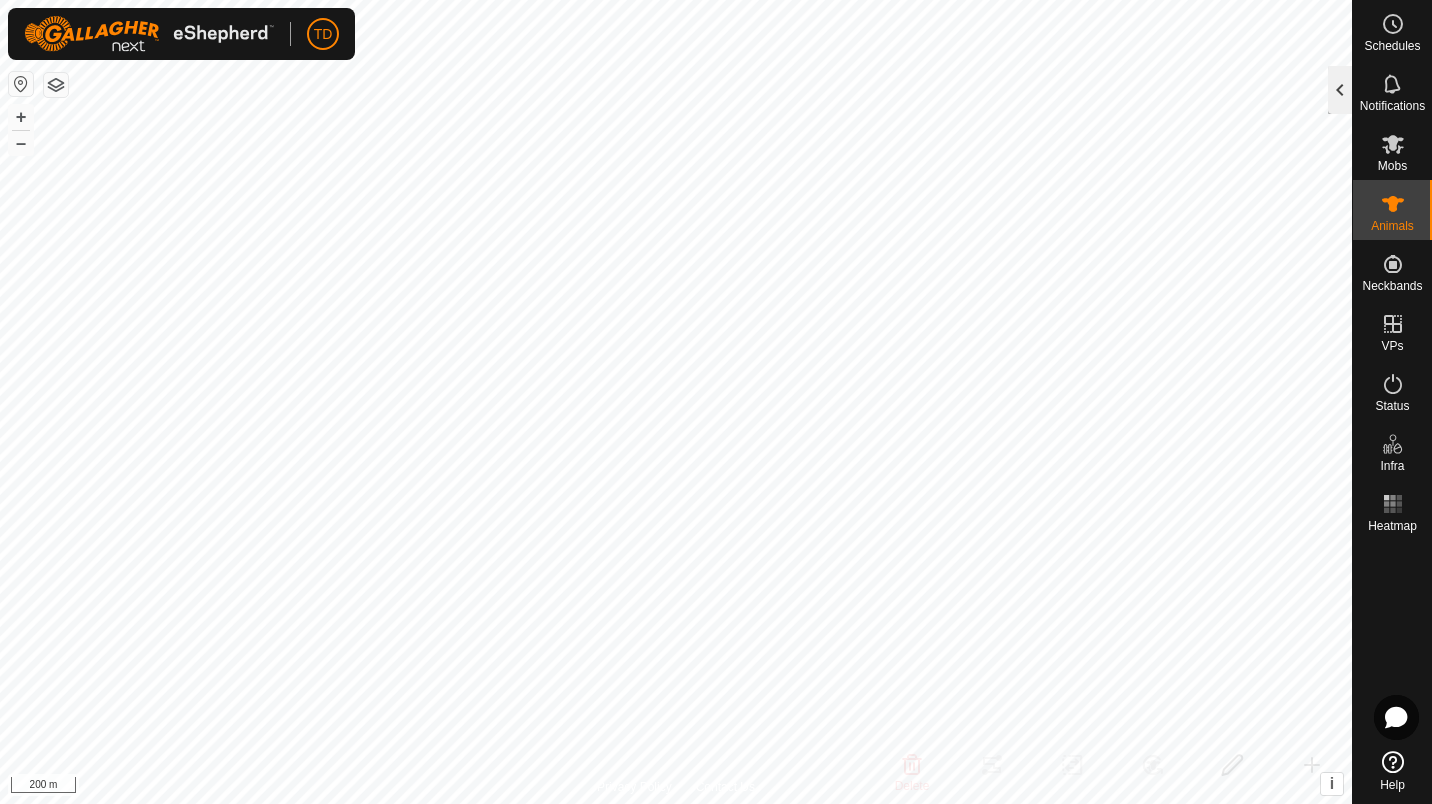 click 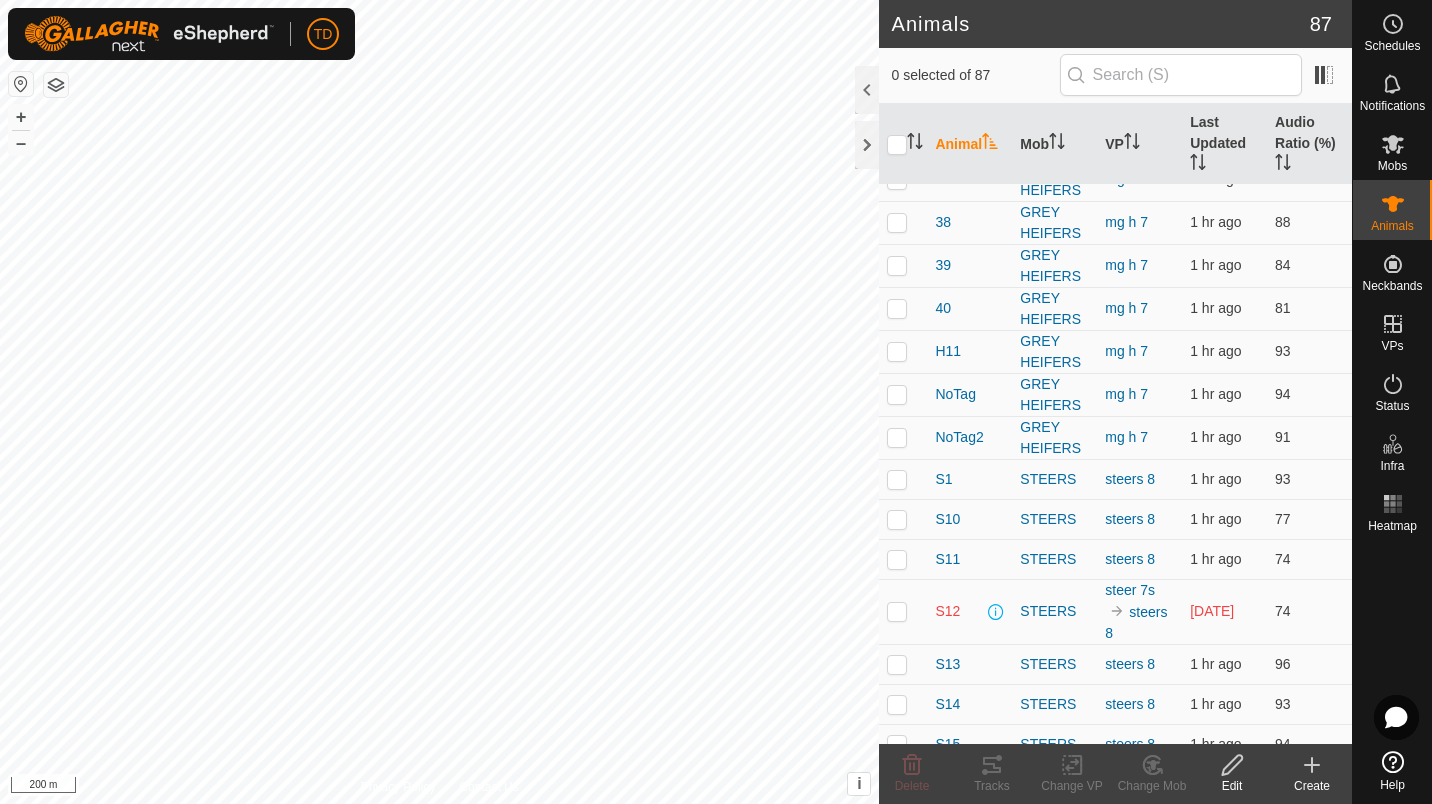 scroll, scrollTop: 1927, scrollLeft: 0, axis: vertical 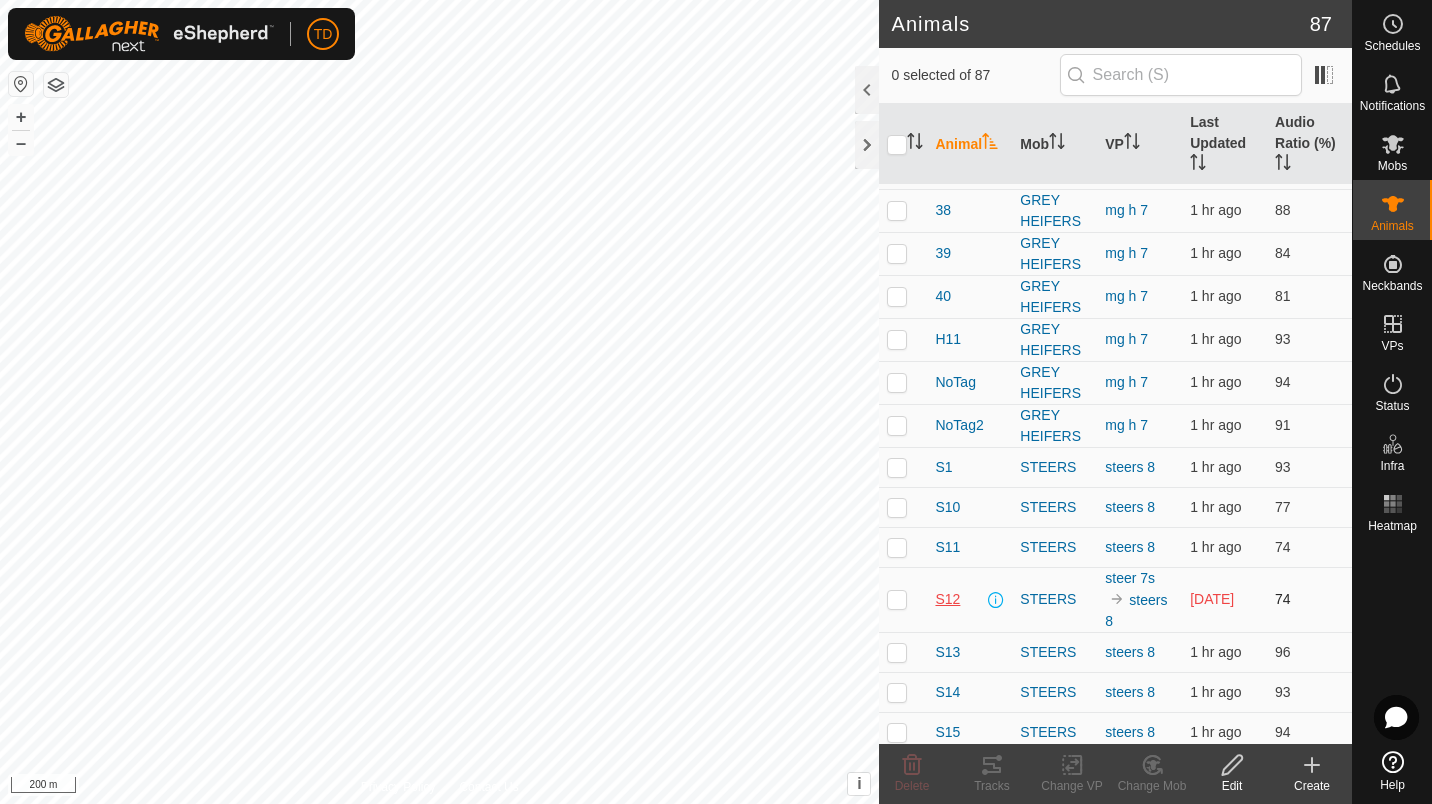 click on "S12" at bounding box center (947, 599) 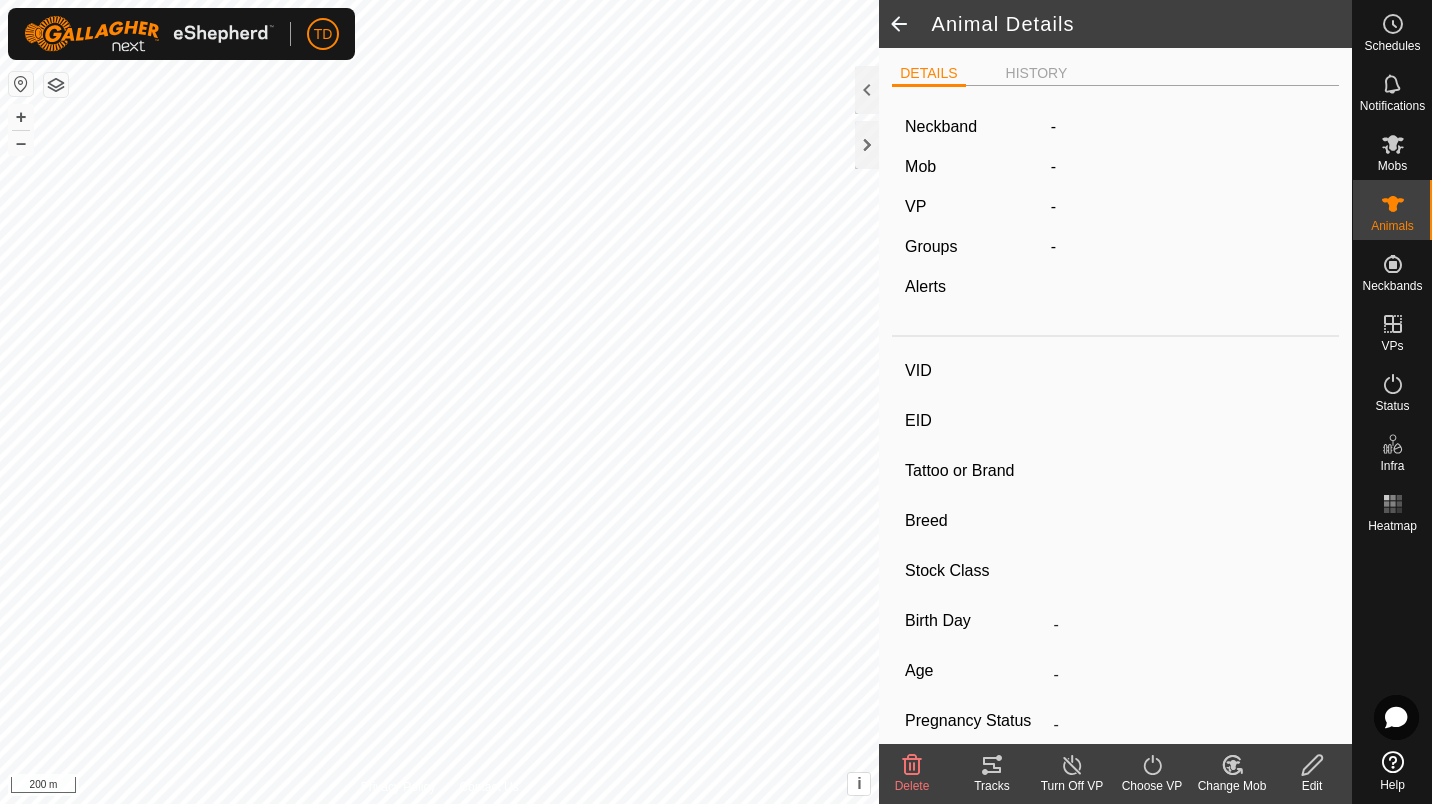 type on "S12" 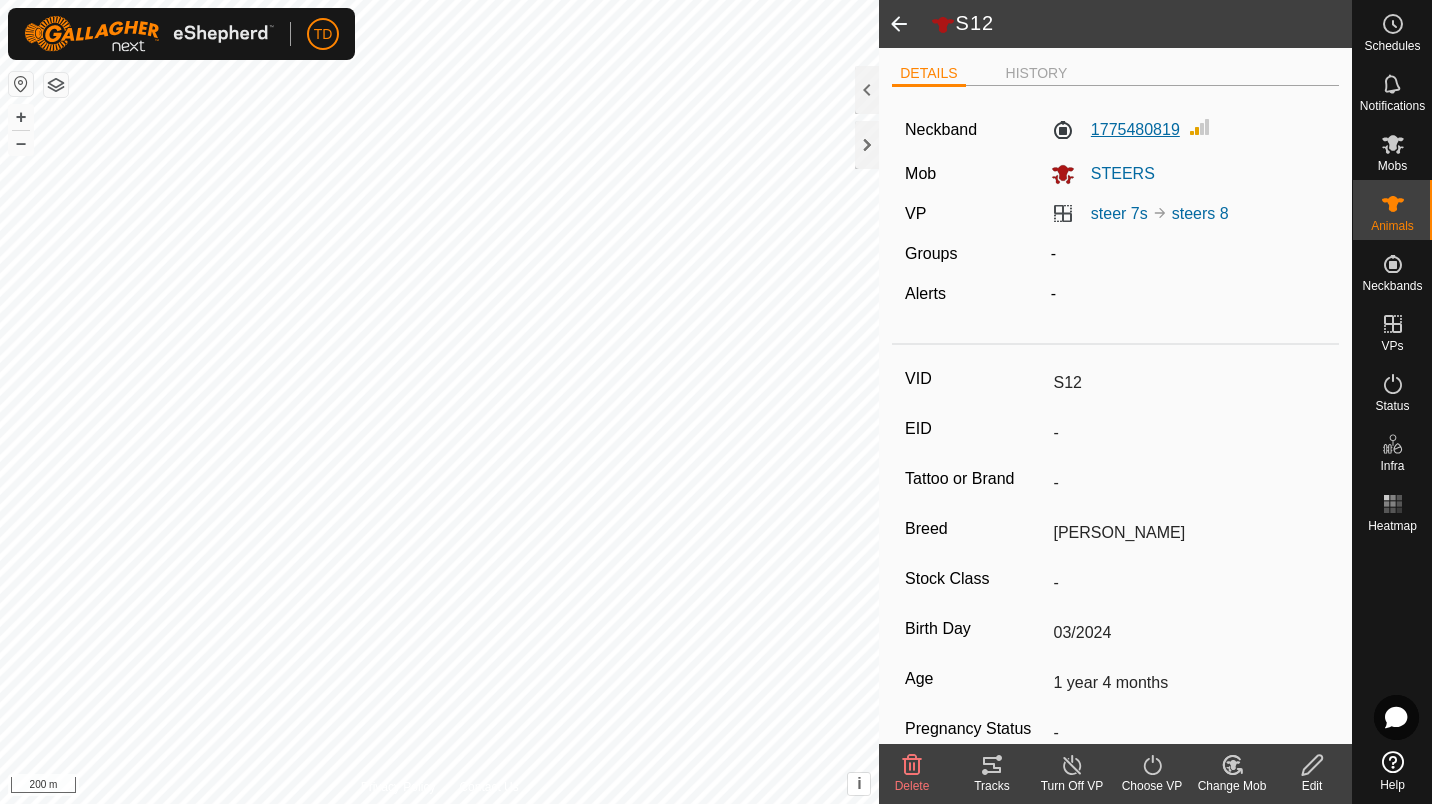 click on "1775480819" 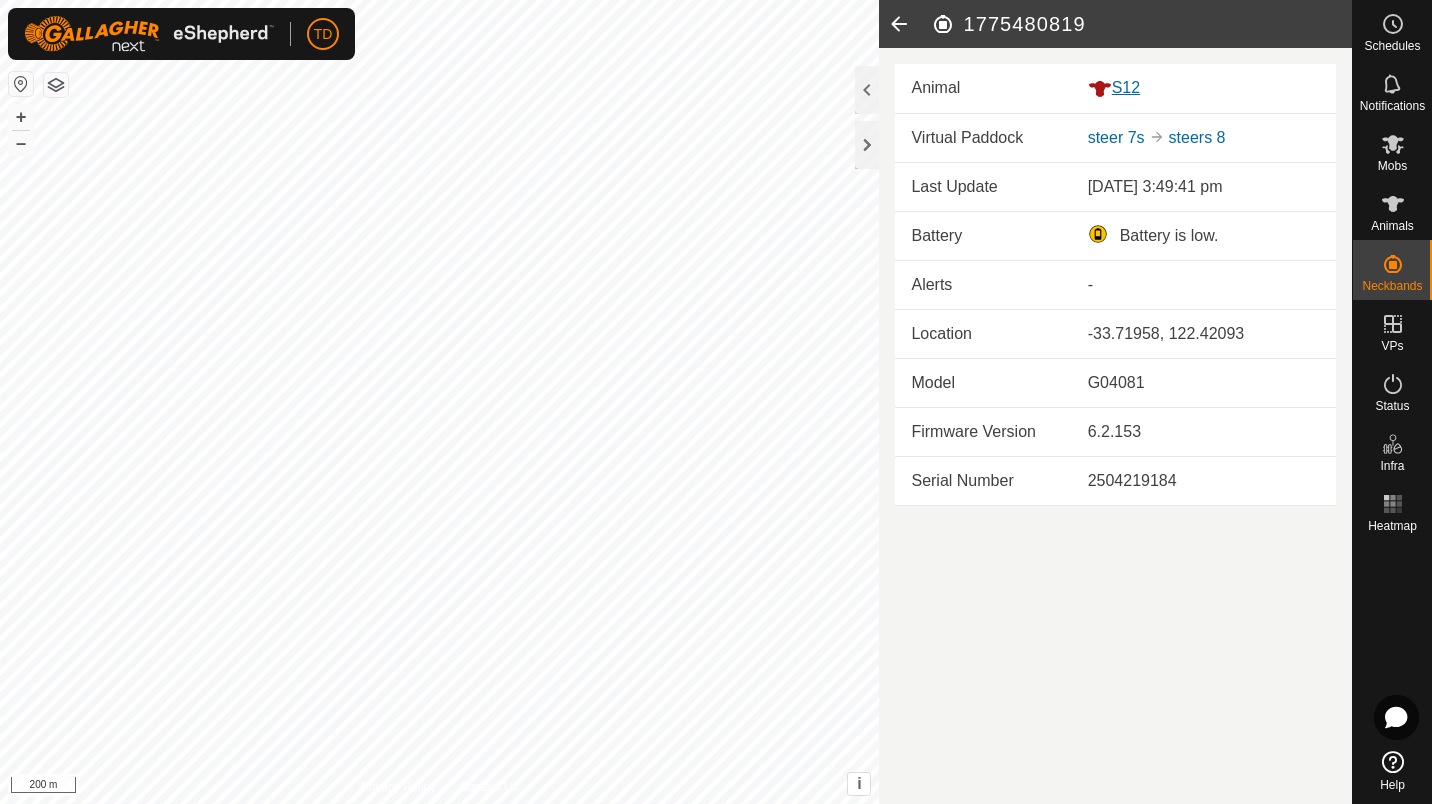 click on "S12" at bounding box center [1204, 88] 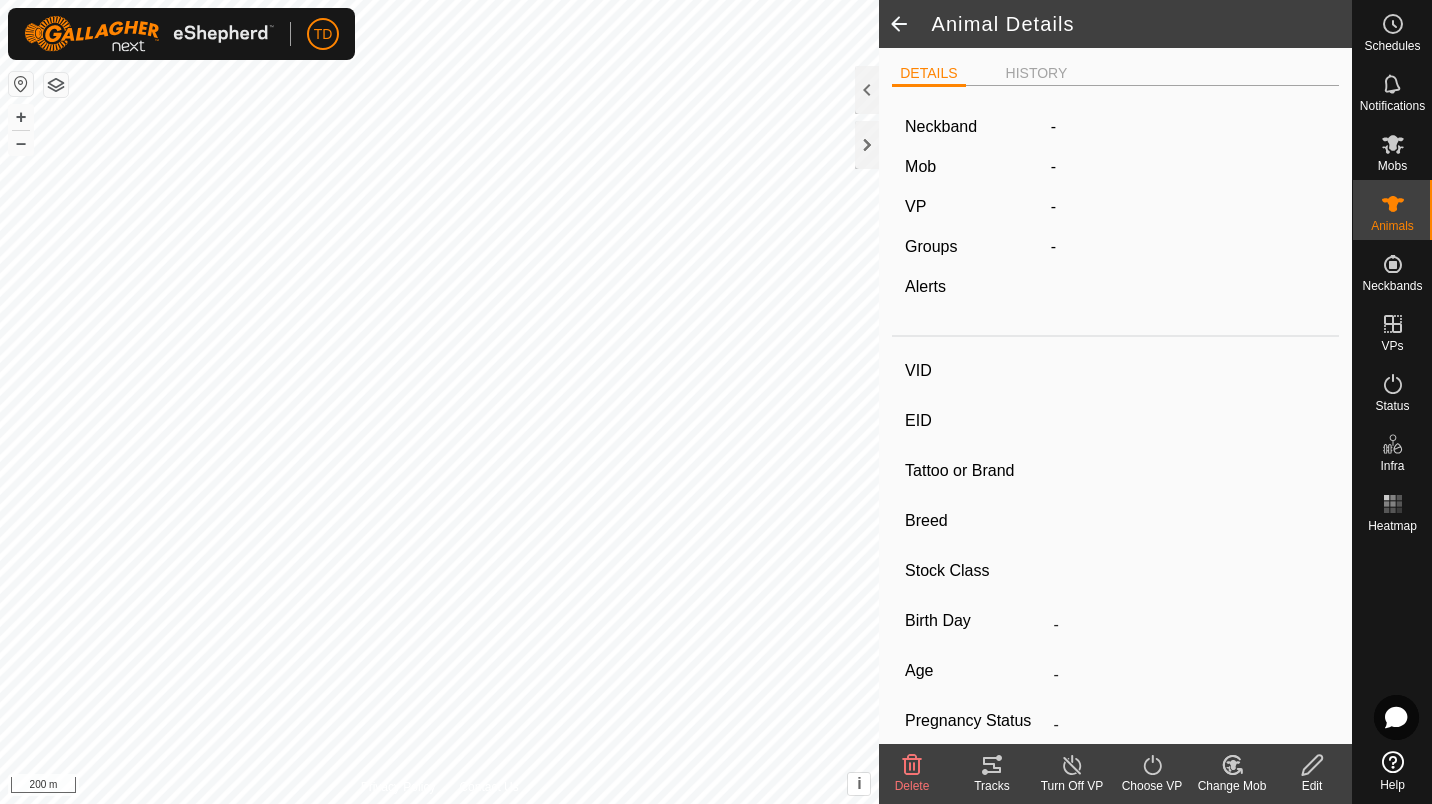 type on "S12" 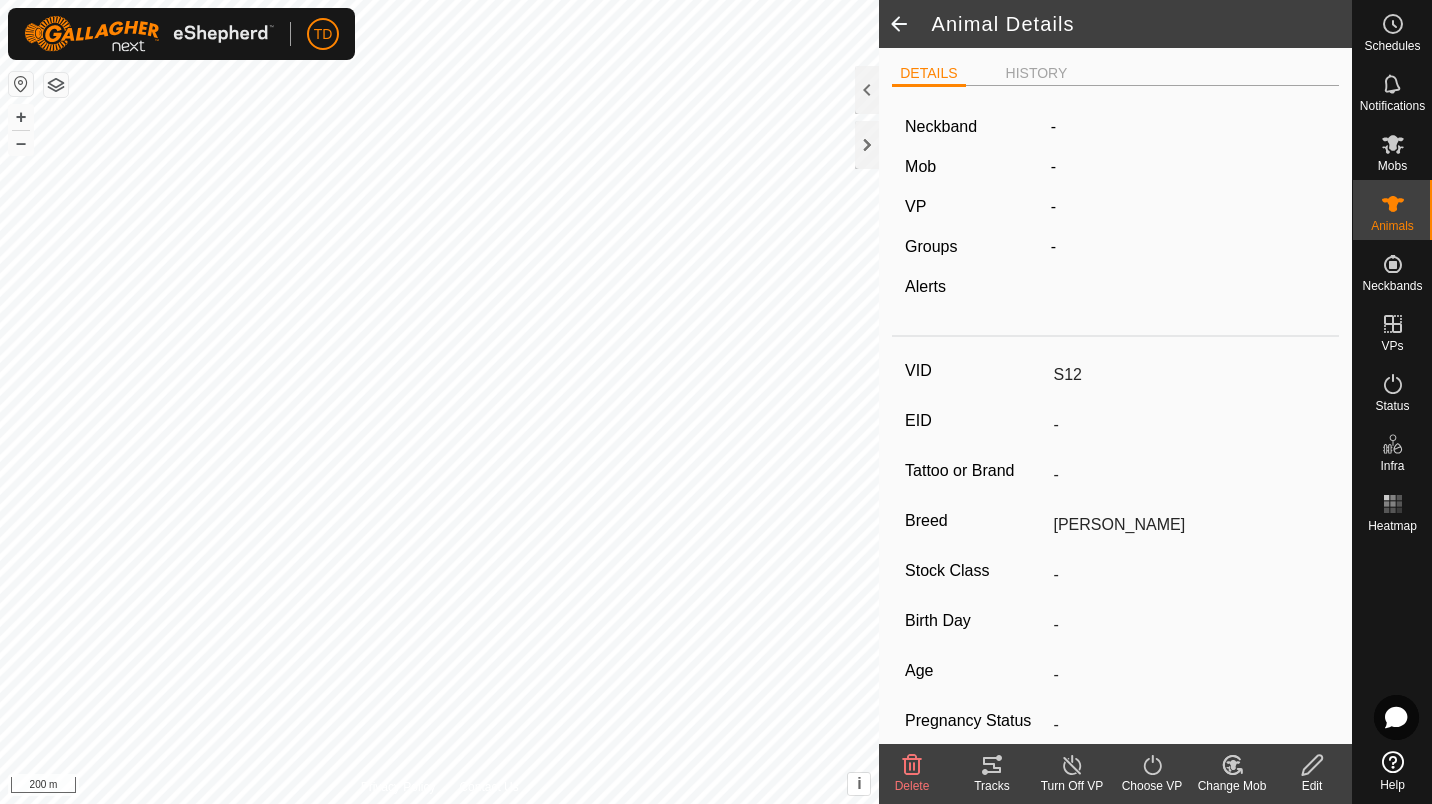 type on "03/2024" 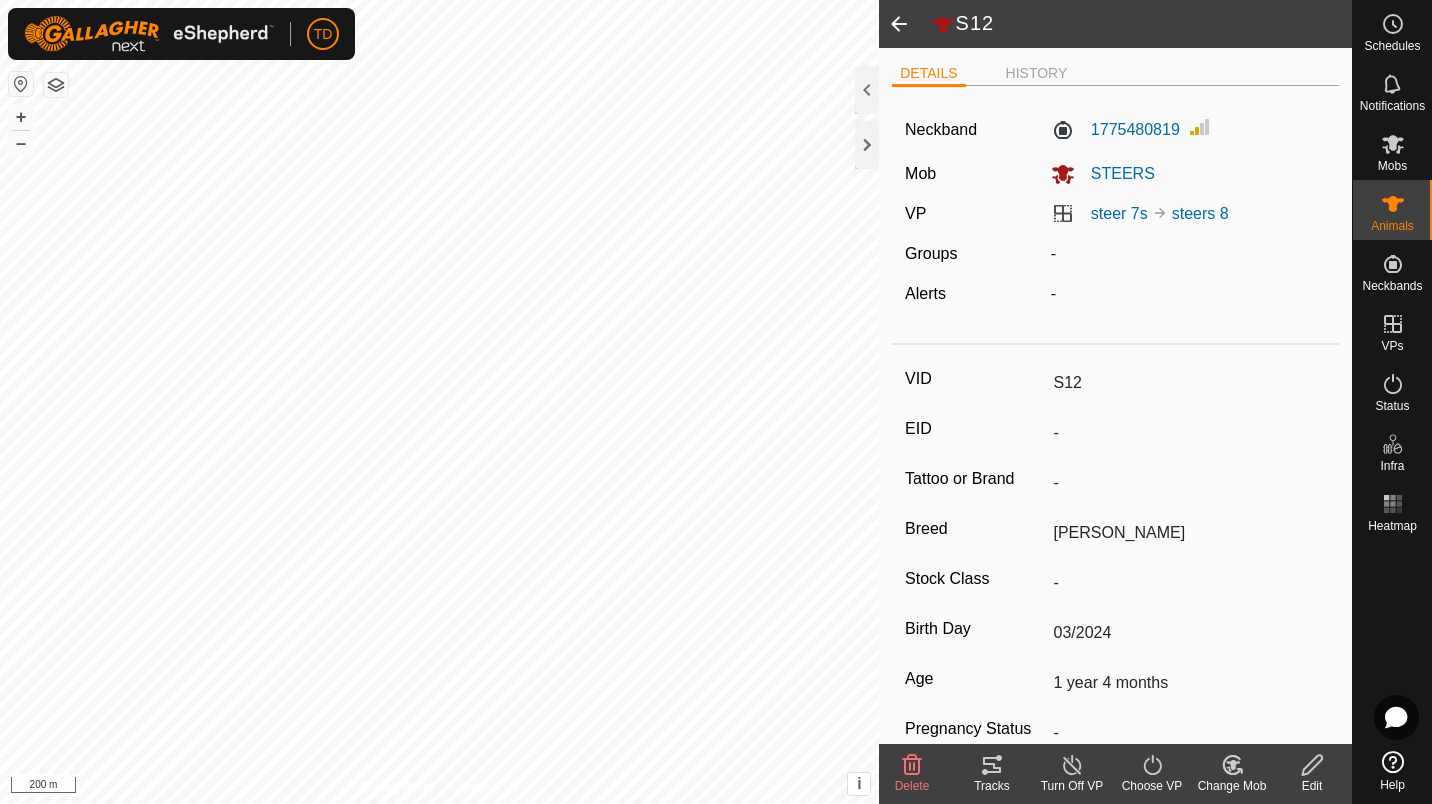 click on "Edit" 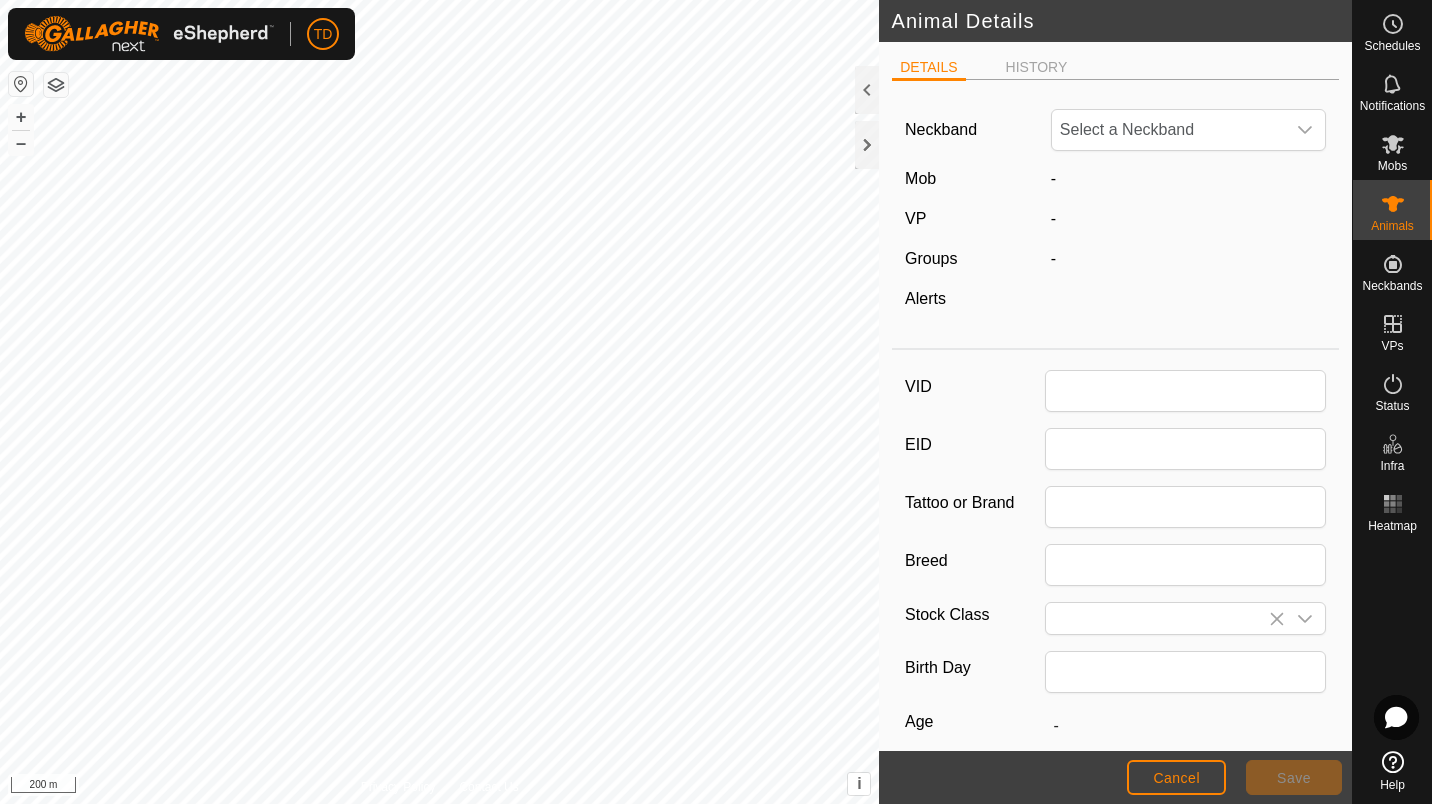 type on "S12" 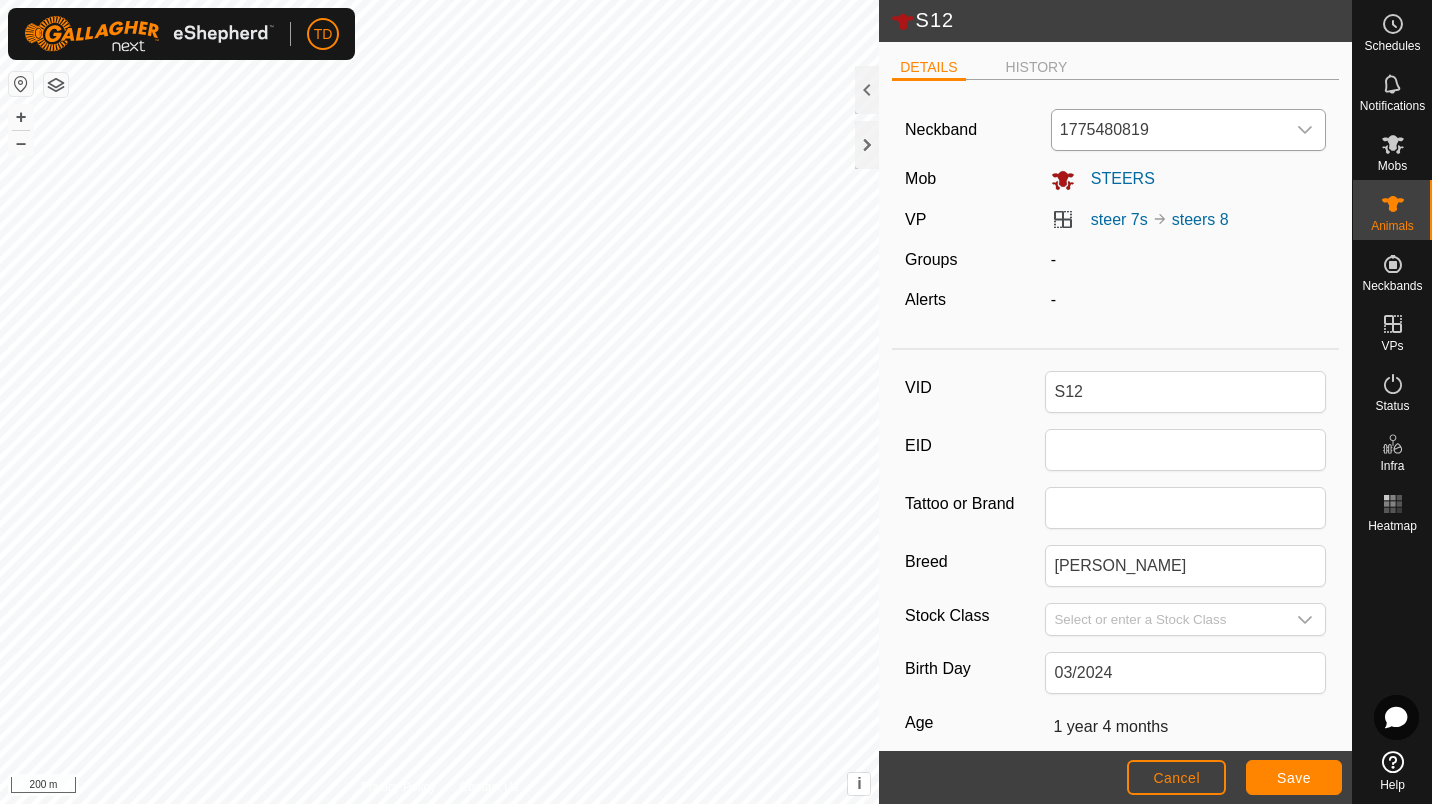 click on "1775480819" at bounding box center (1169, 130) 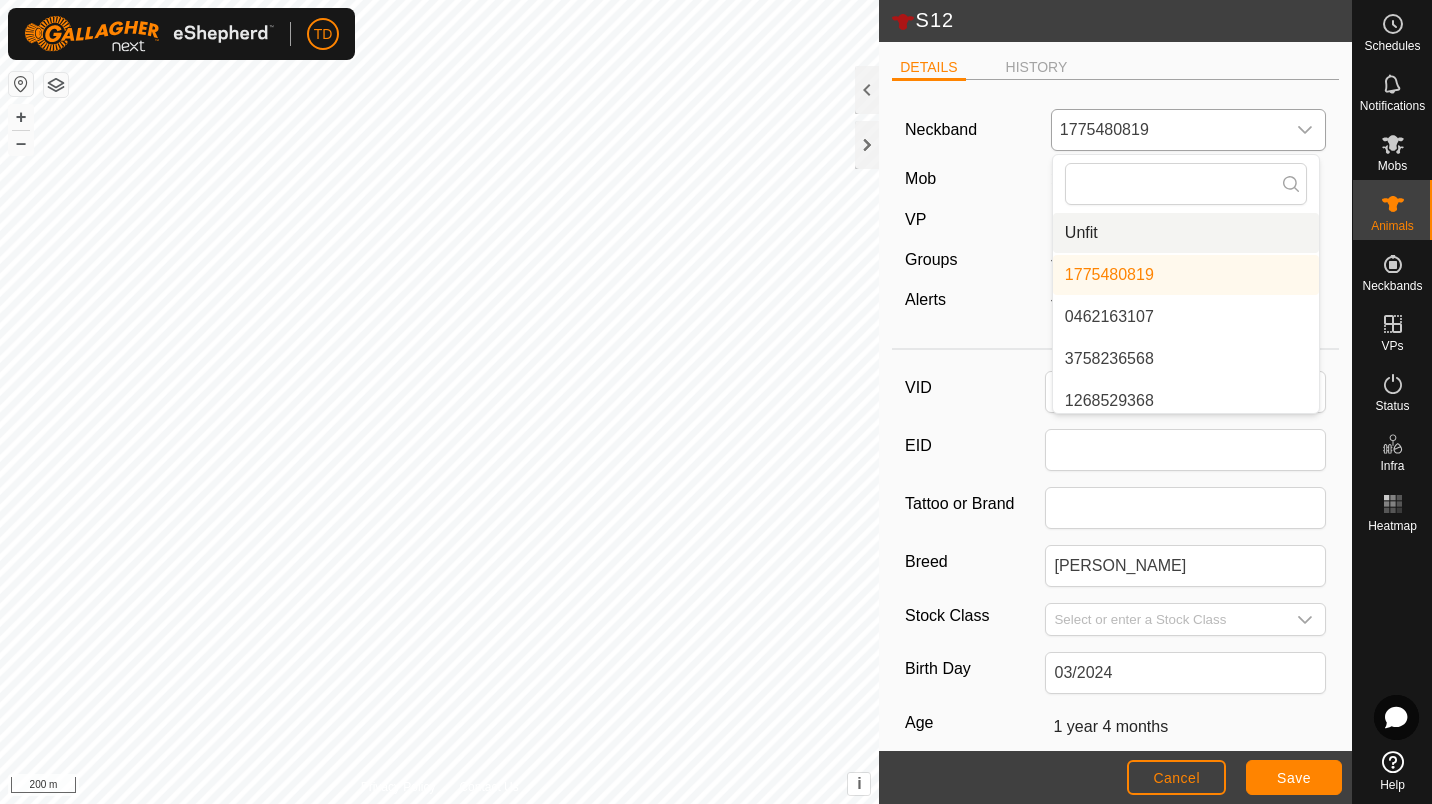 click on "Unfit" at bounding box center [1186, 233] 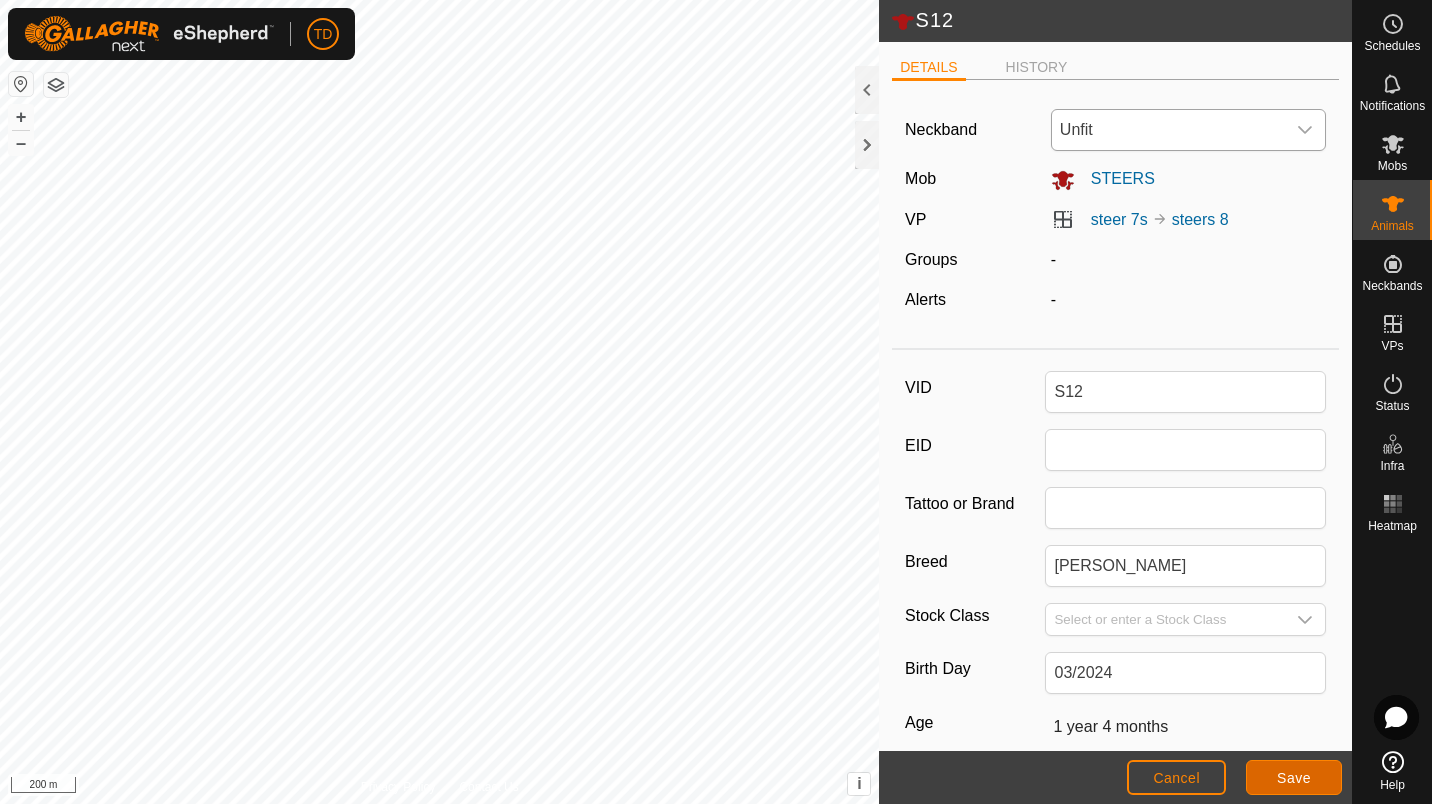 click on "Save" 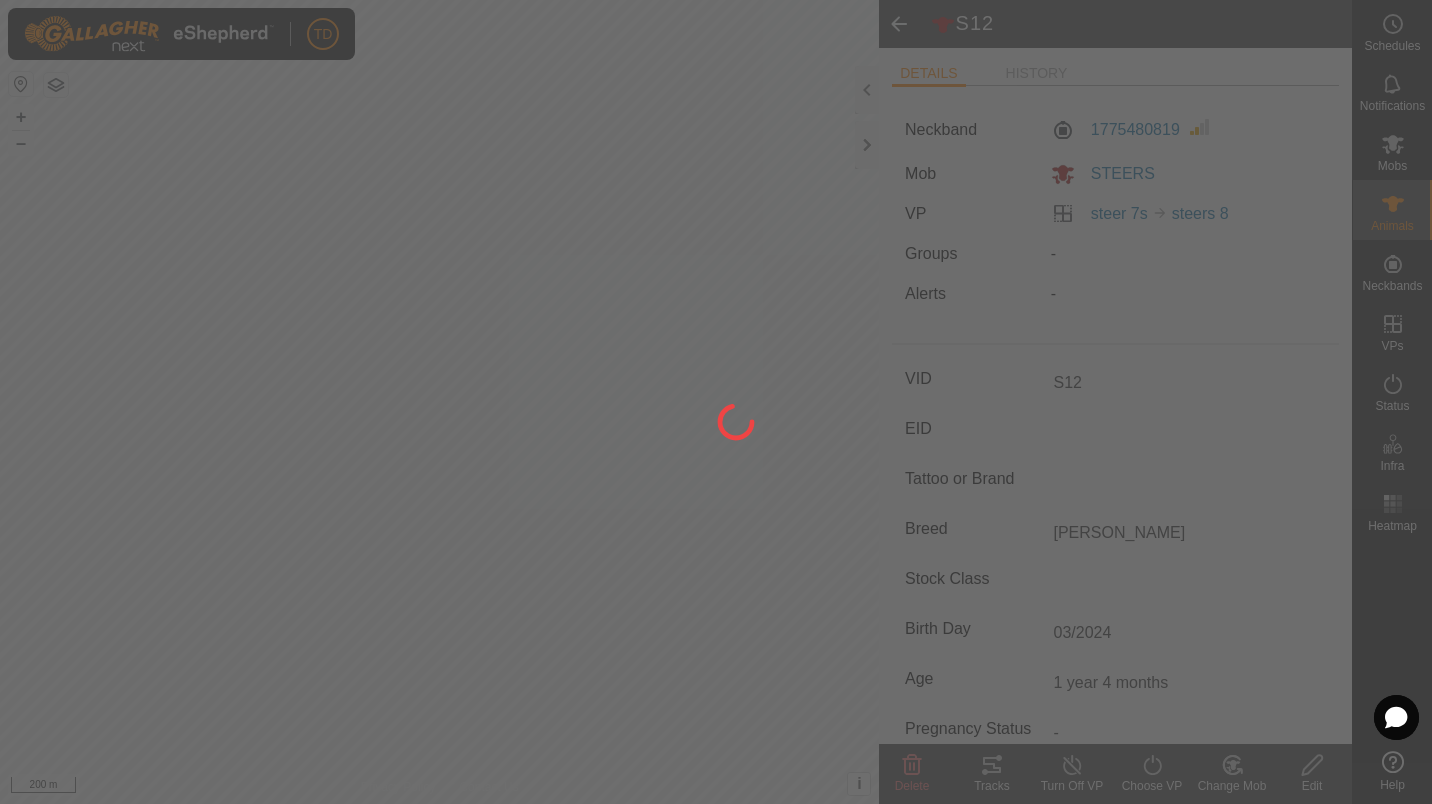 type on "-" 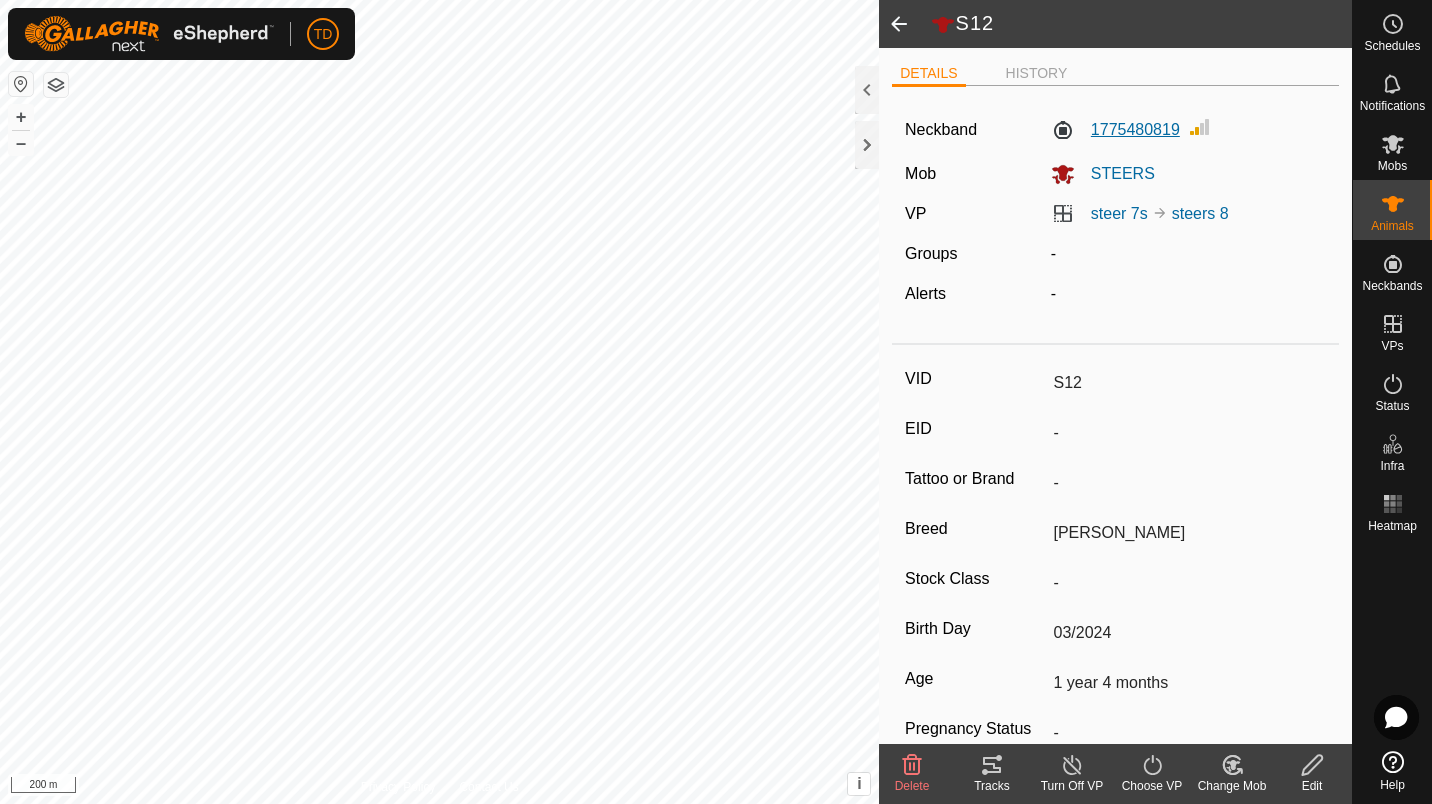 click on "1775480819" 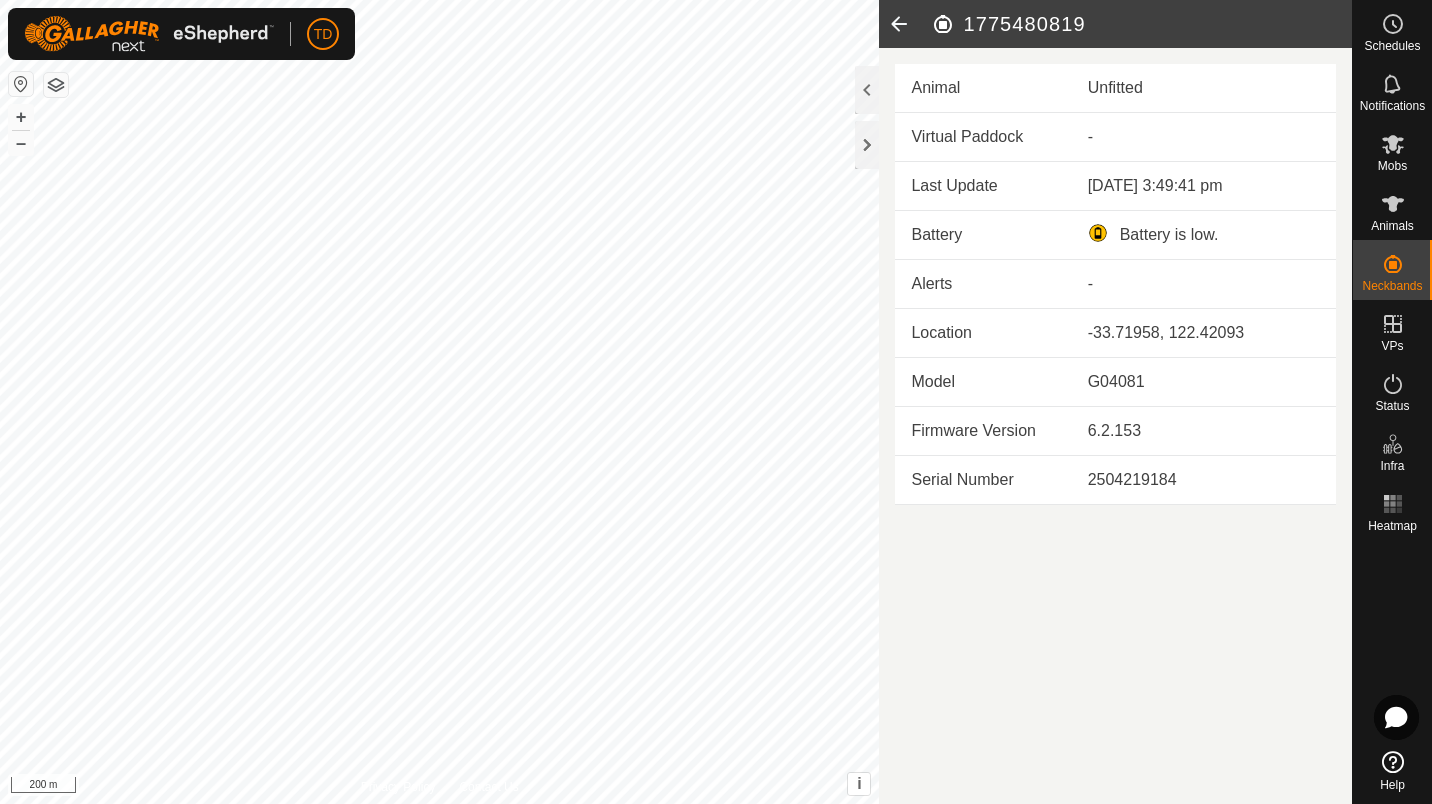 click 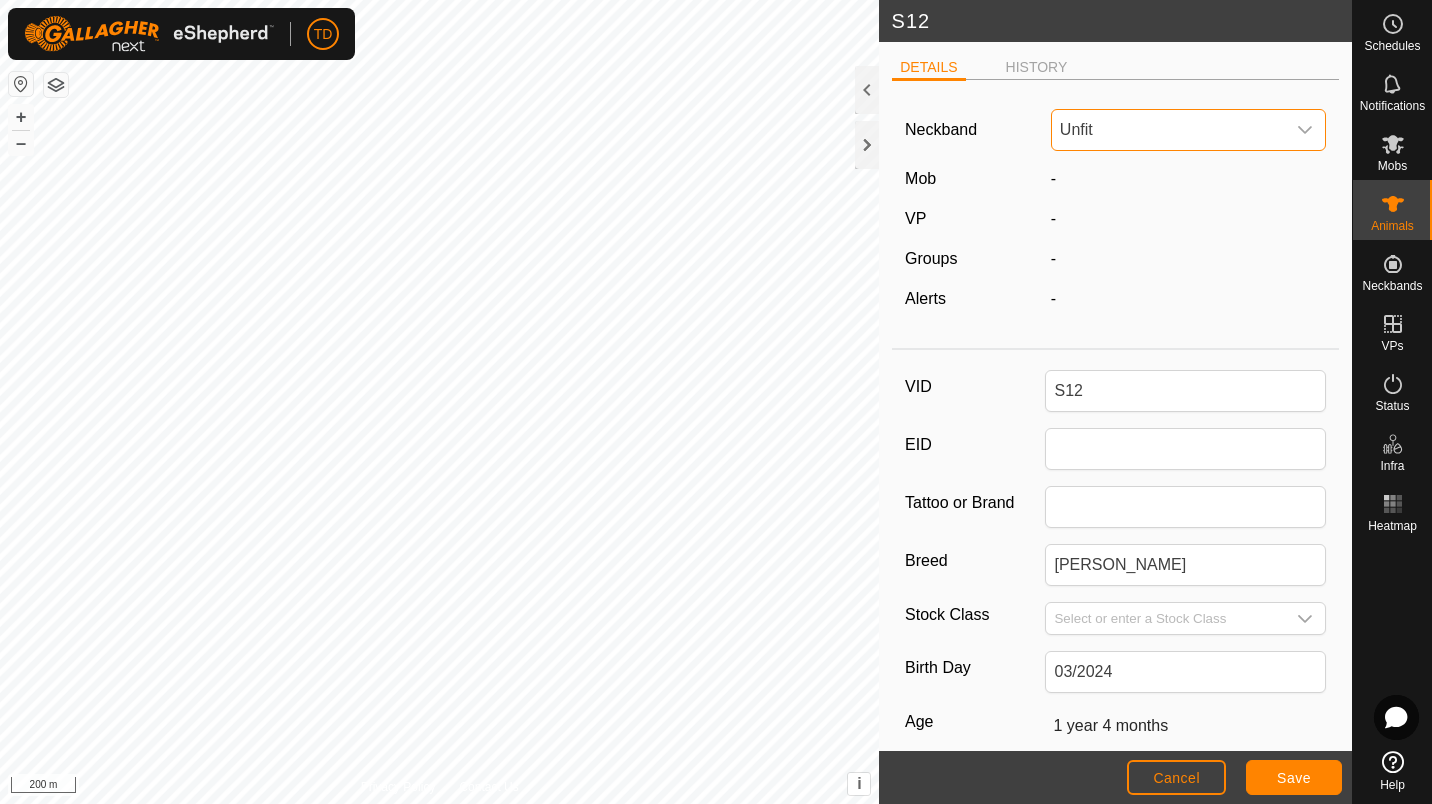 click on "Unfit" at bounding box center [1169, 130] 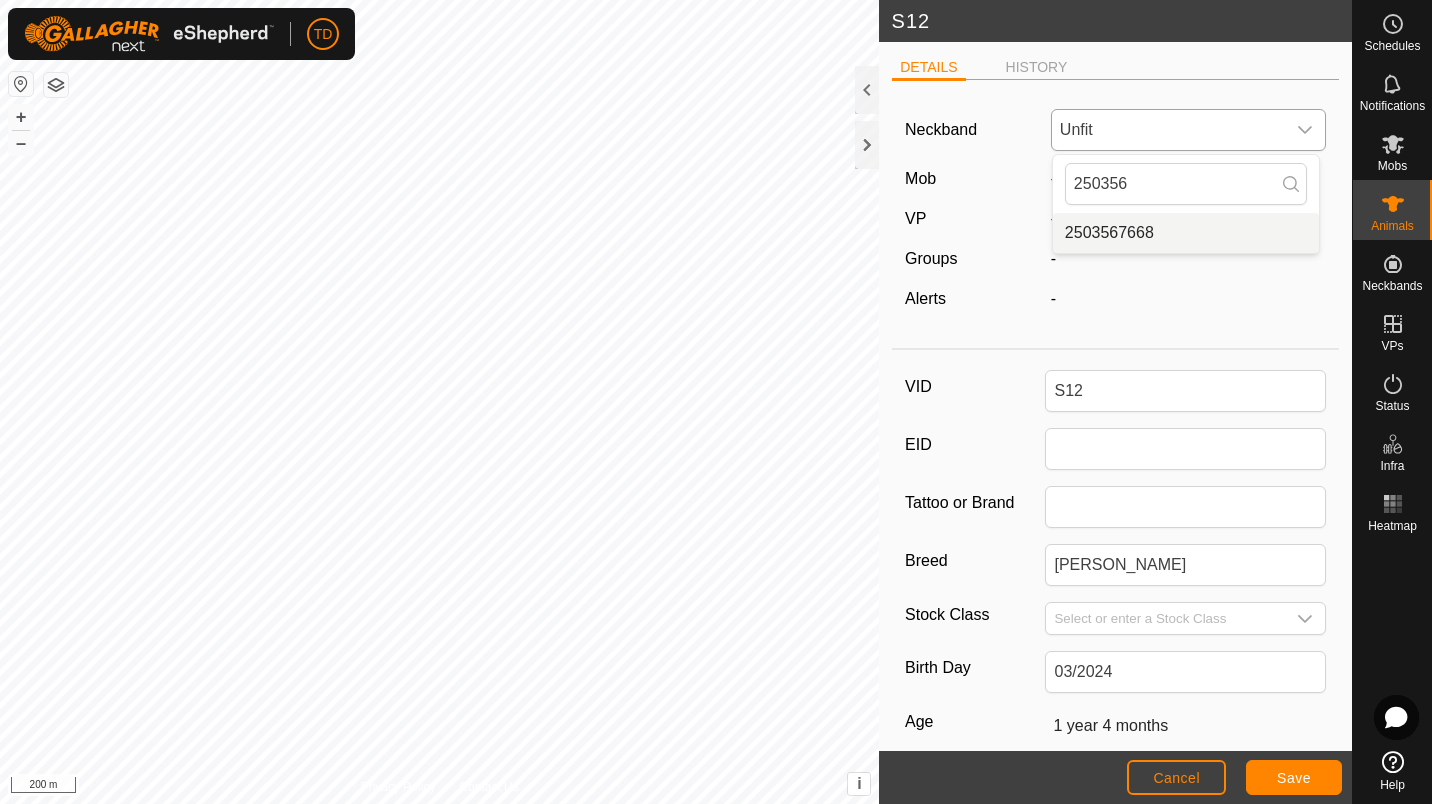 type on "250356" 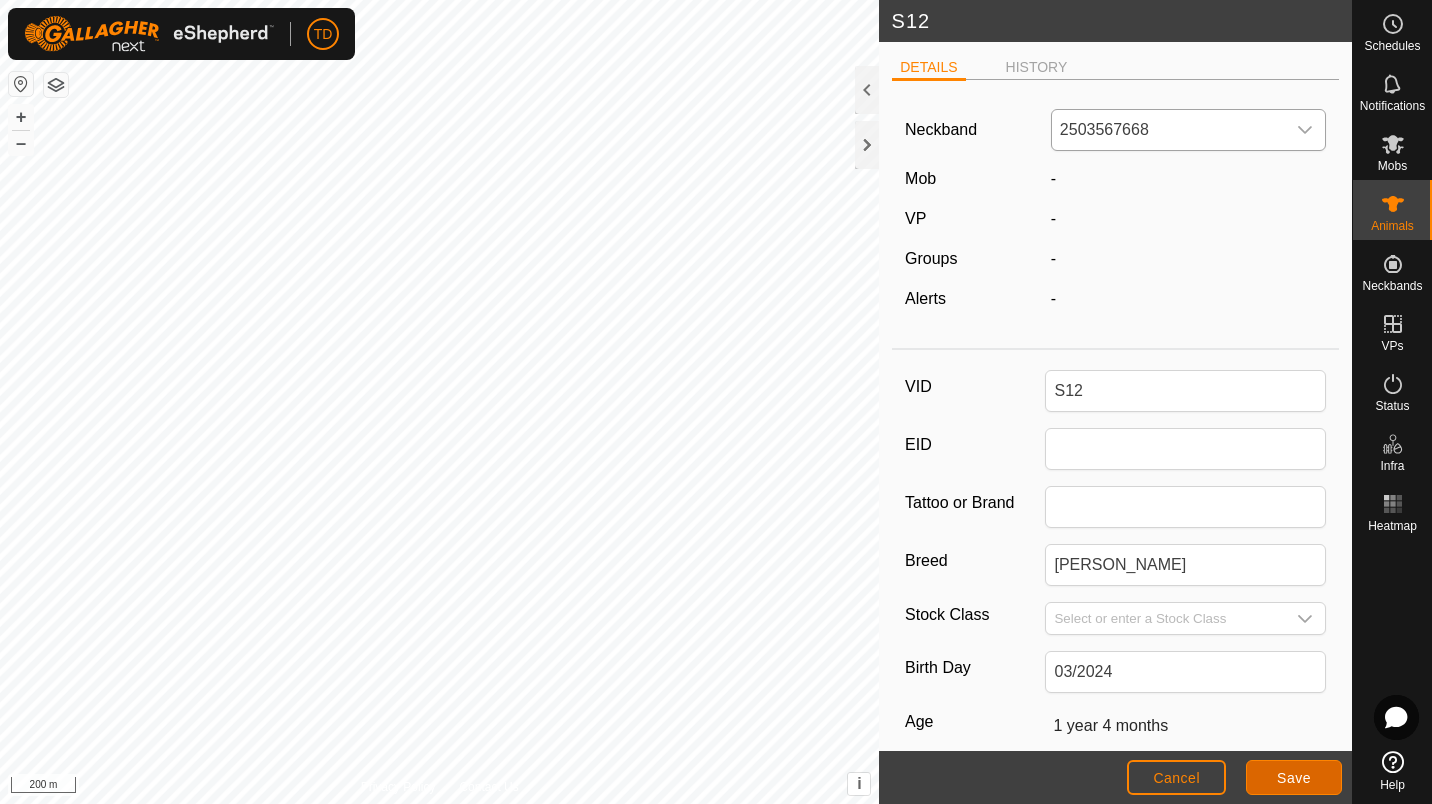 click on "Save" 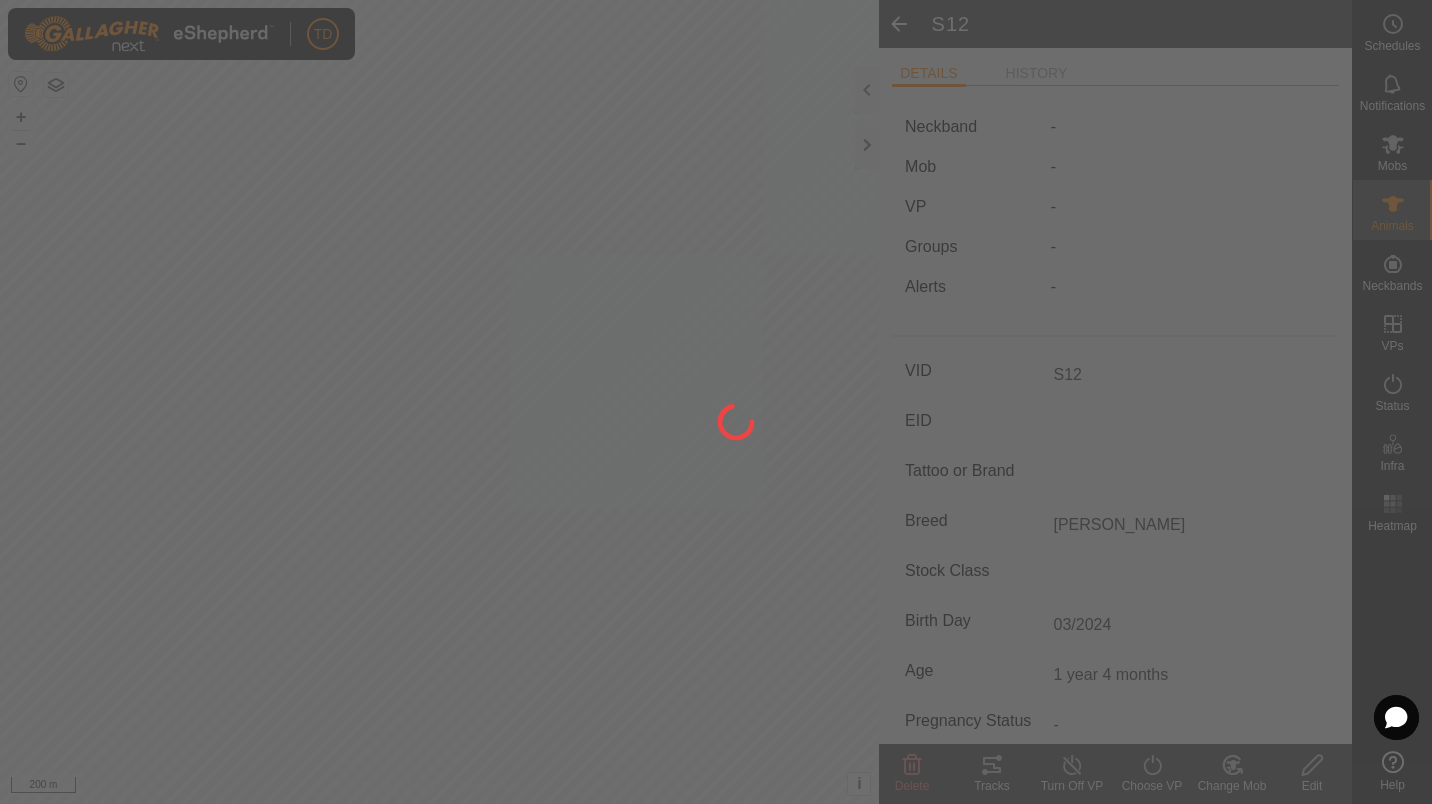 type on "-" 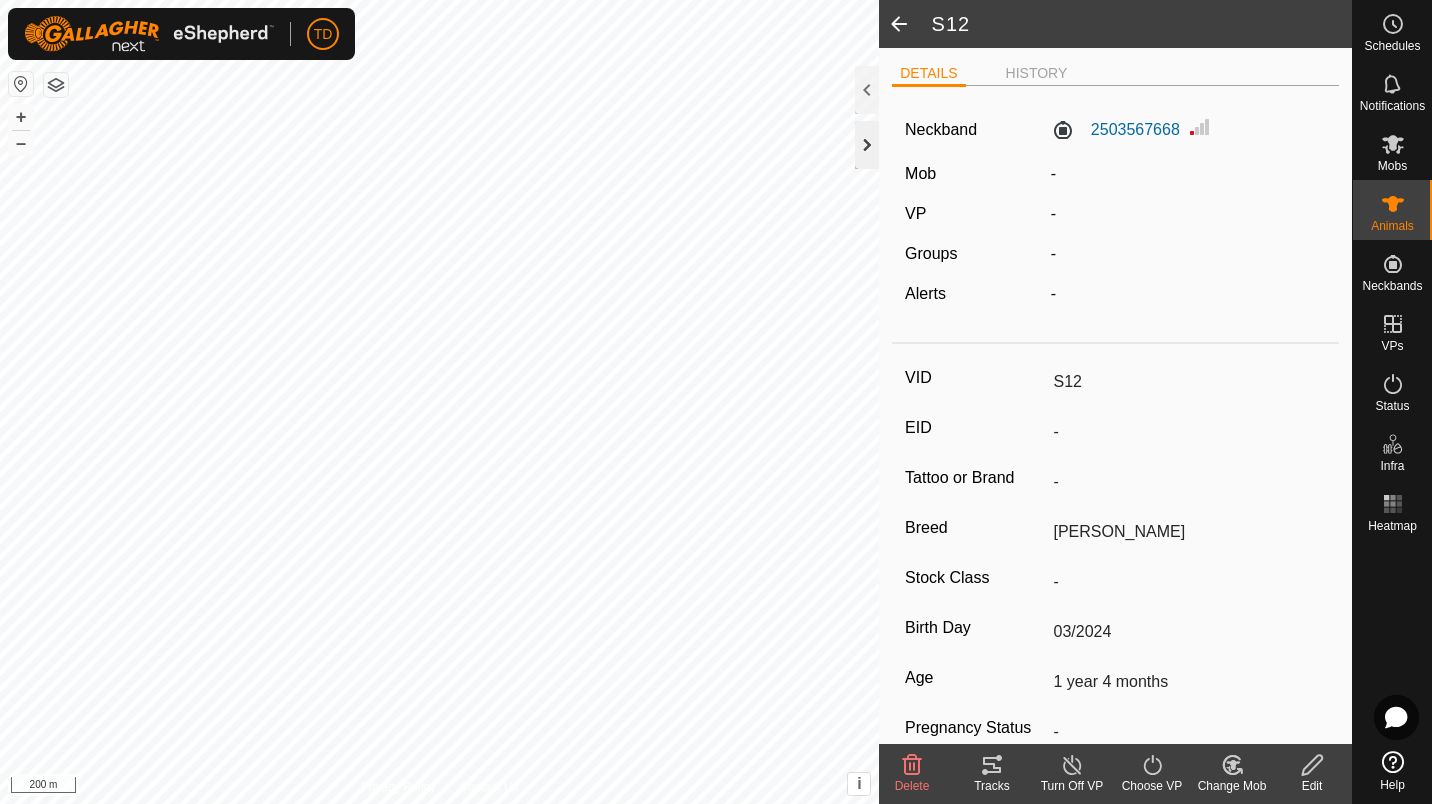 click 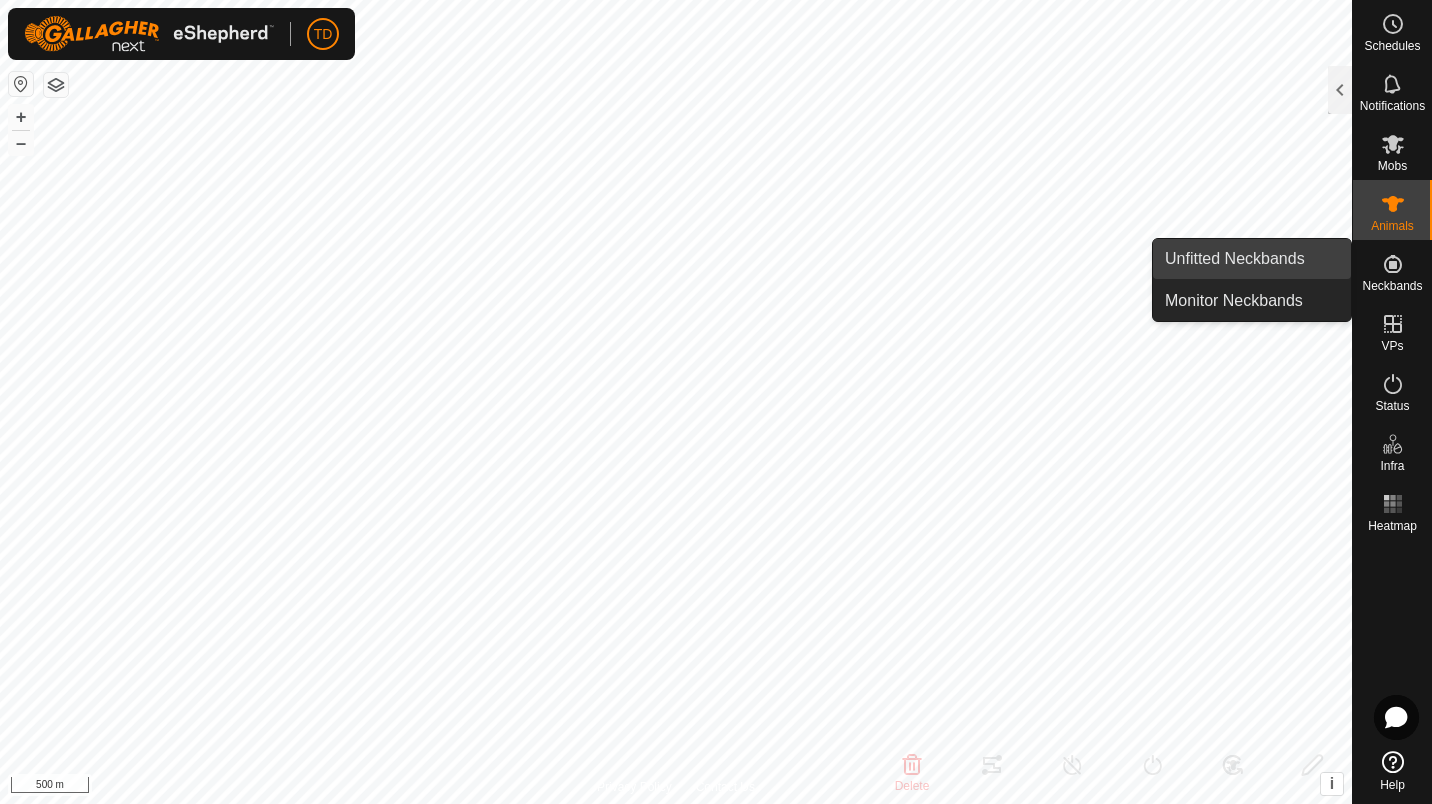 click on "Unfitted Neckbands" at bounding box center [1252, 259] 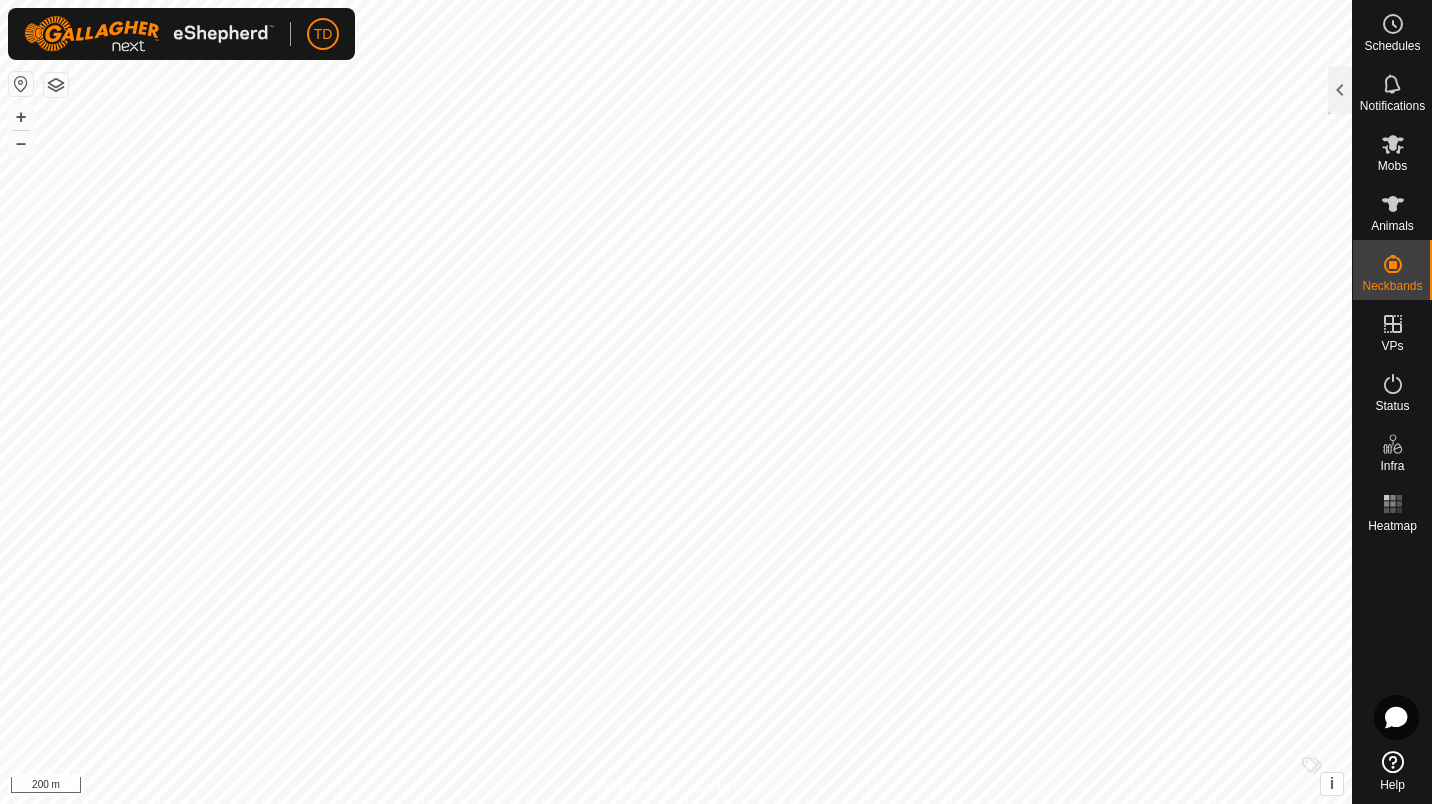 checkbox on "false" 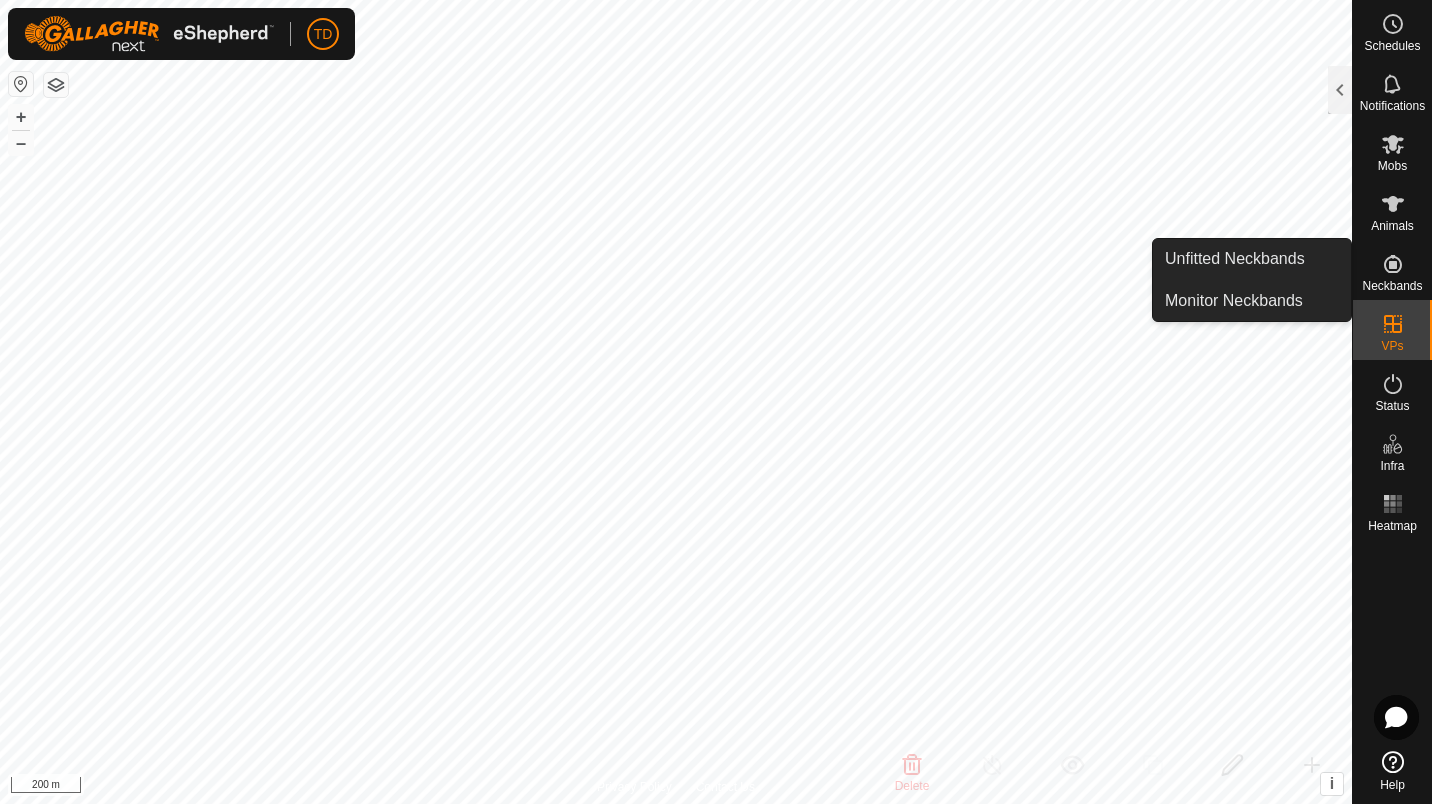 click on "Monitor Neckbands" at bounding box center (1252, 301) 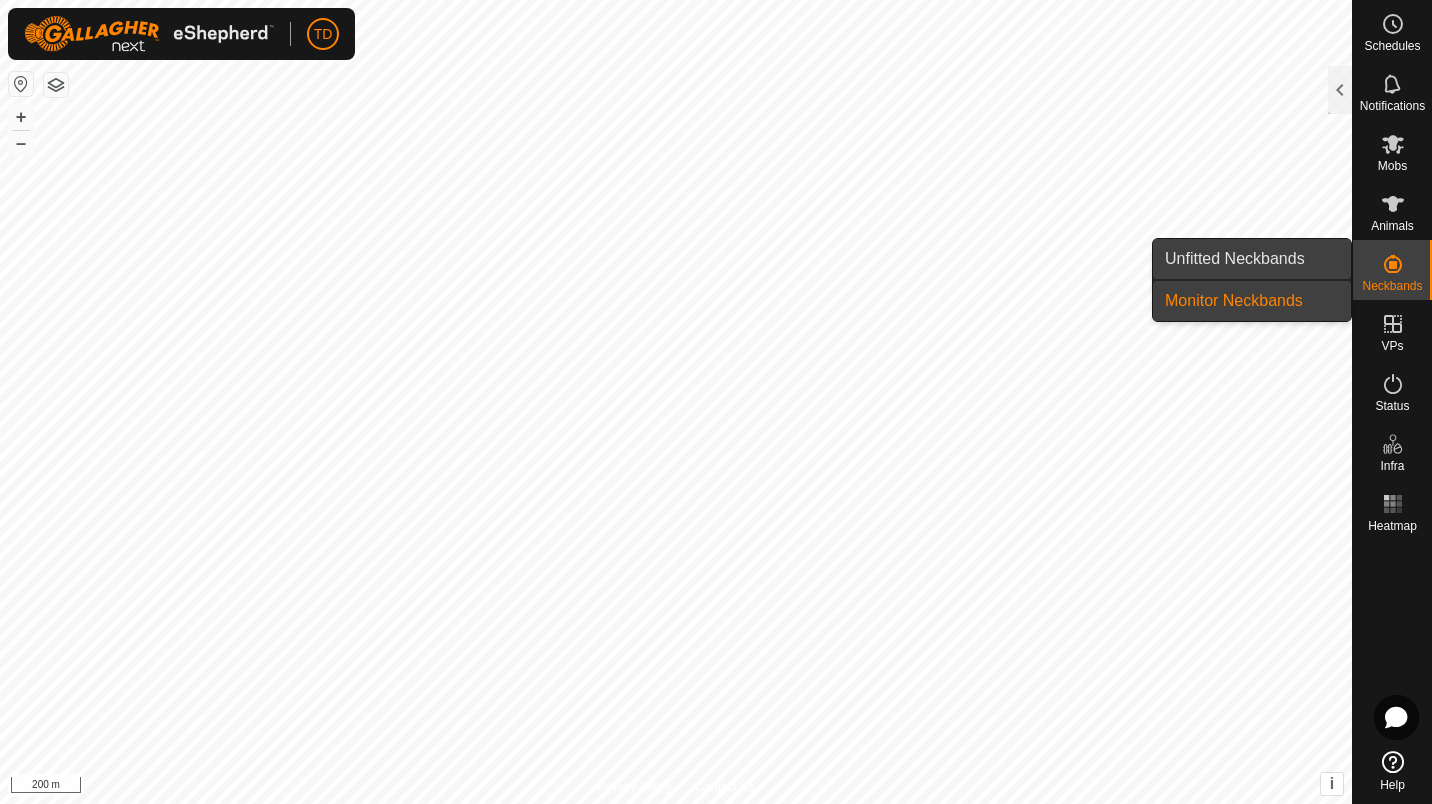 click on "Unfitted Neckbands" at bounding box center [1252, 259] 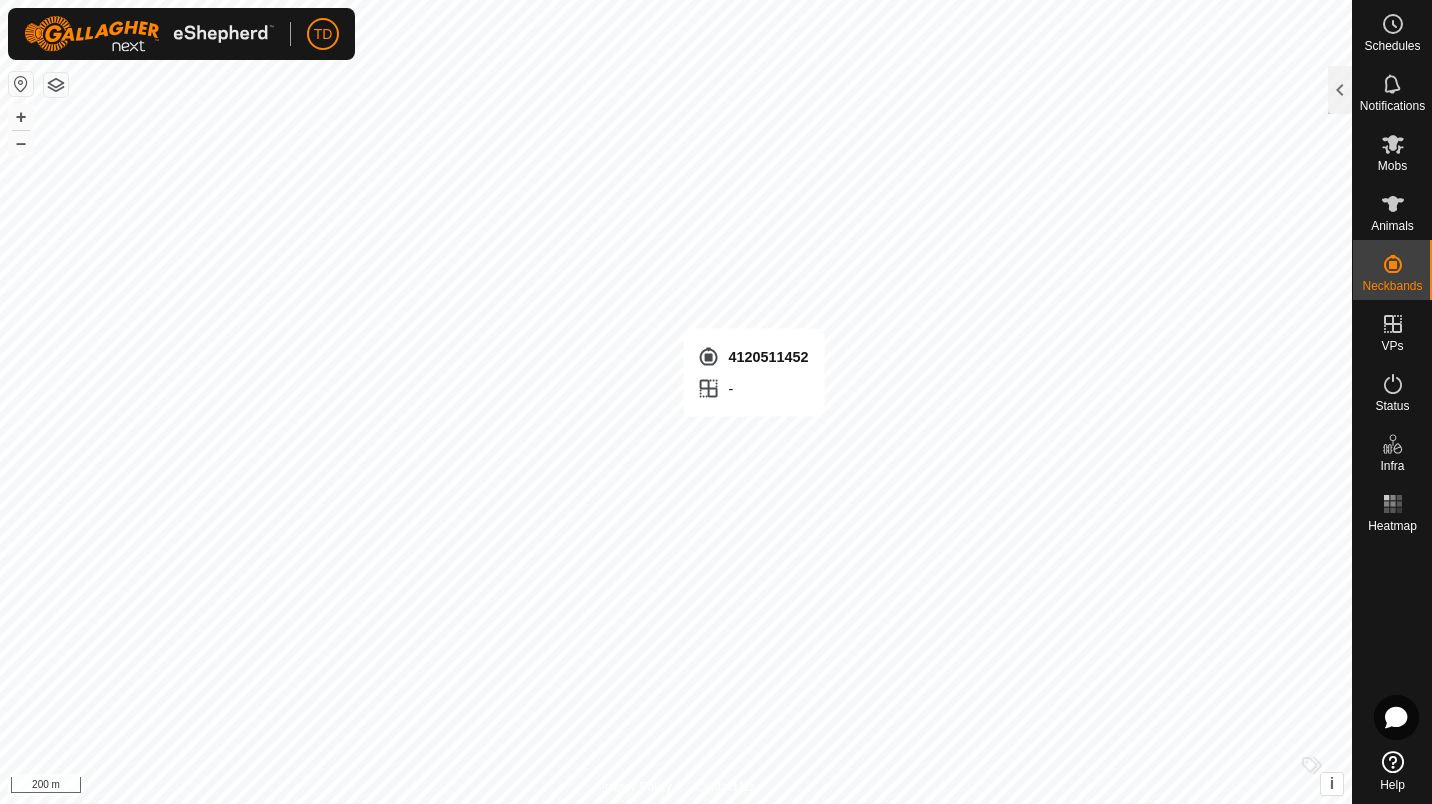 checkbox on "true" 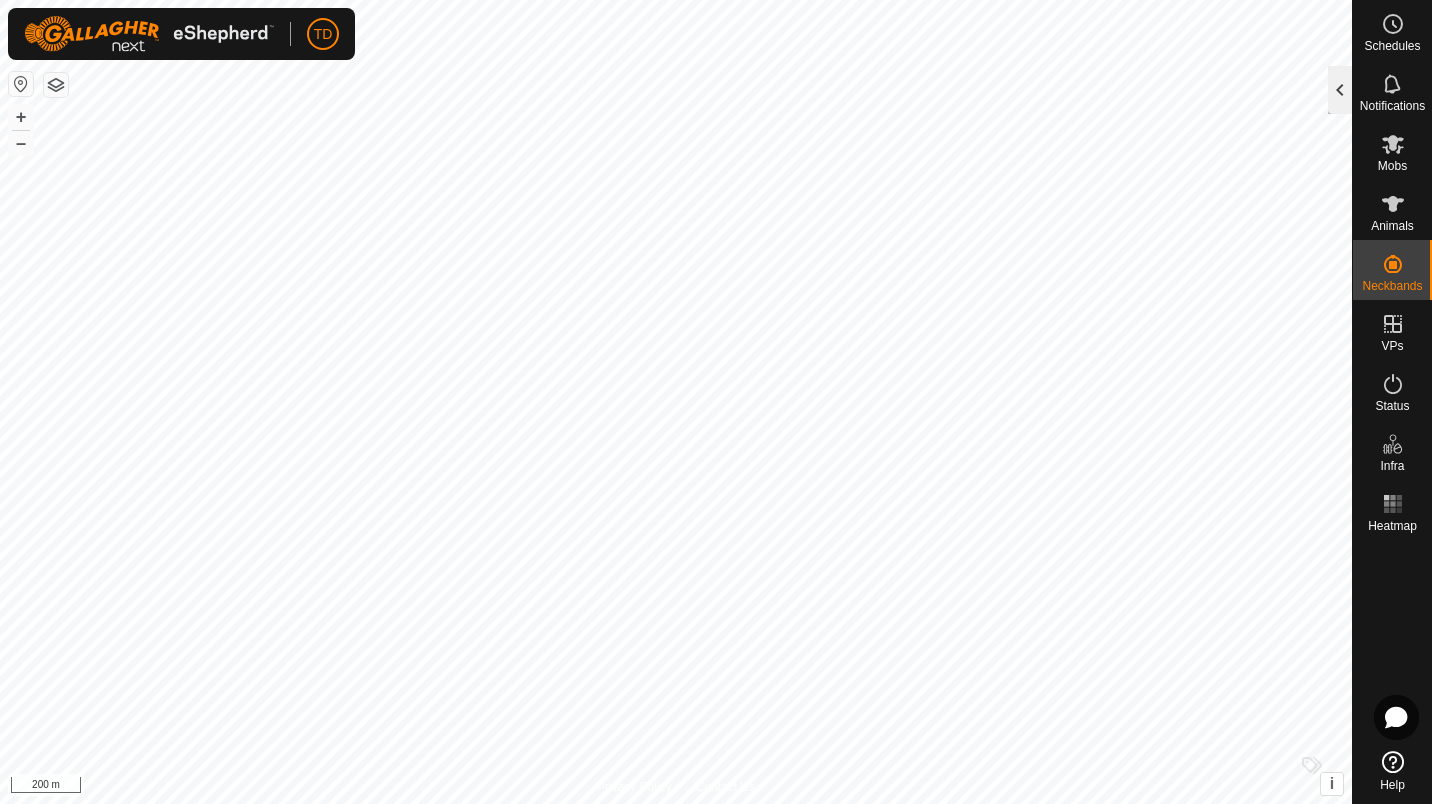 click 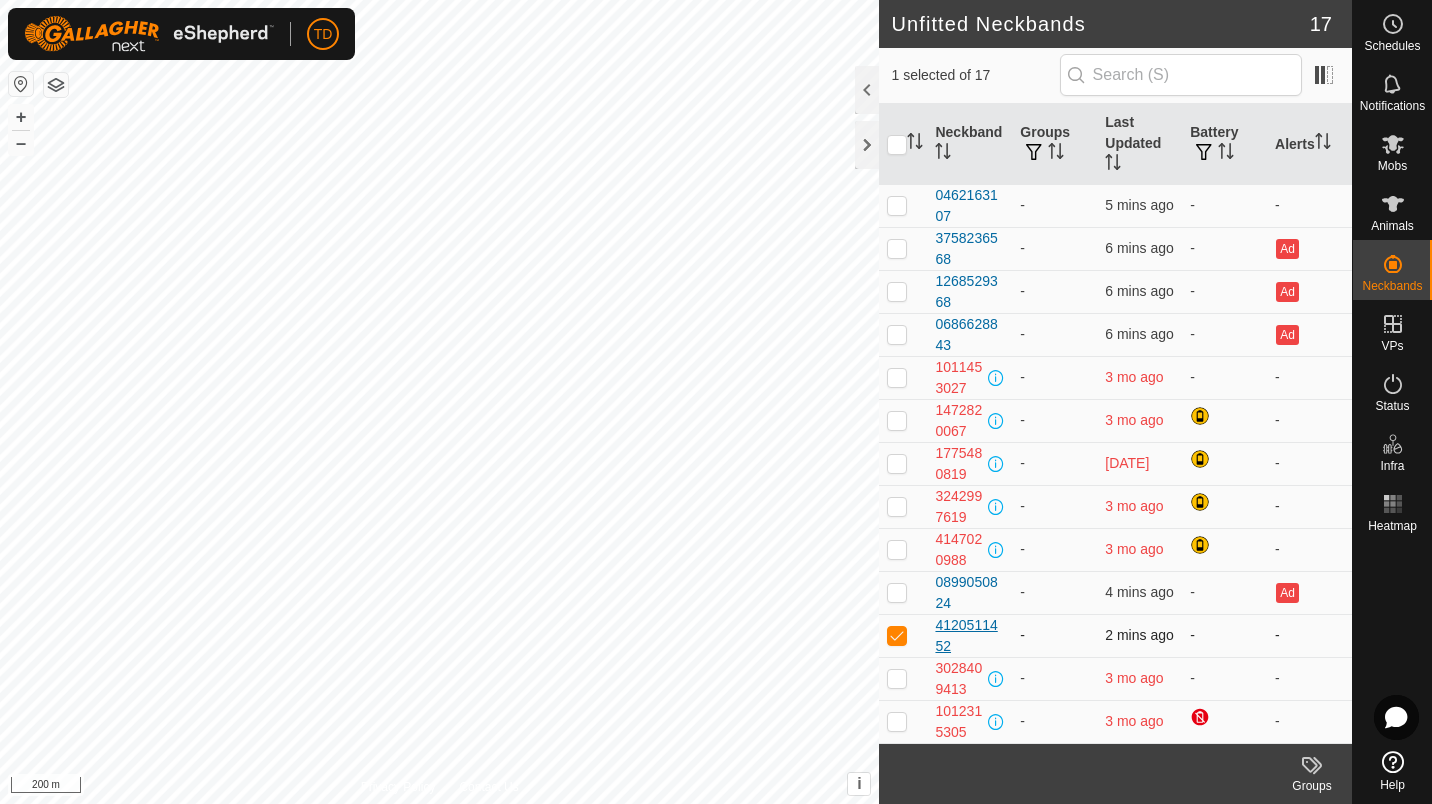 click on "4120511452" at bounding box center (969, 636) 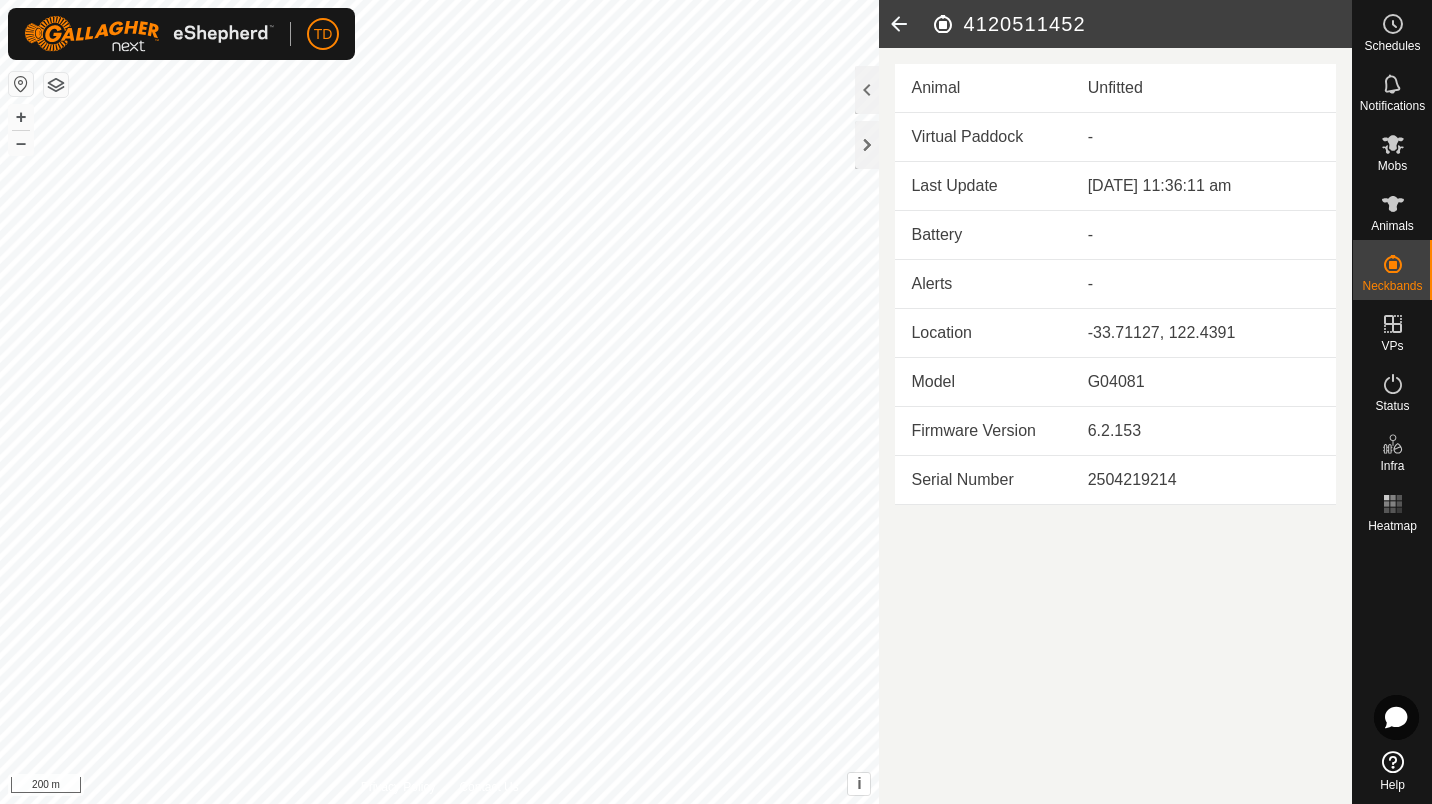 click 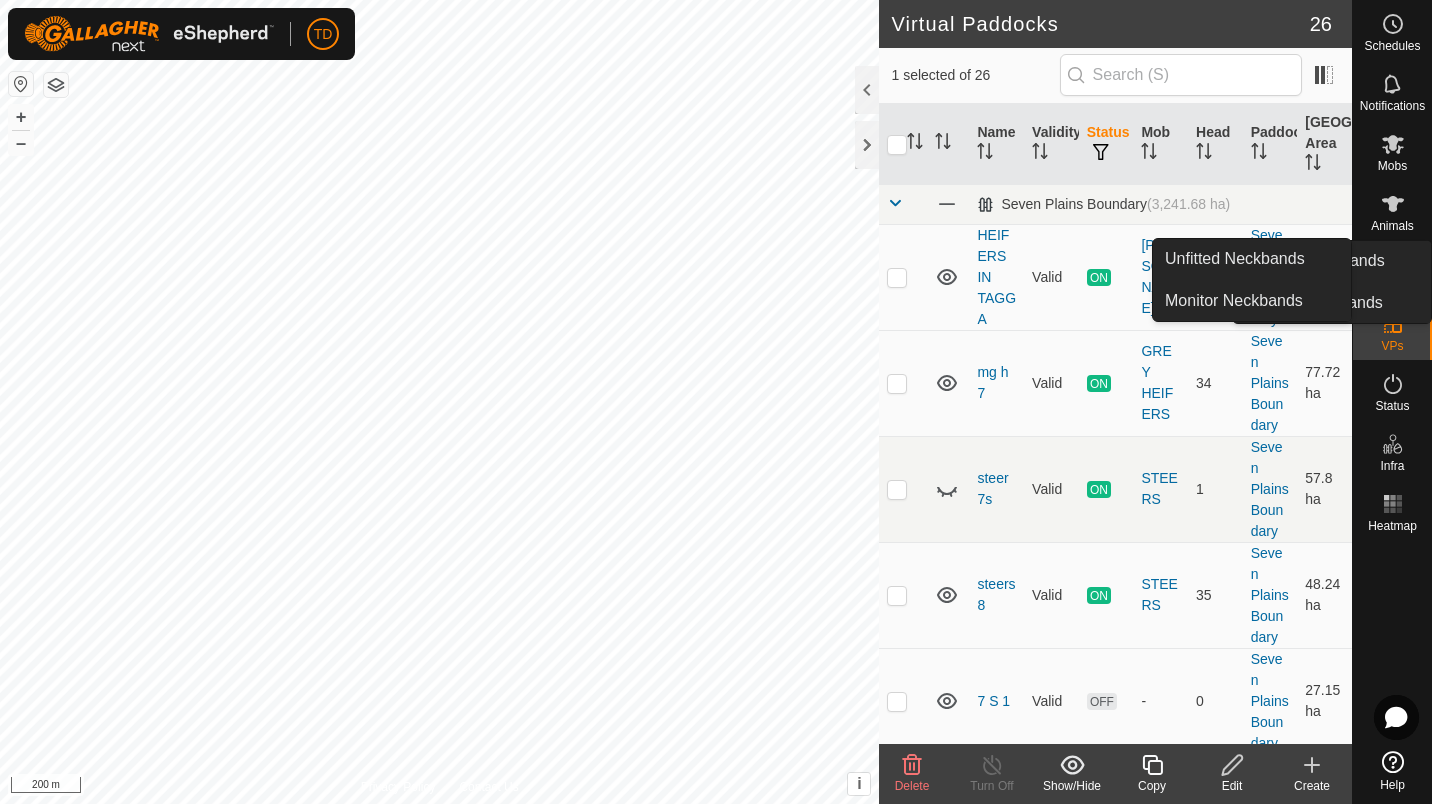 click 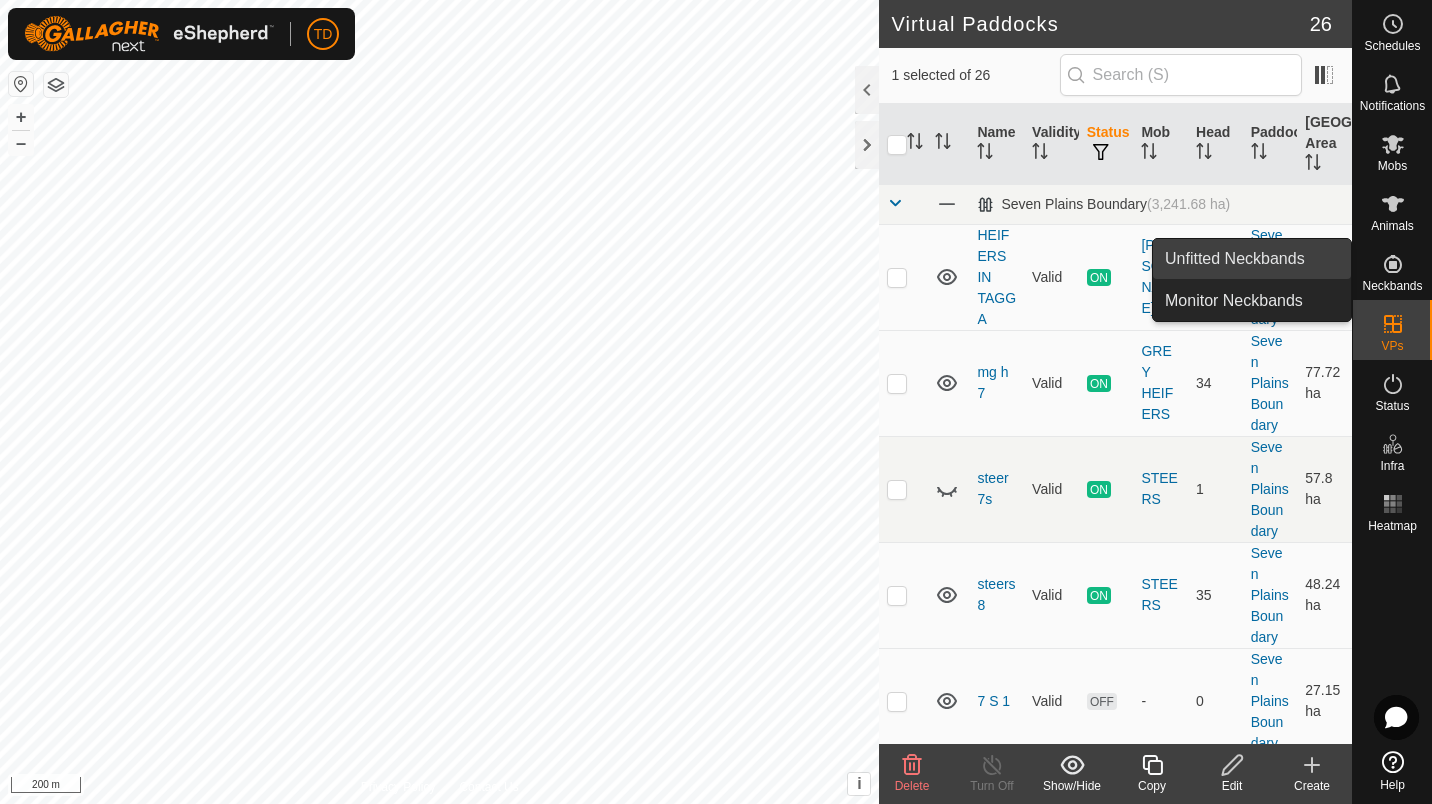 click on "Unfitted Neckbands" at bounding box center [1252, 259] 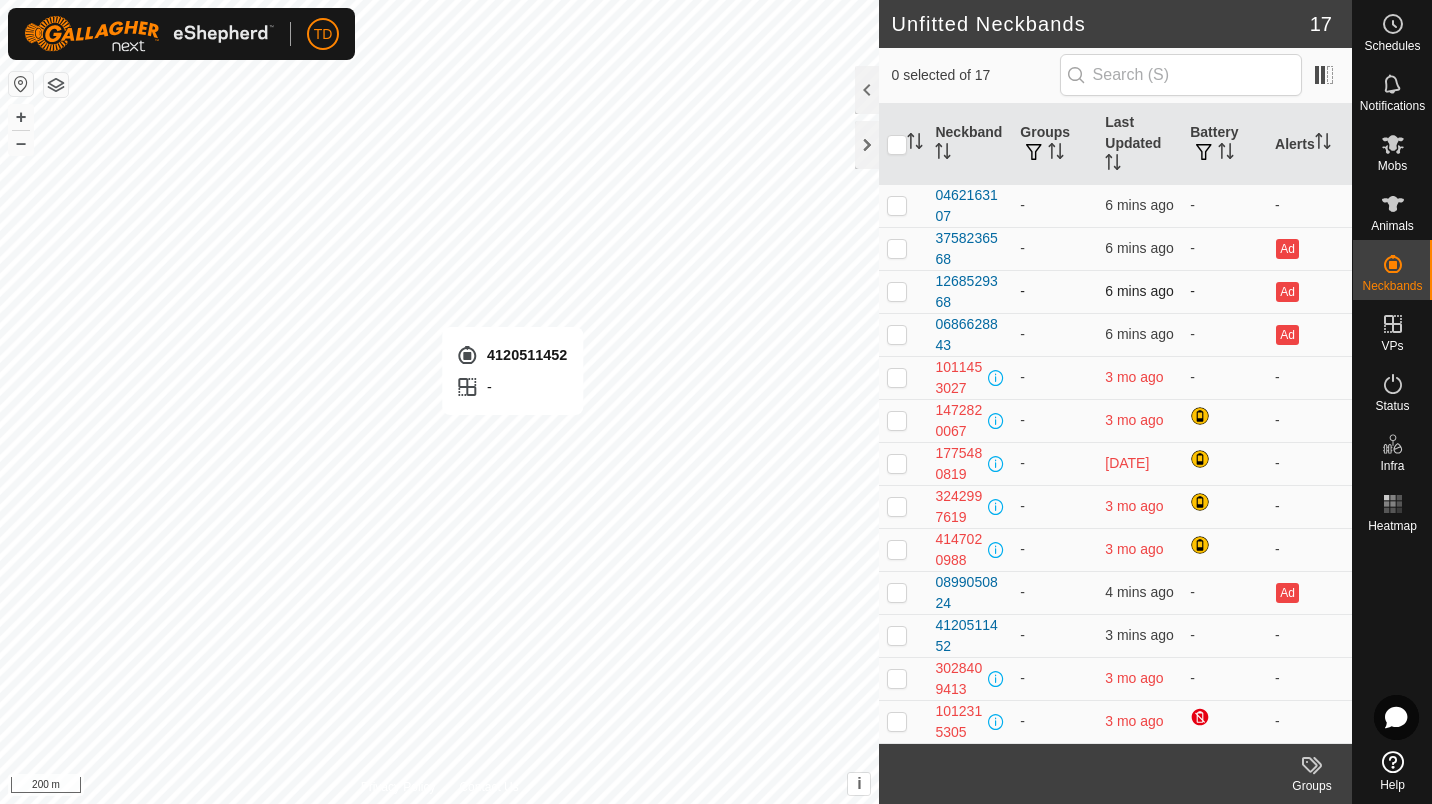 checkbox on "true" 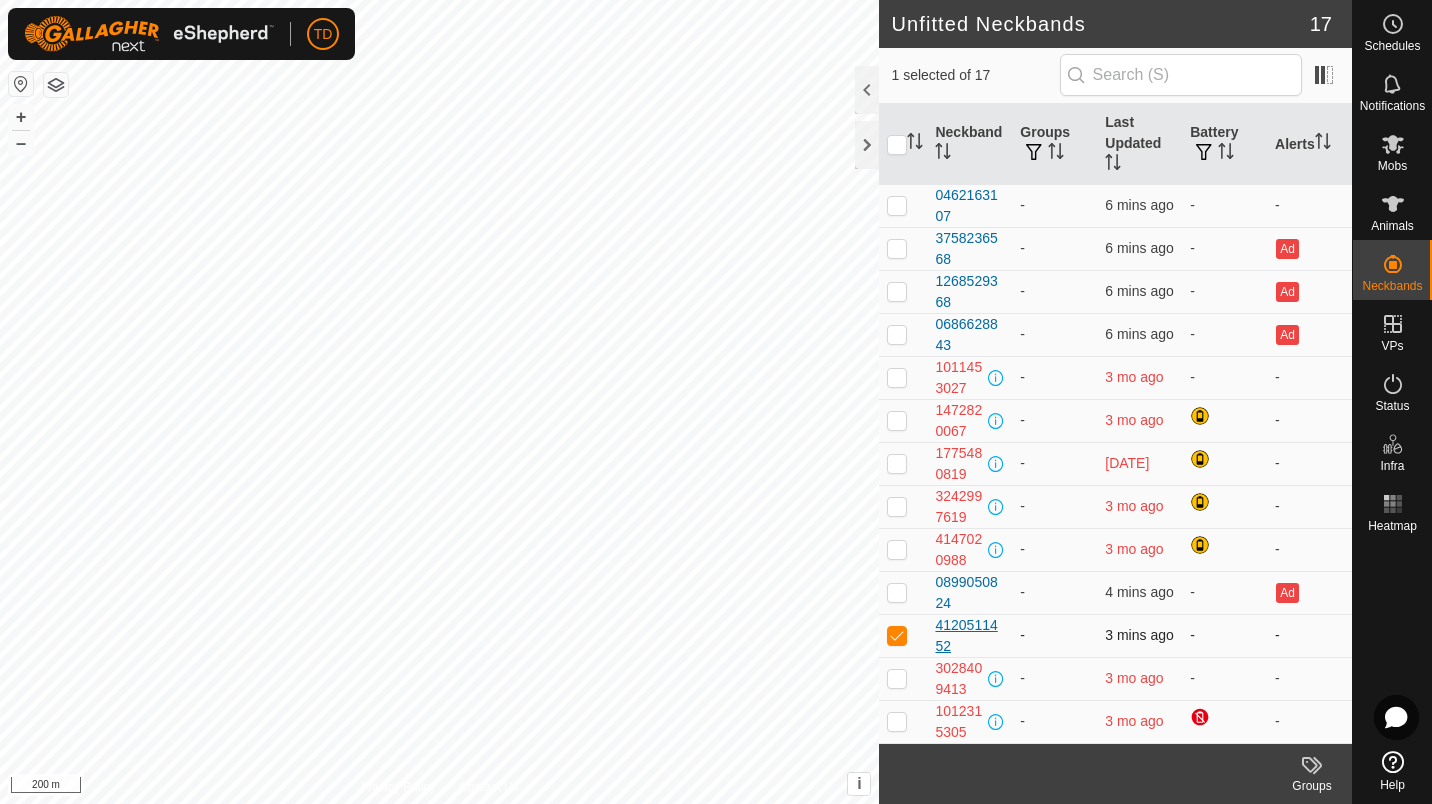click on "4120511452" at bounding box center (969, 636) 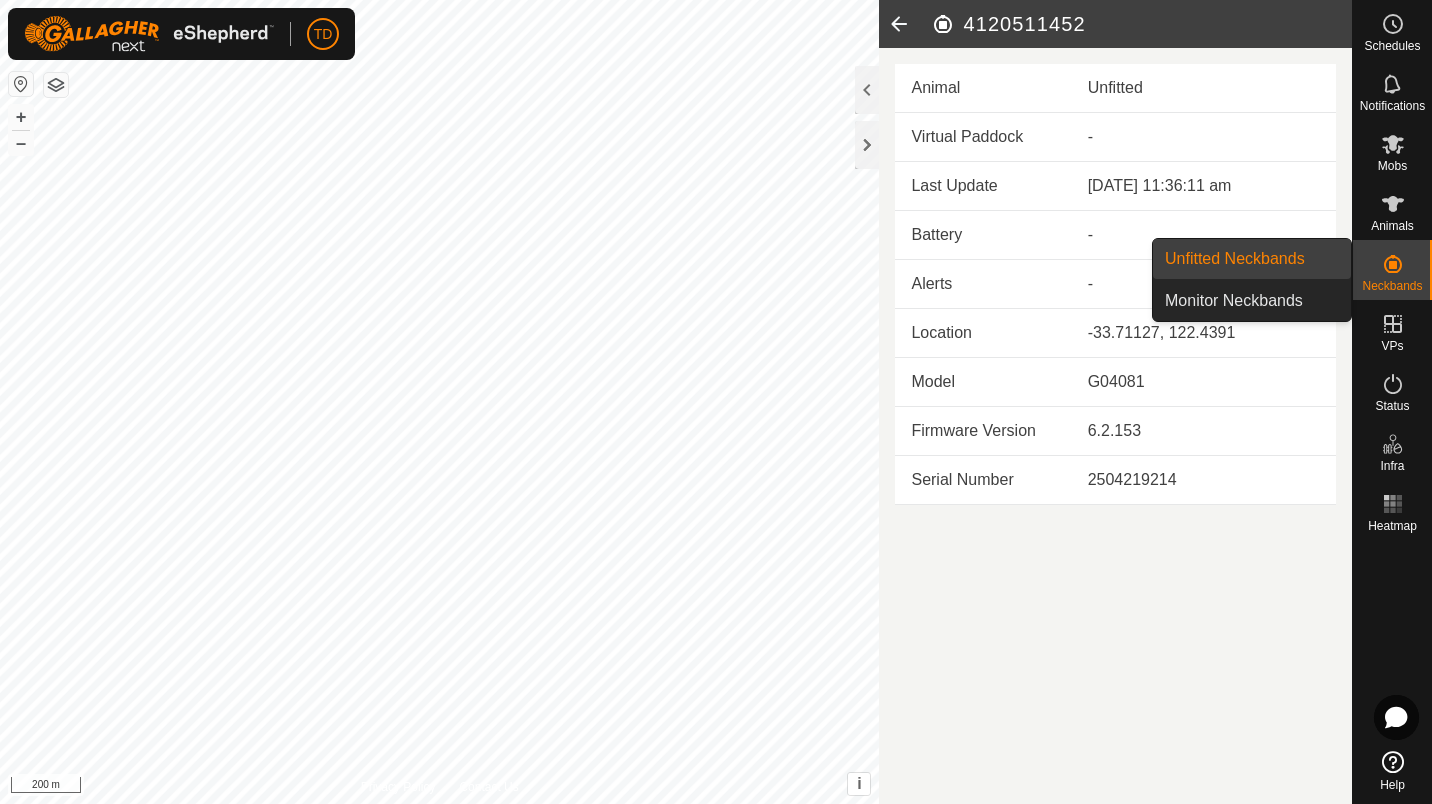 click on "Unfitted Neckbands" at bounding box center [1252, 259] 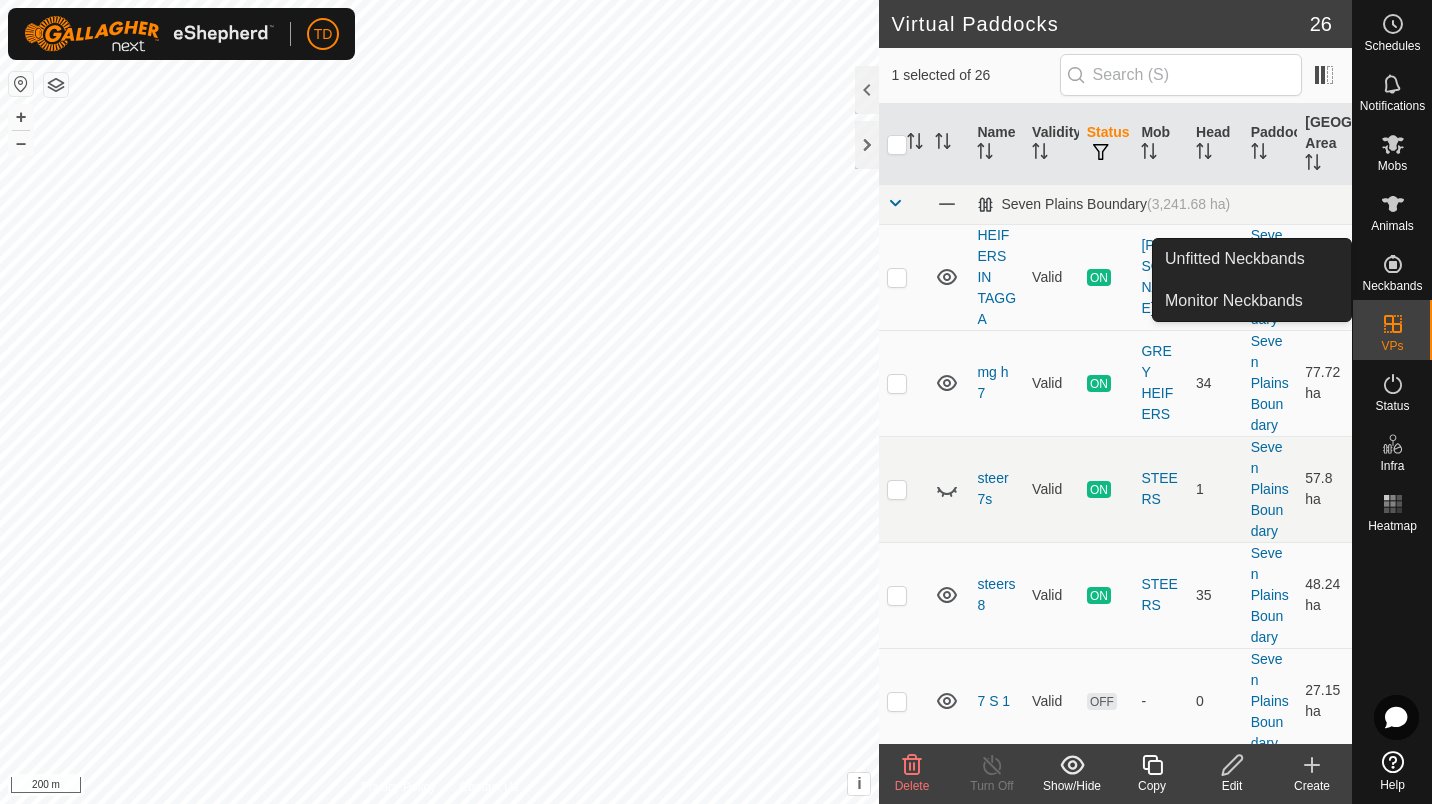 click 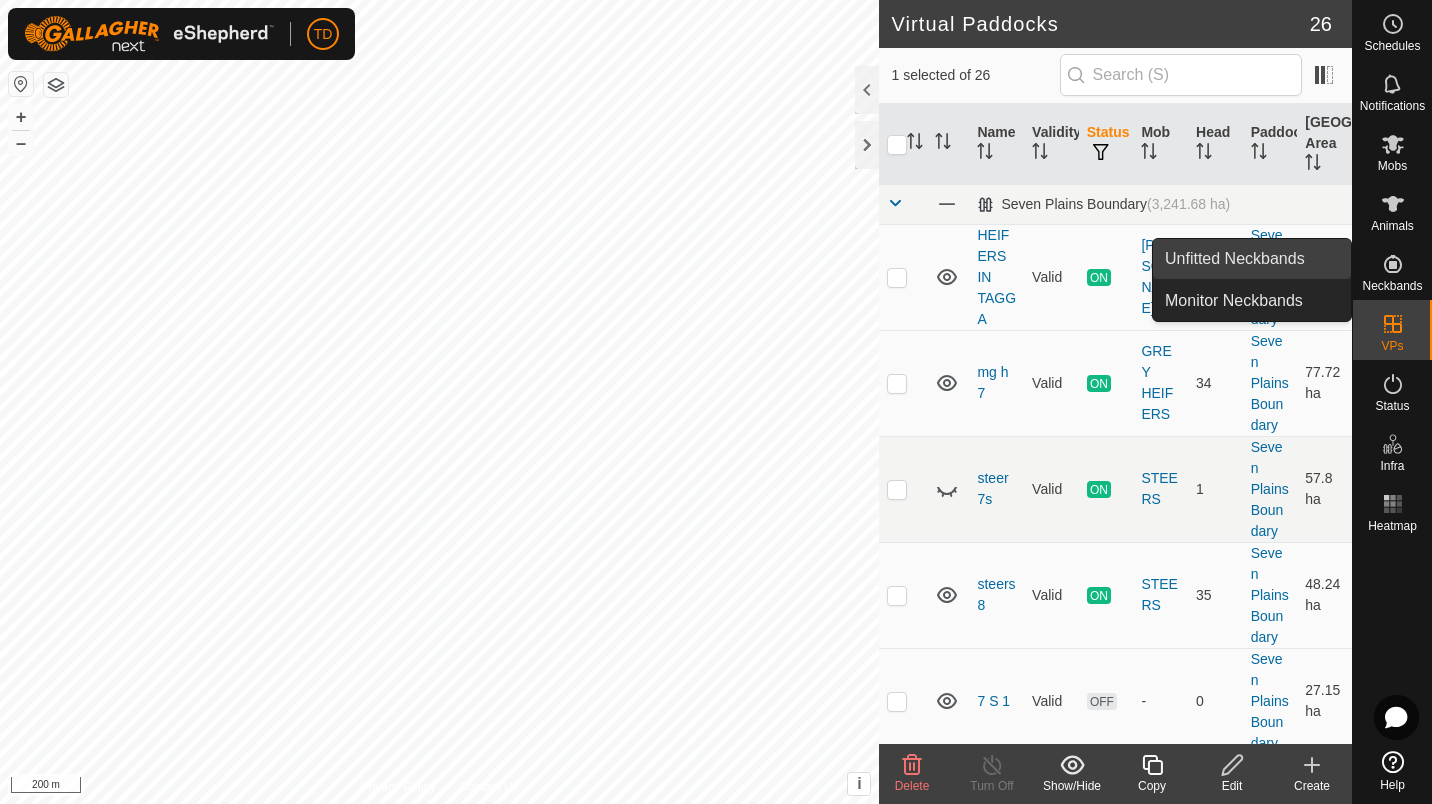 click on "Unfitted Neckbands" at bounding box center [1252, 259] 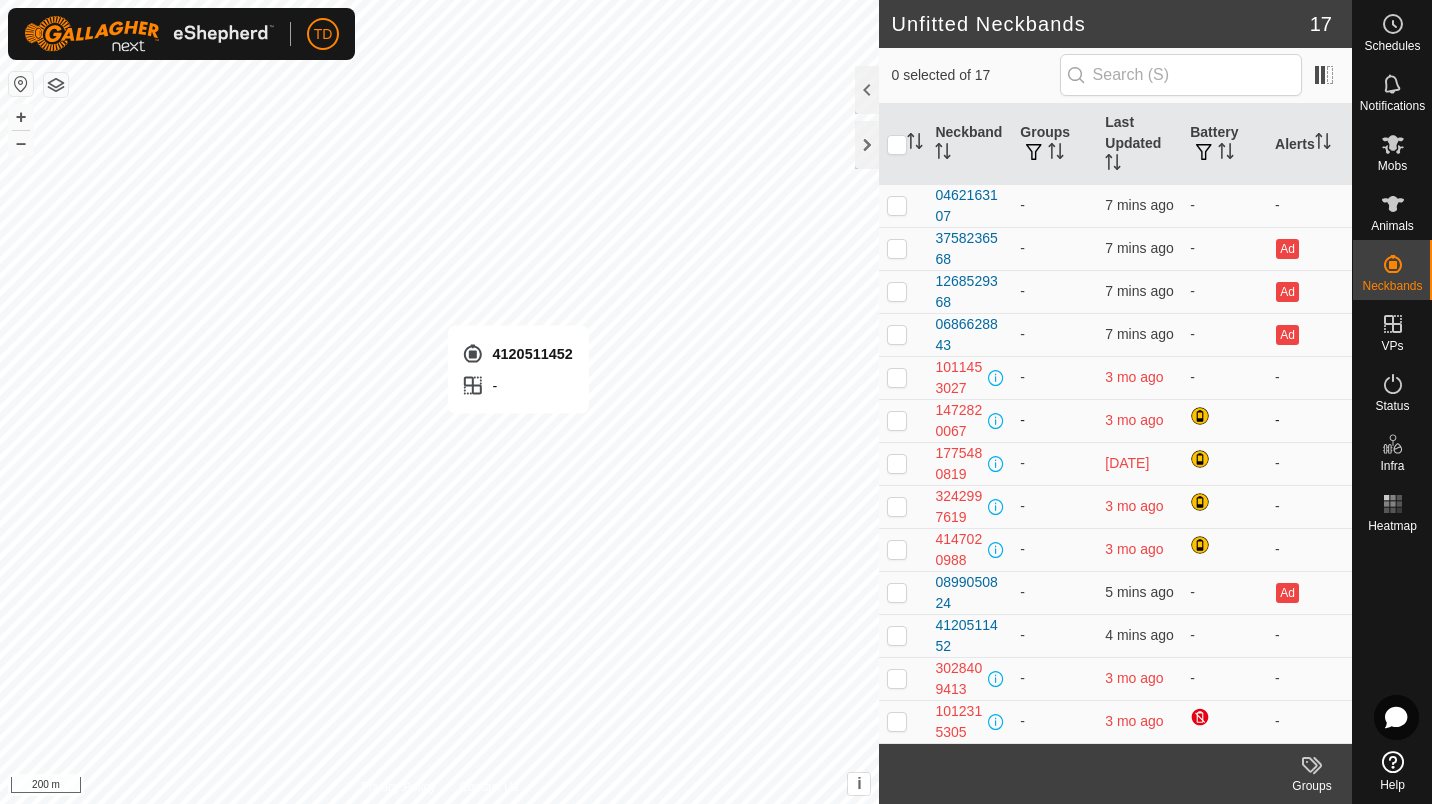 checkbox on "true" 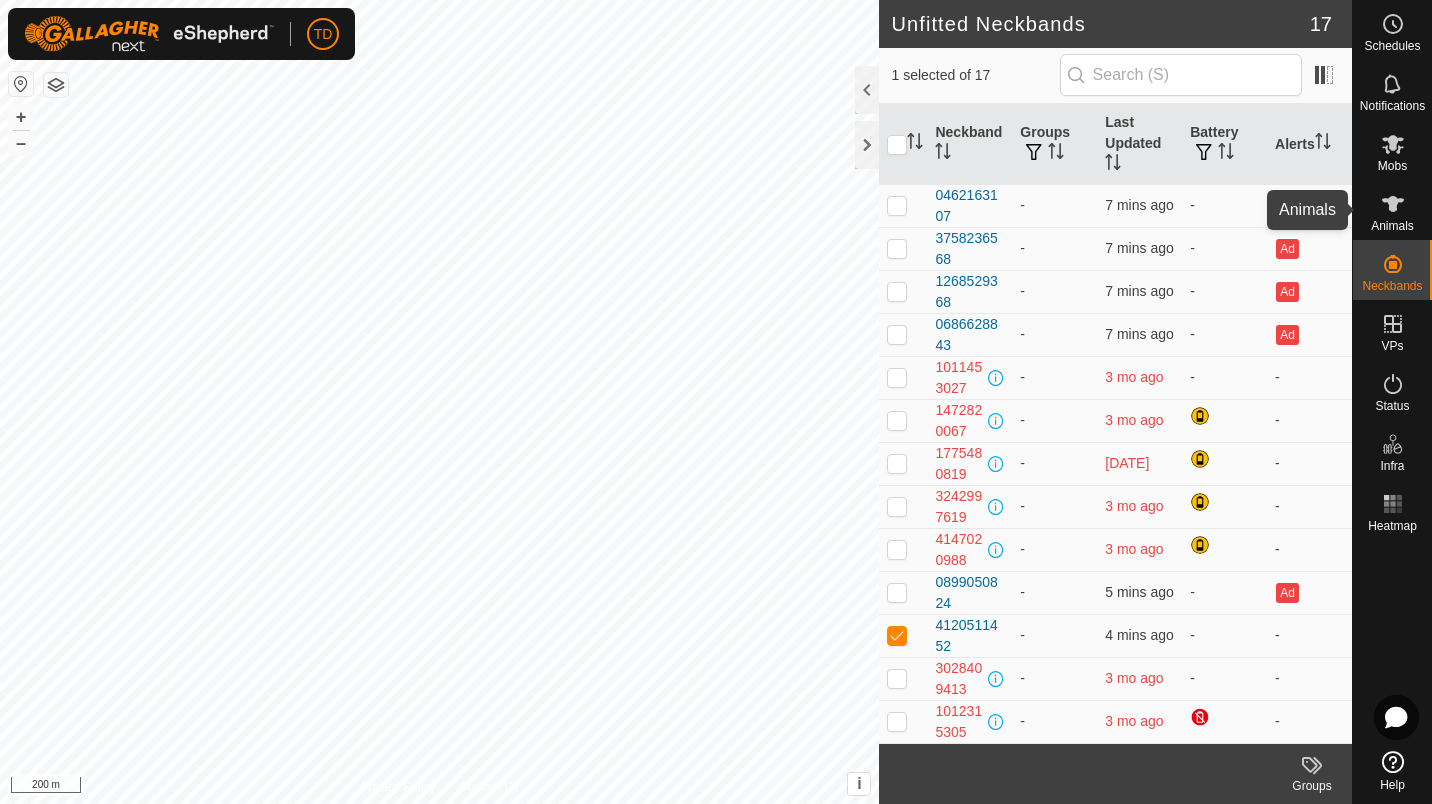 click 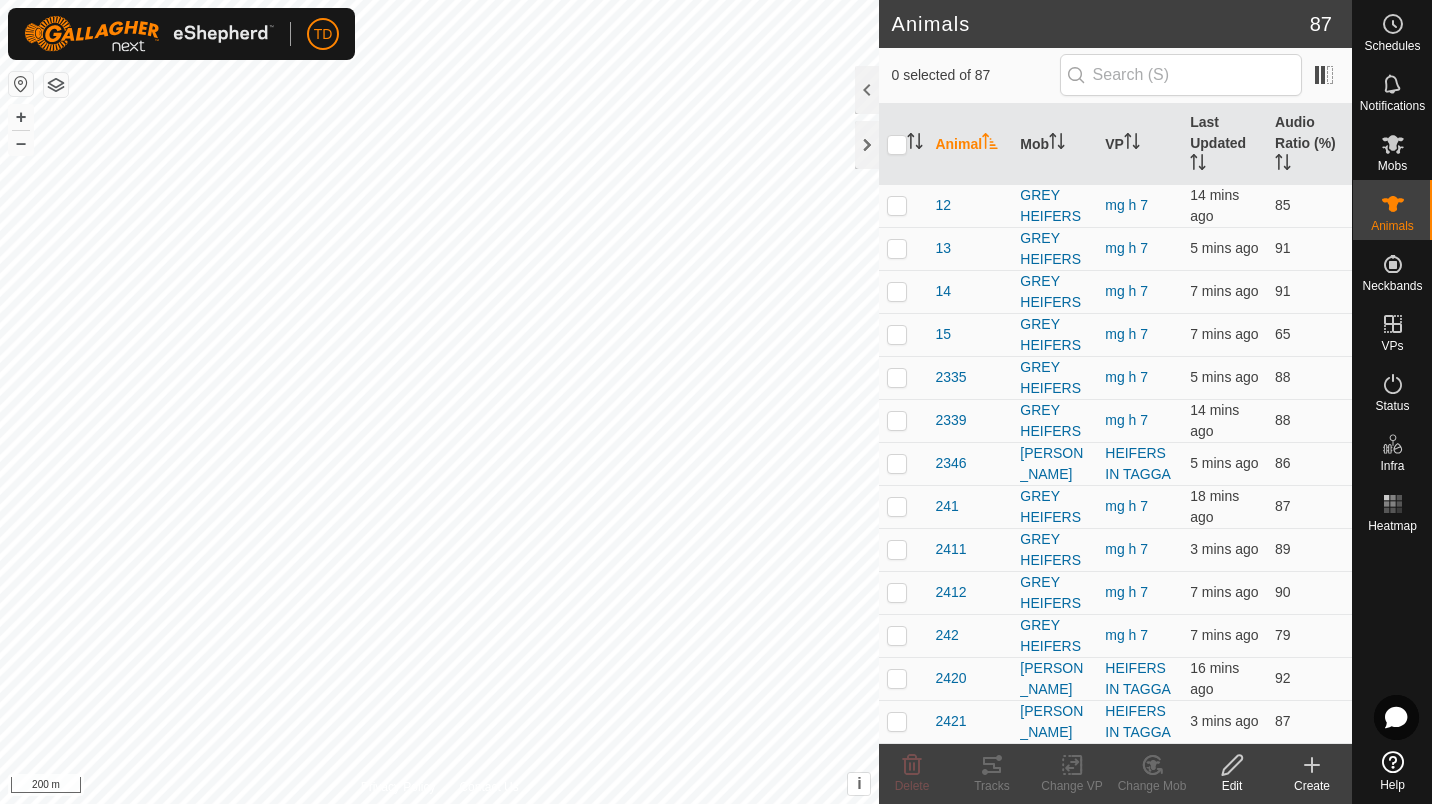 click on "Create" 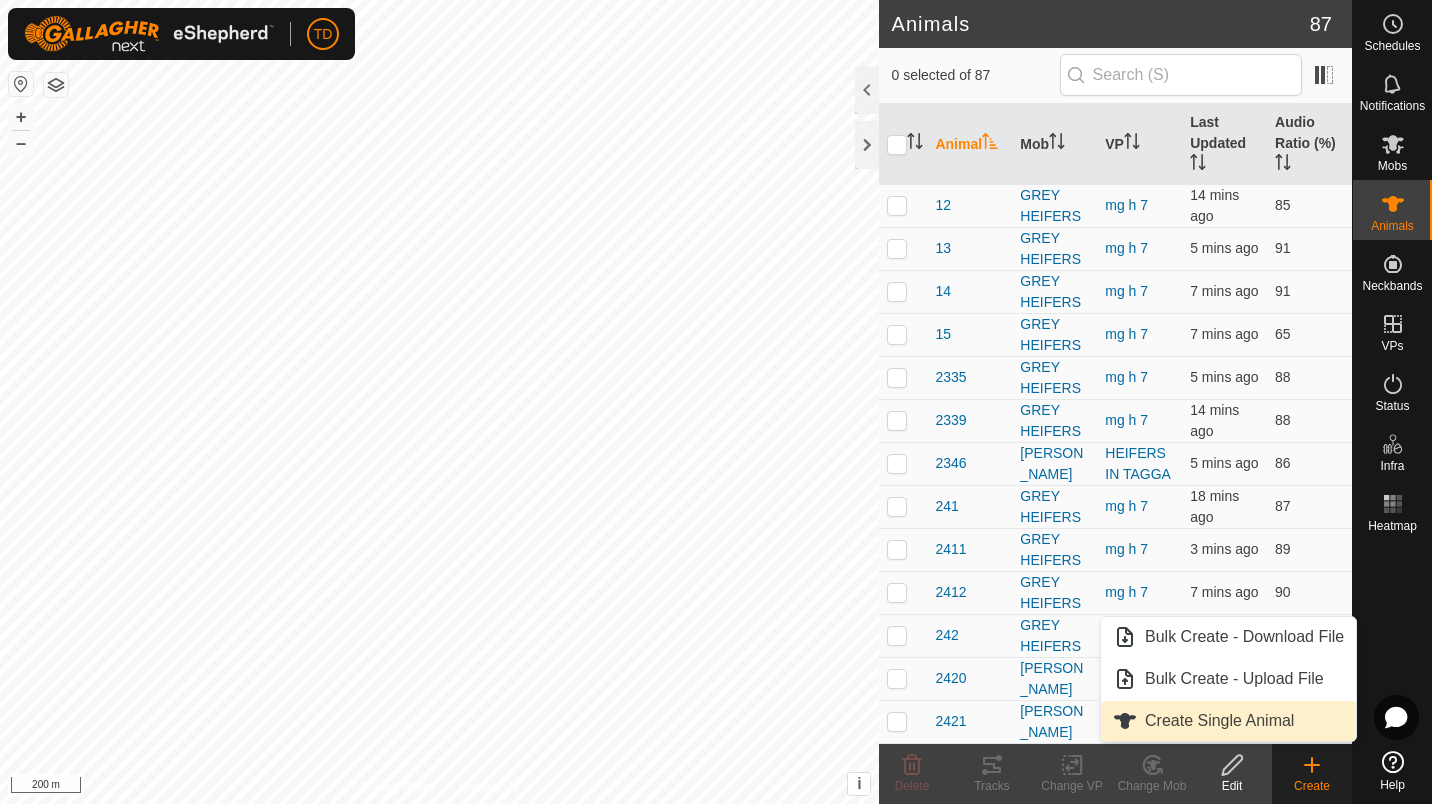 click on "Create Single Animal" at bounding box center [1228, 721] 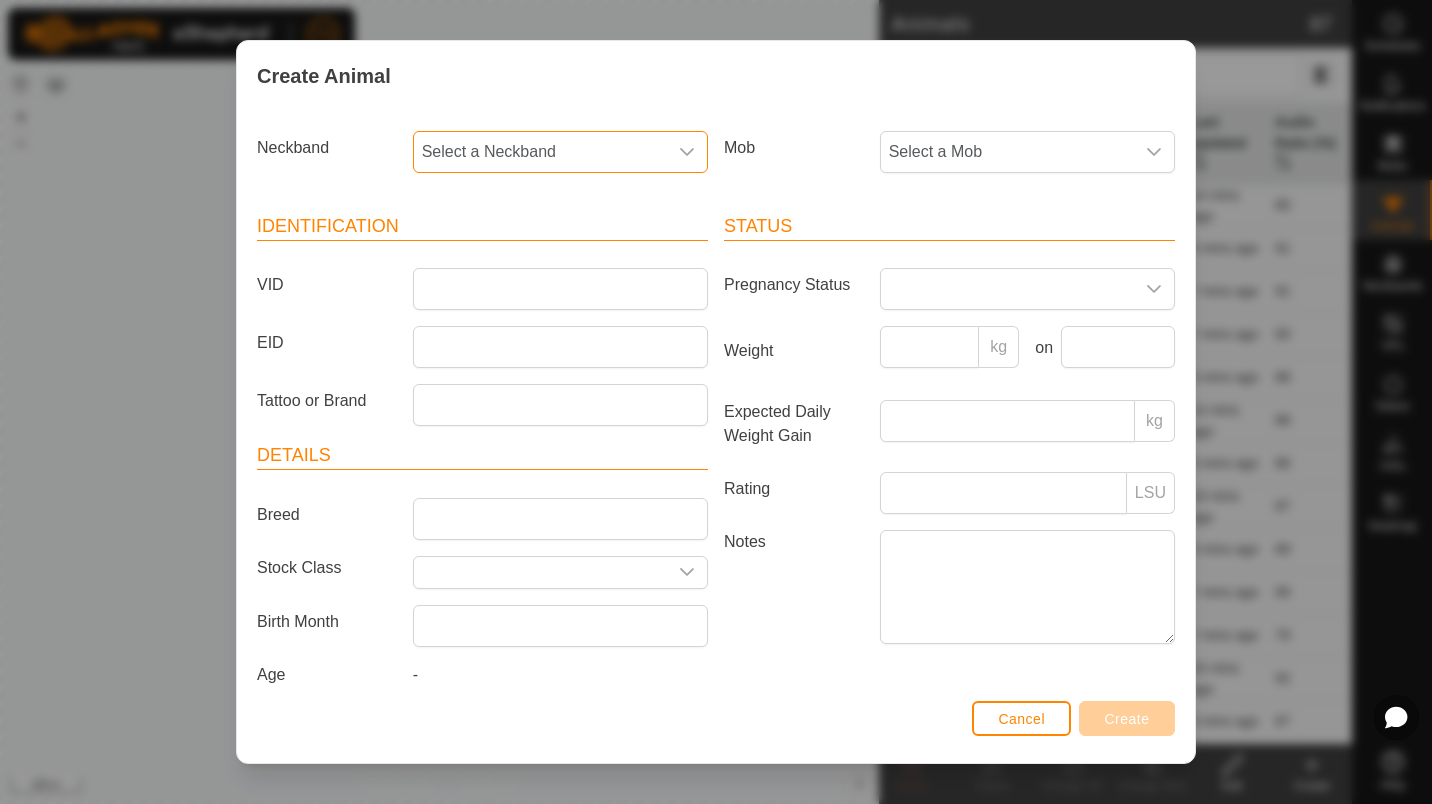 click on "Select a Neckband" at bounding box center [540, 152] 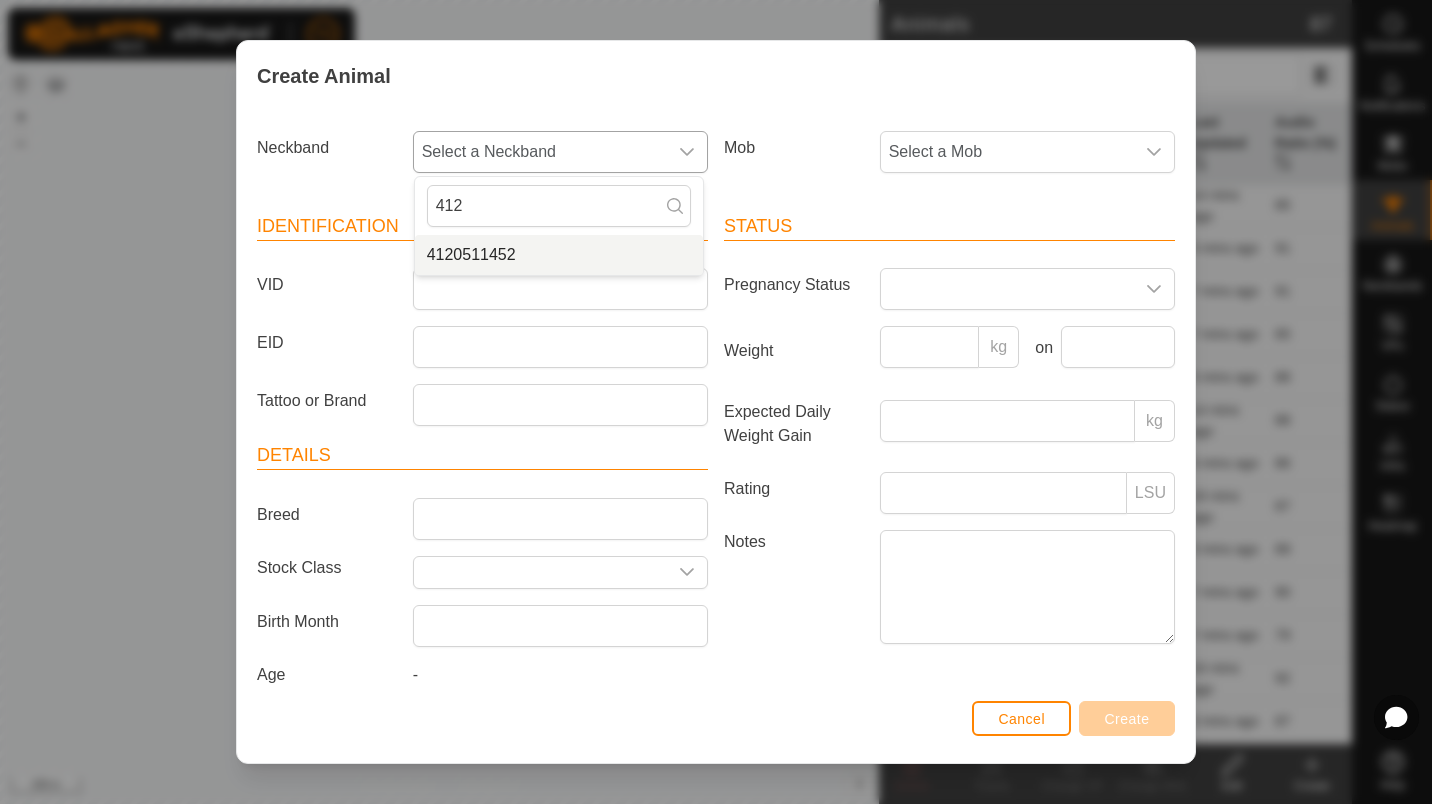 type on "412" 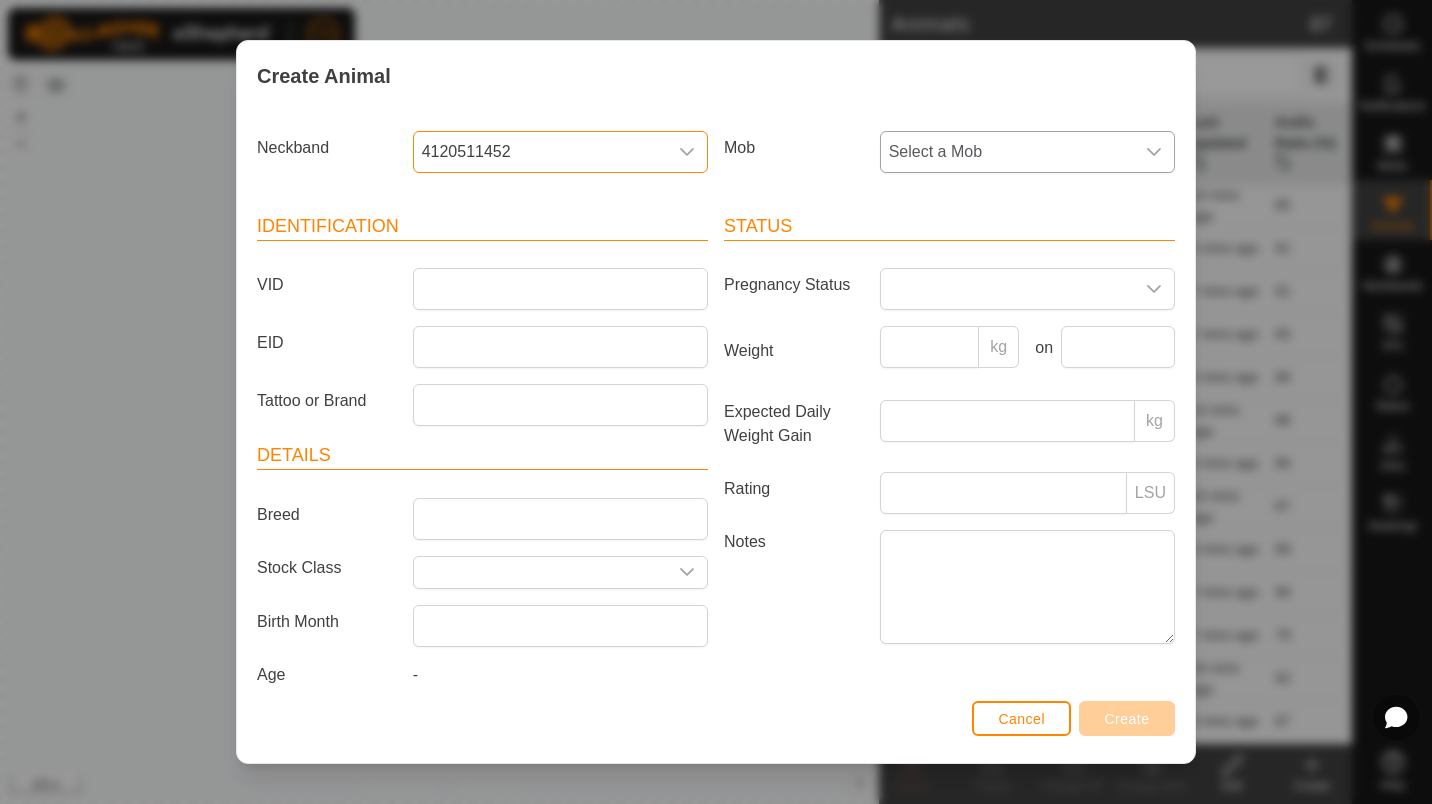click on "Select a Mob" at bounding box center [1007, 152] 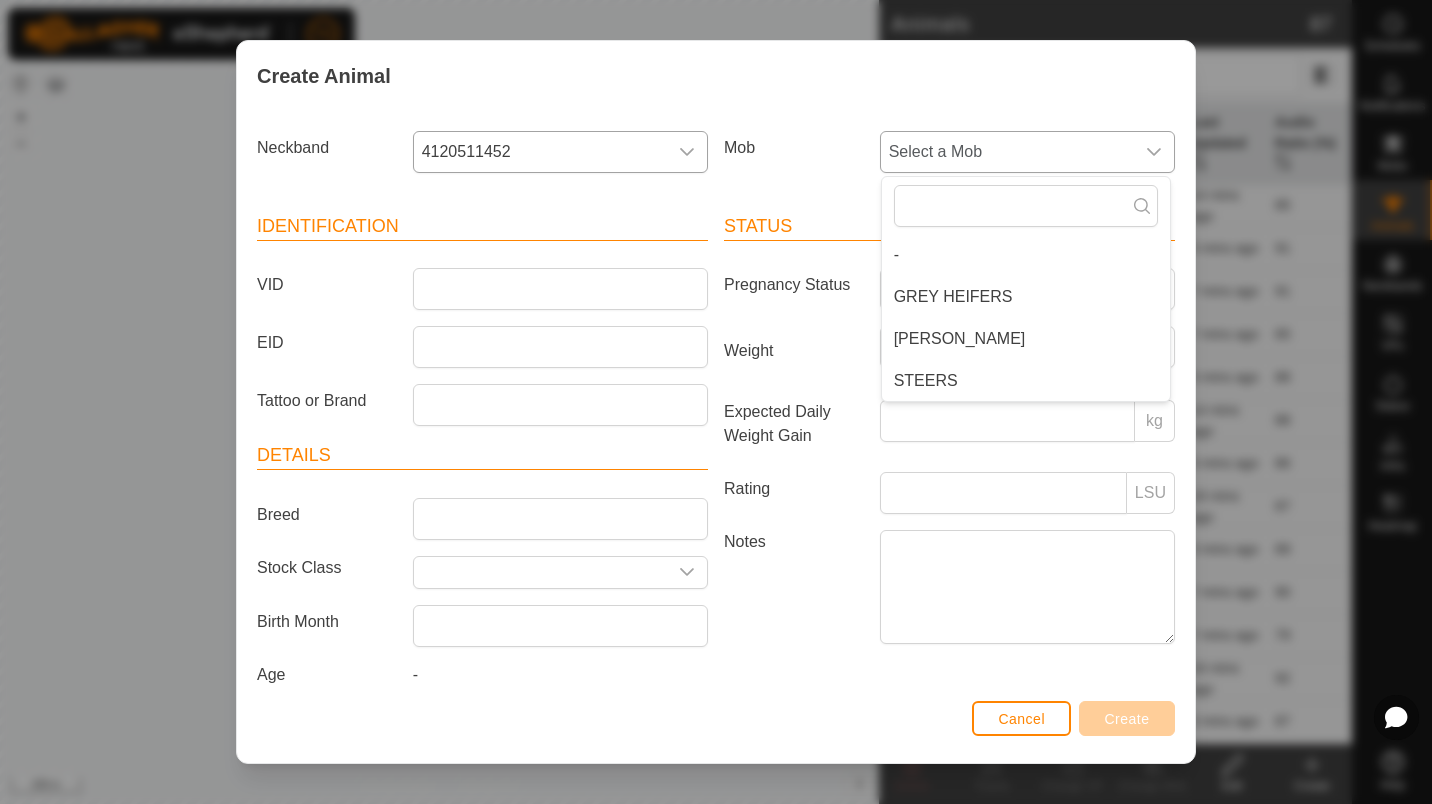 click on "STEERS" at bounding box center [1026, 381] 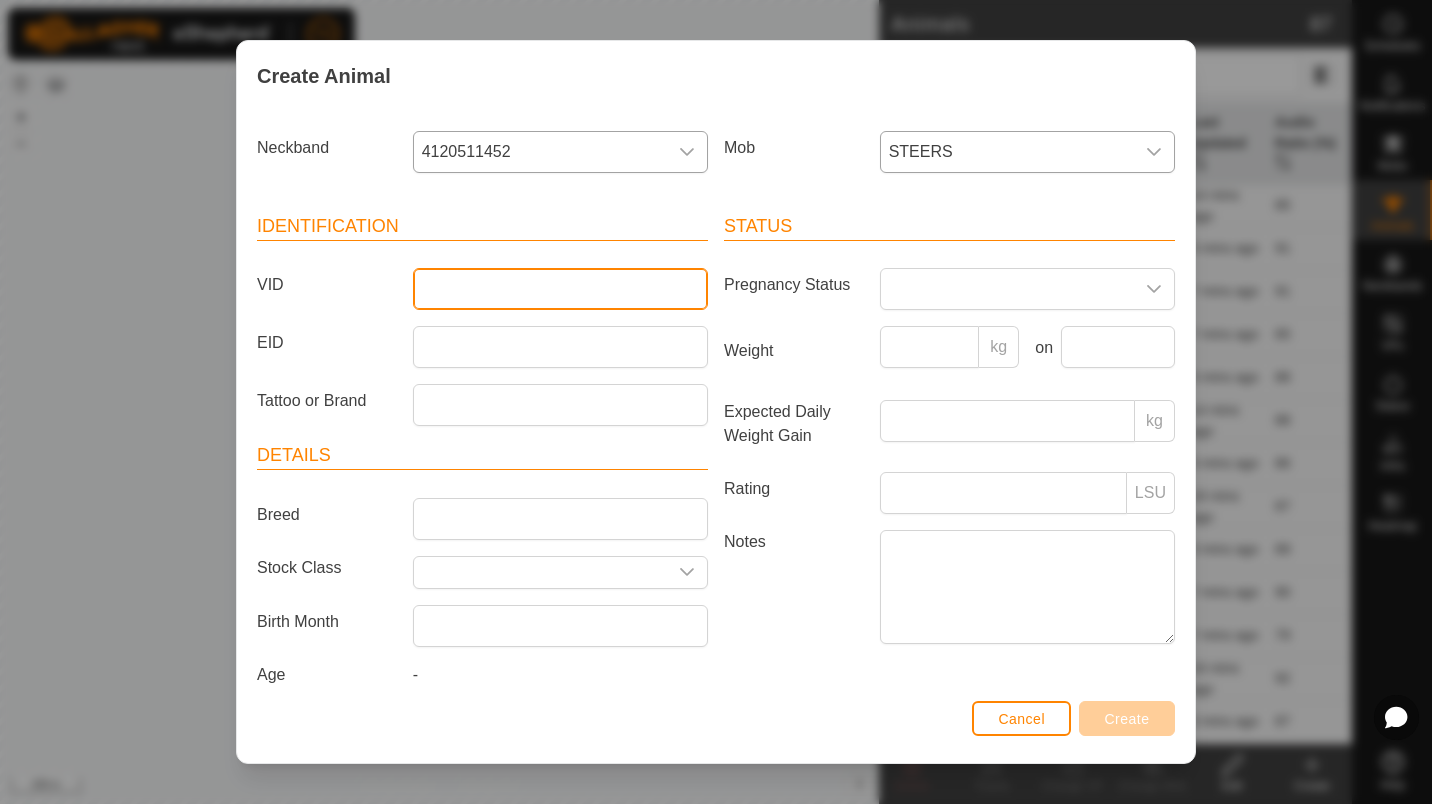 click on "VID" at bounding box center [560, 289] 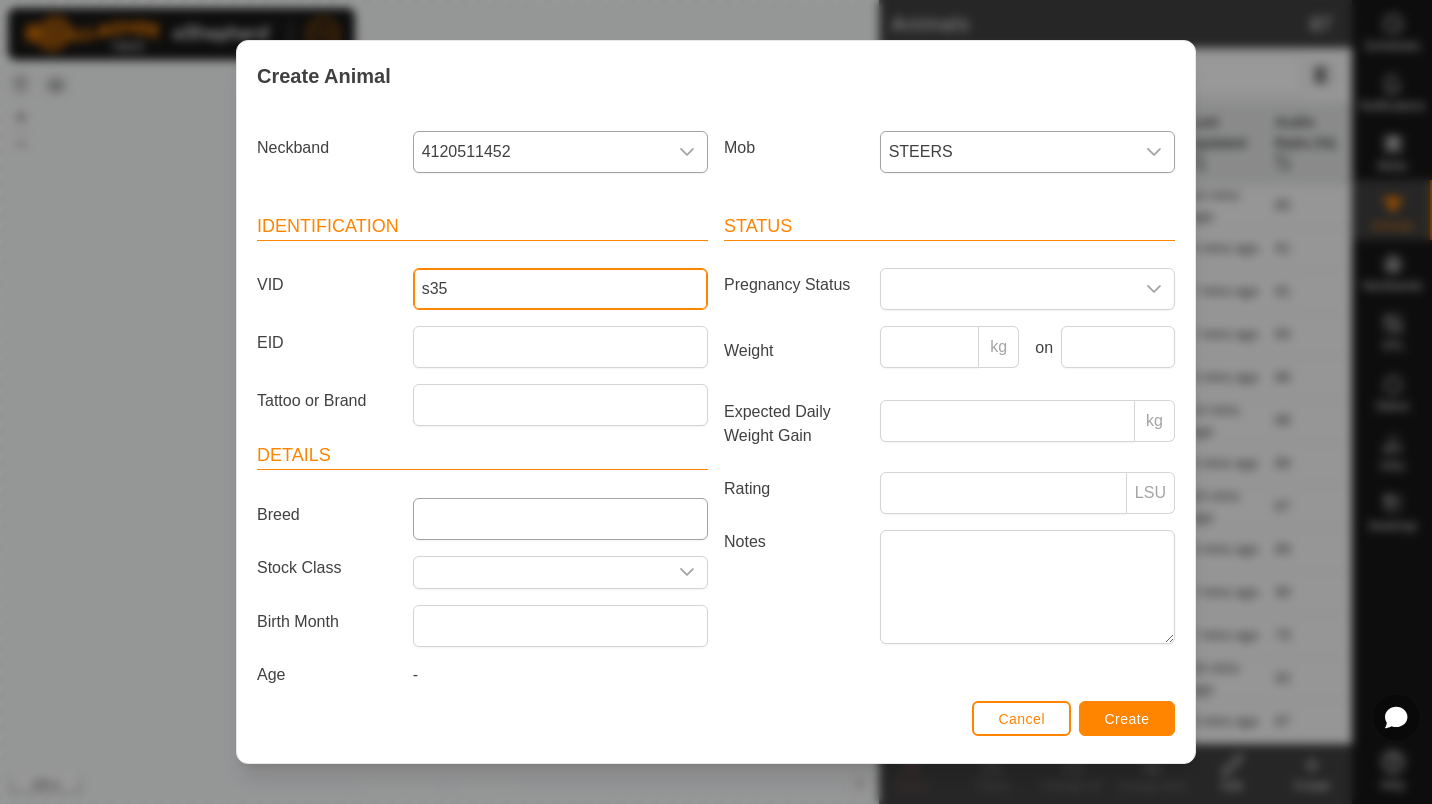 type on "s35" 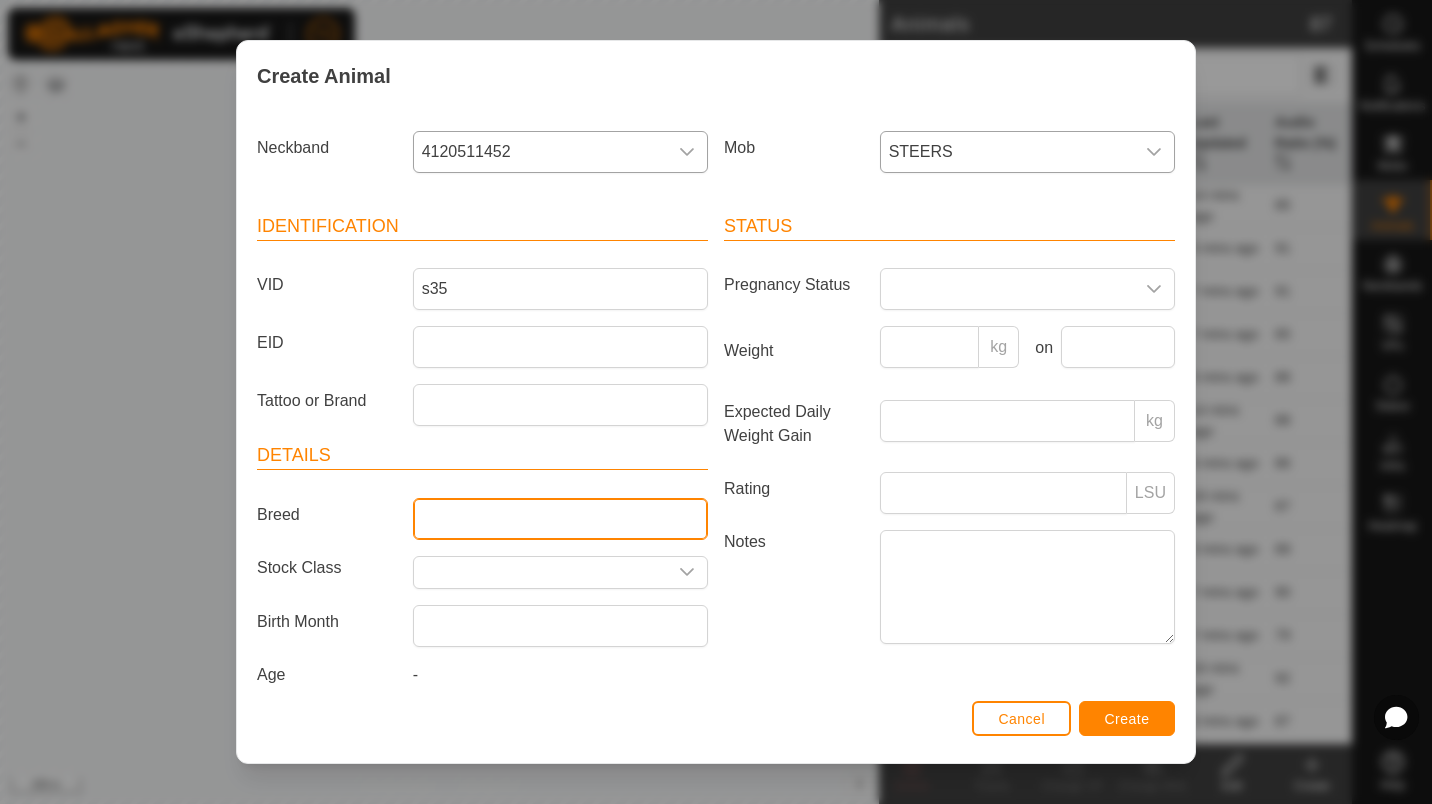 click on "Breed" at bounding box center [560, 519] 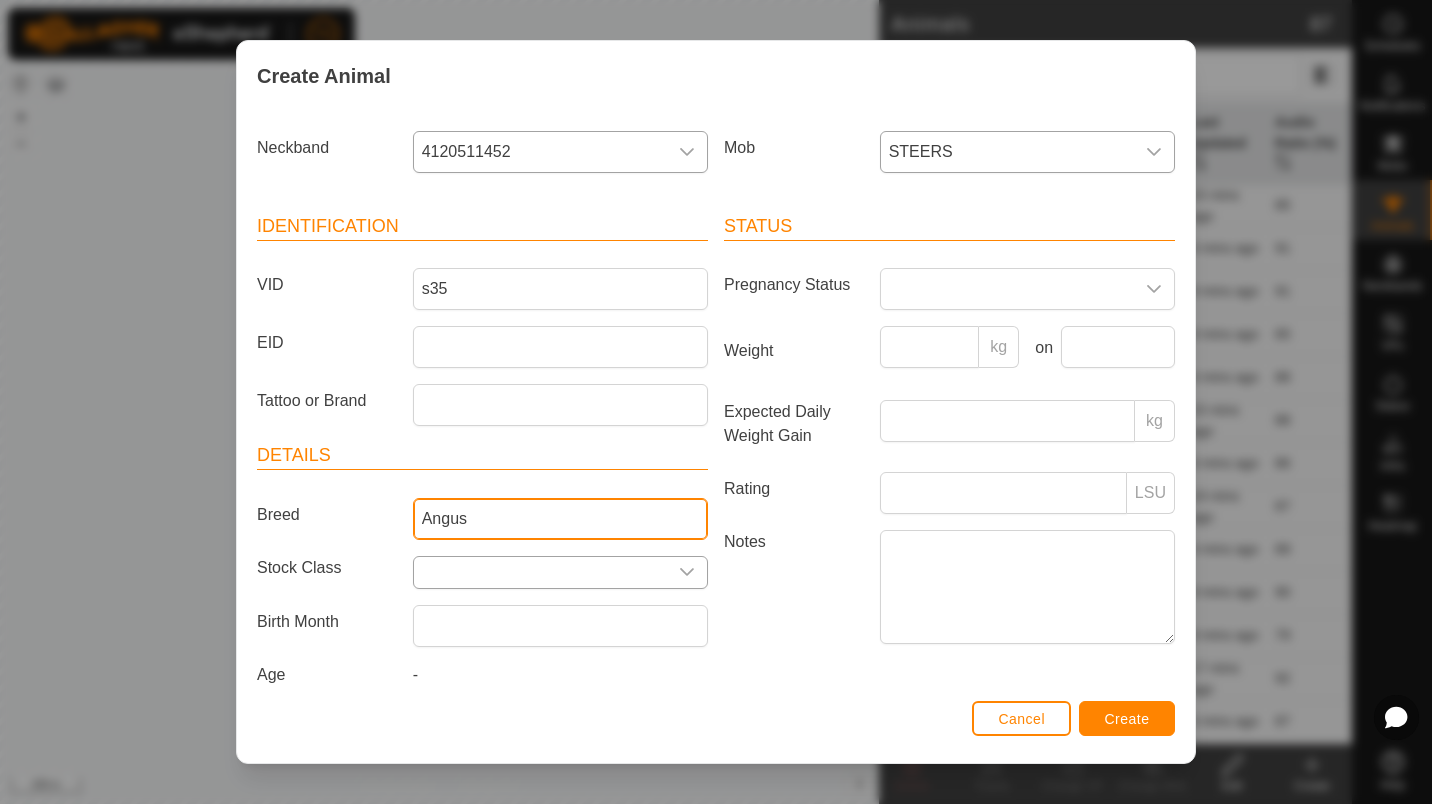 type on "Angus" 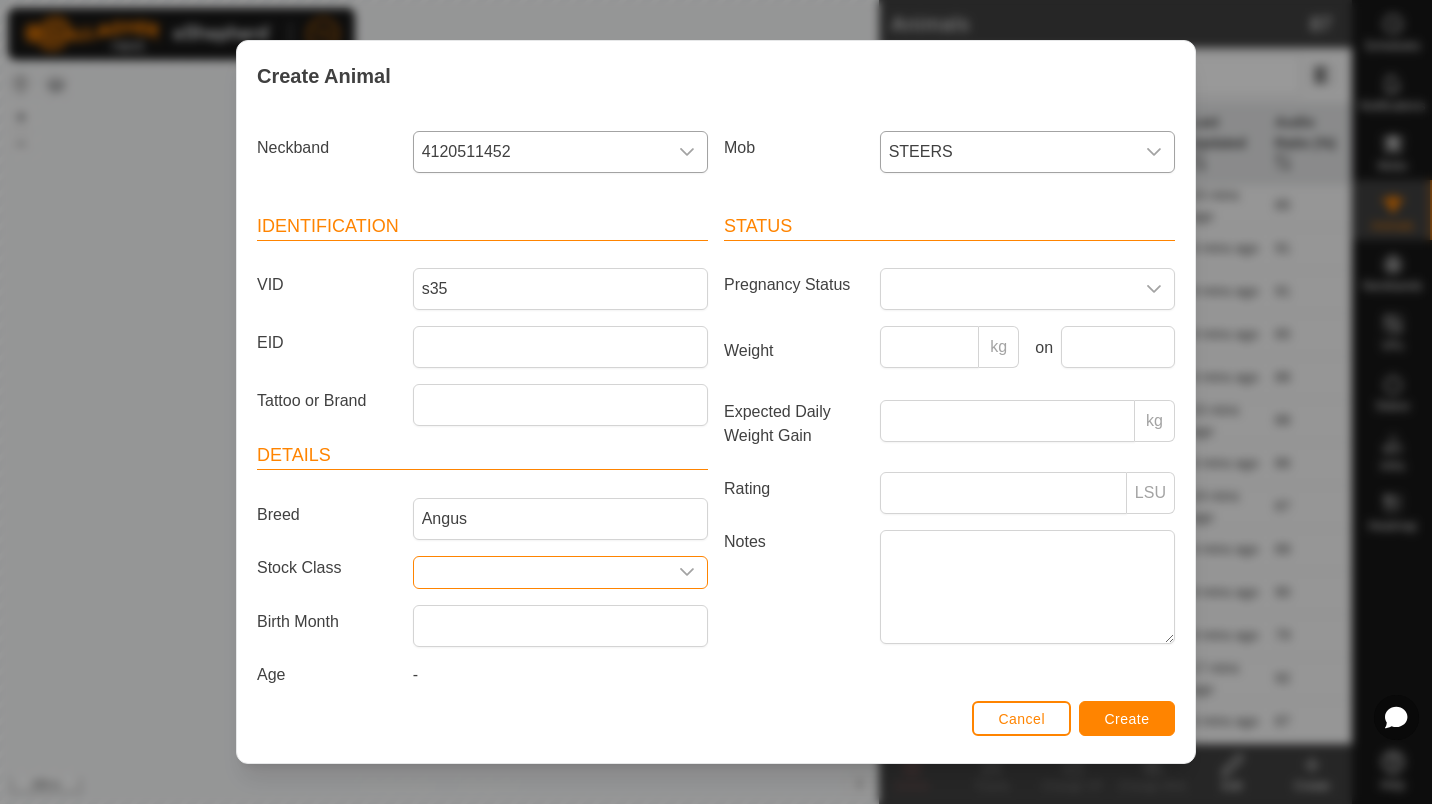 click at bounding box center (540, 572) 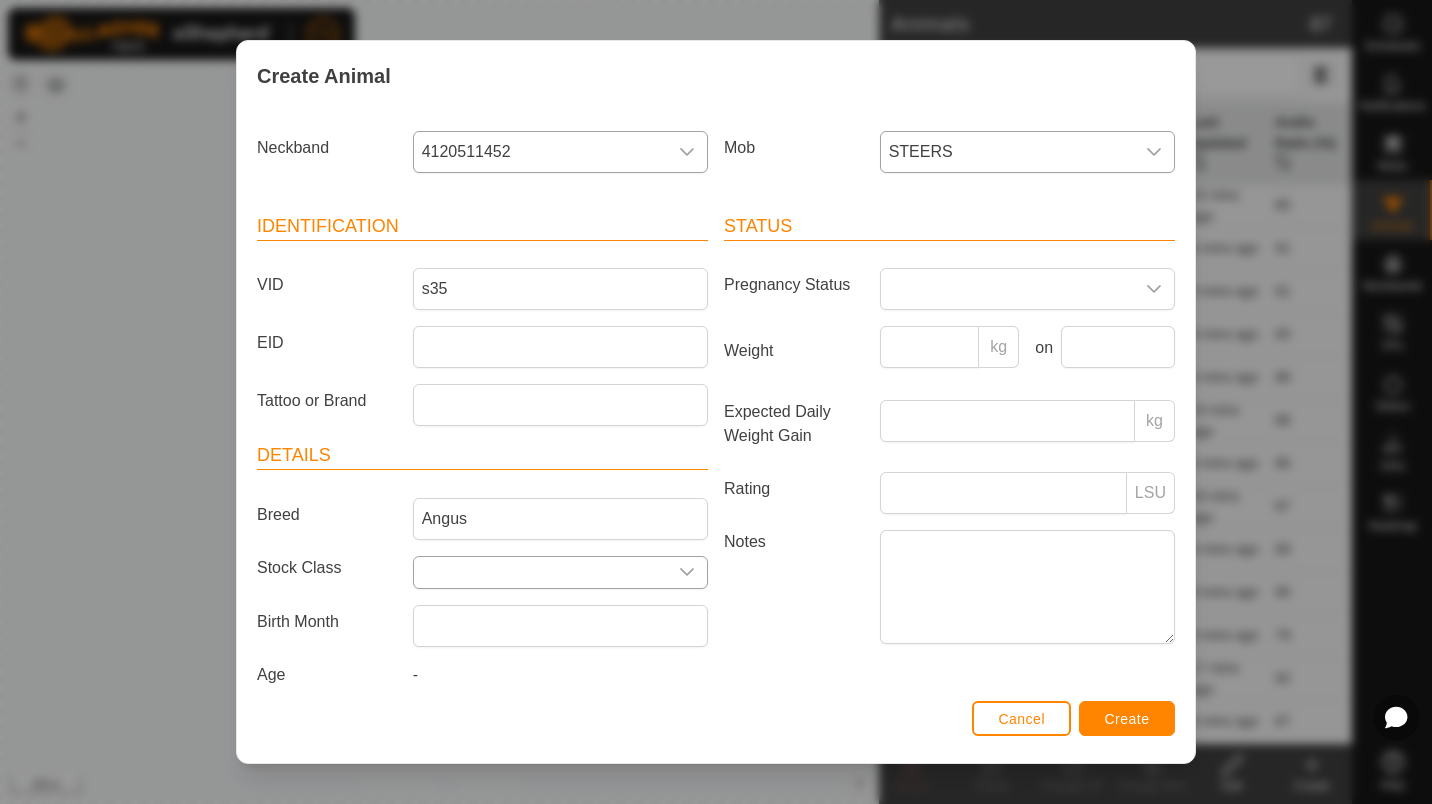click 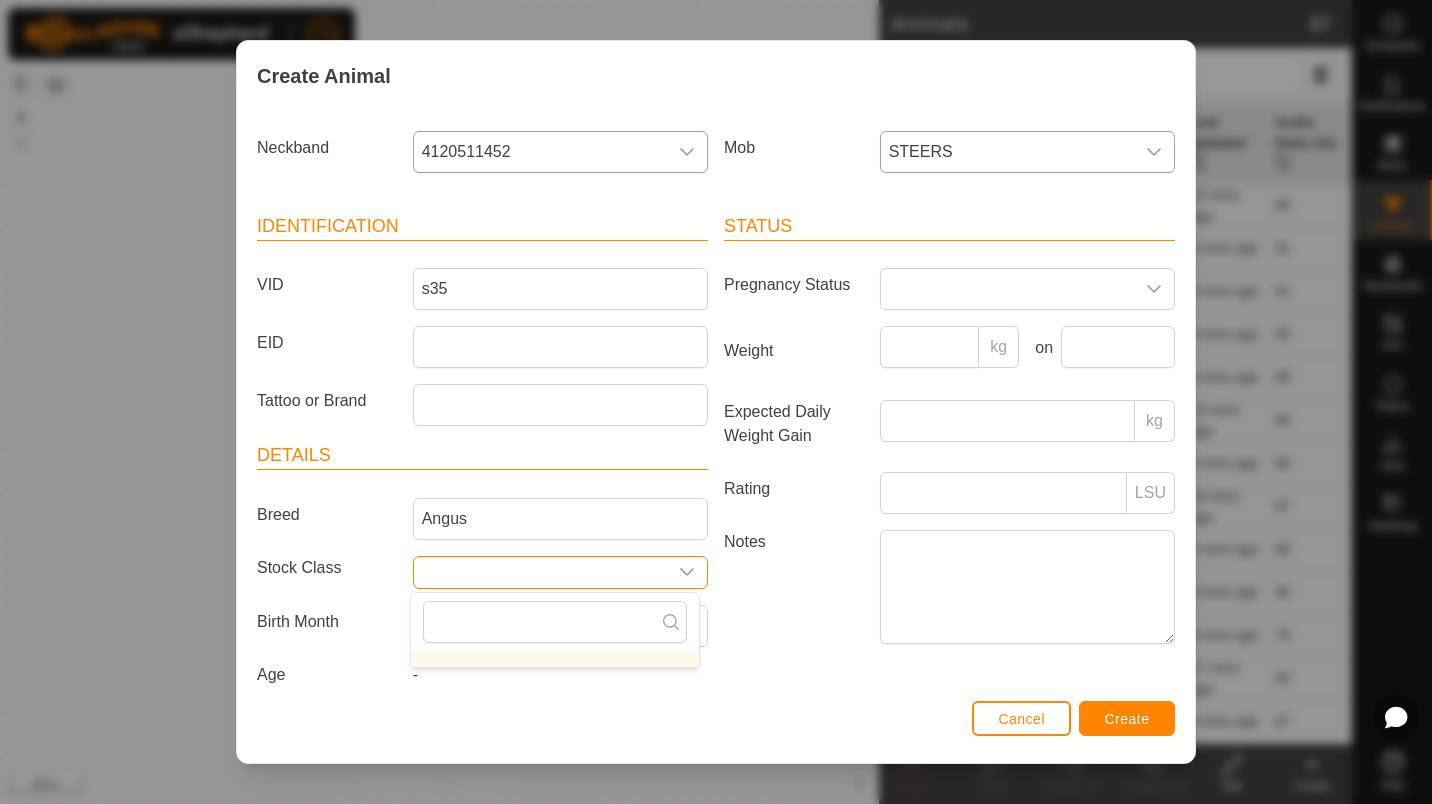 click at bounding box center (540, 572) 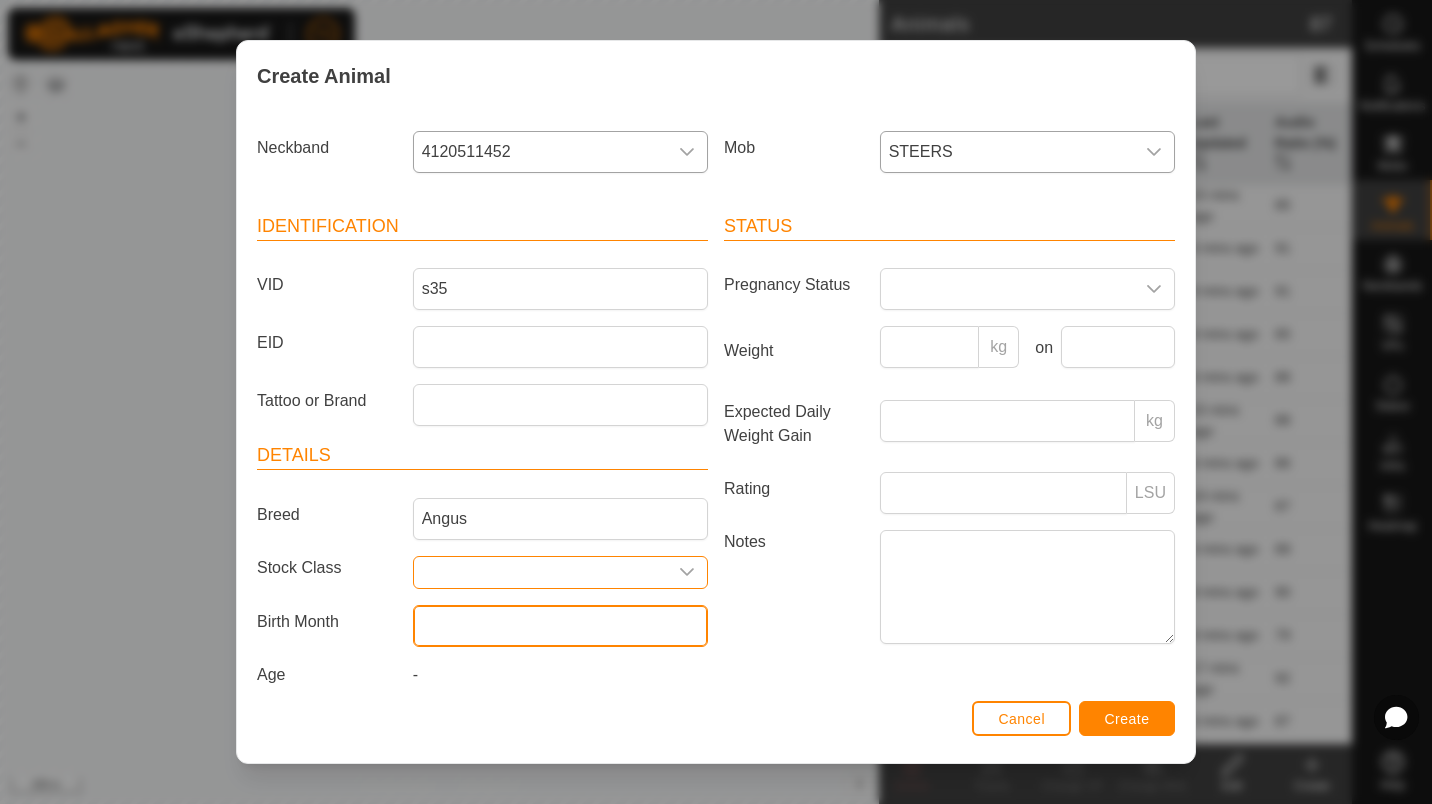 click at bounding box center (560, 626) 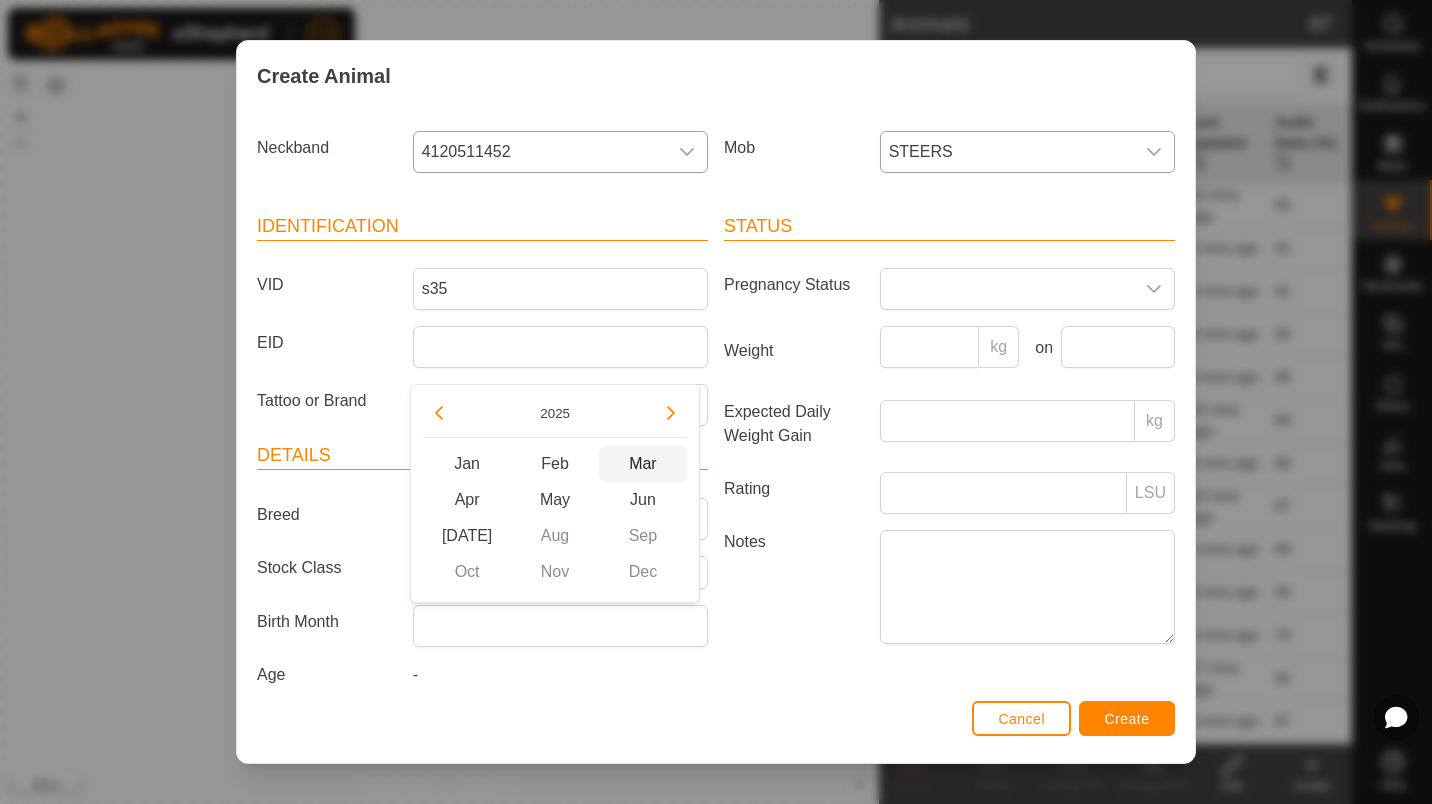 click on "Mar" at bounding box center (643, 464) 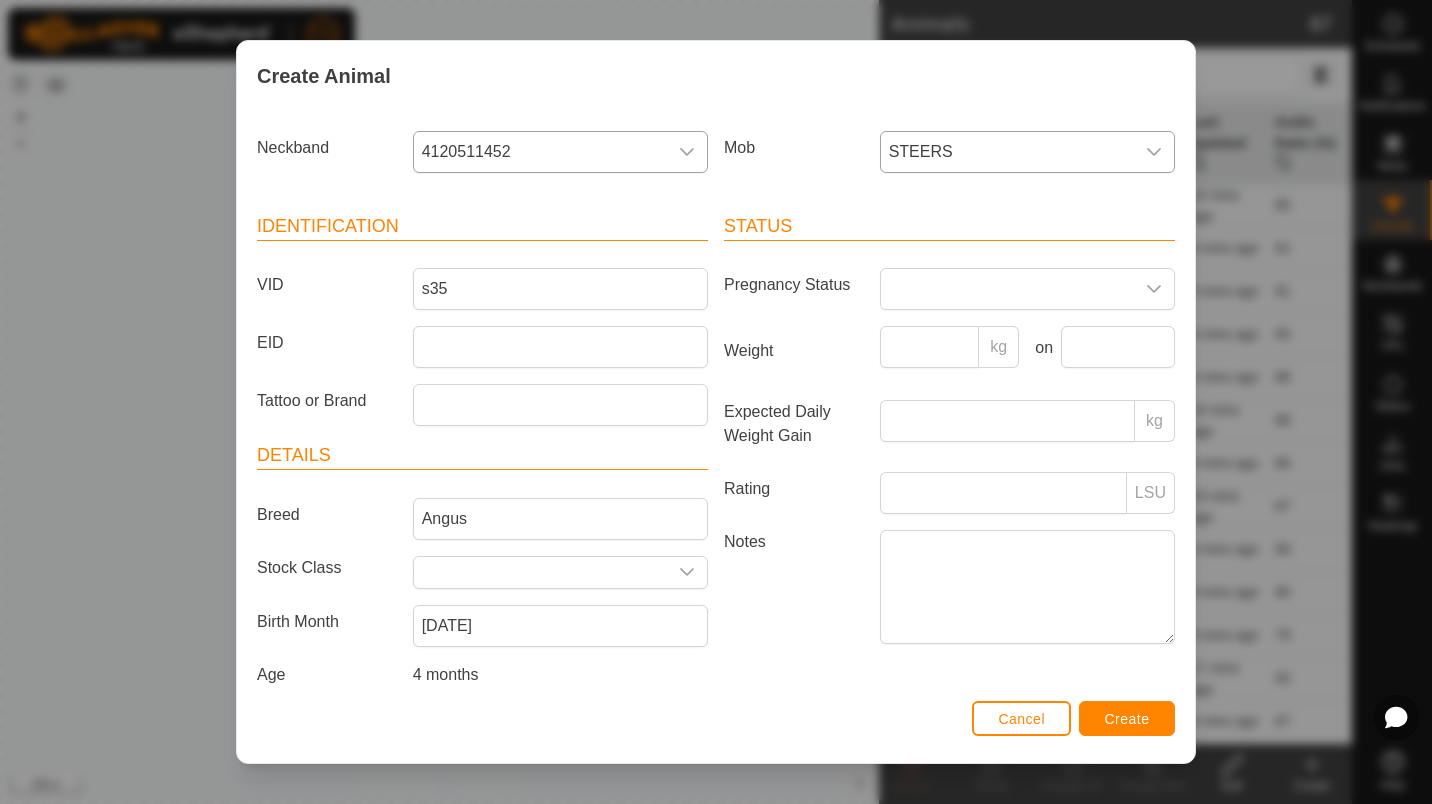 click on "Details" at bounding box center [482, 456] 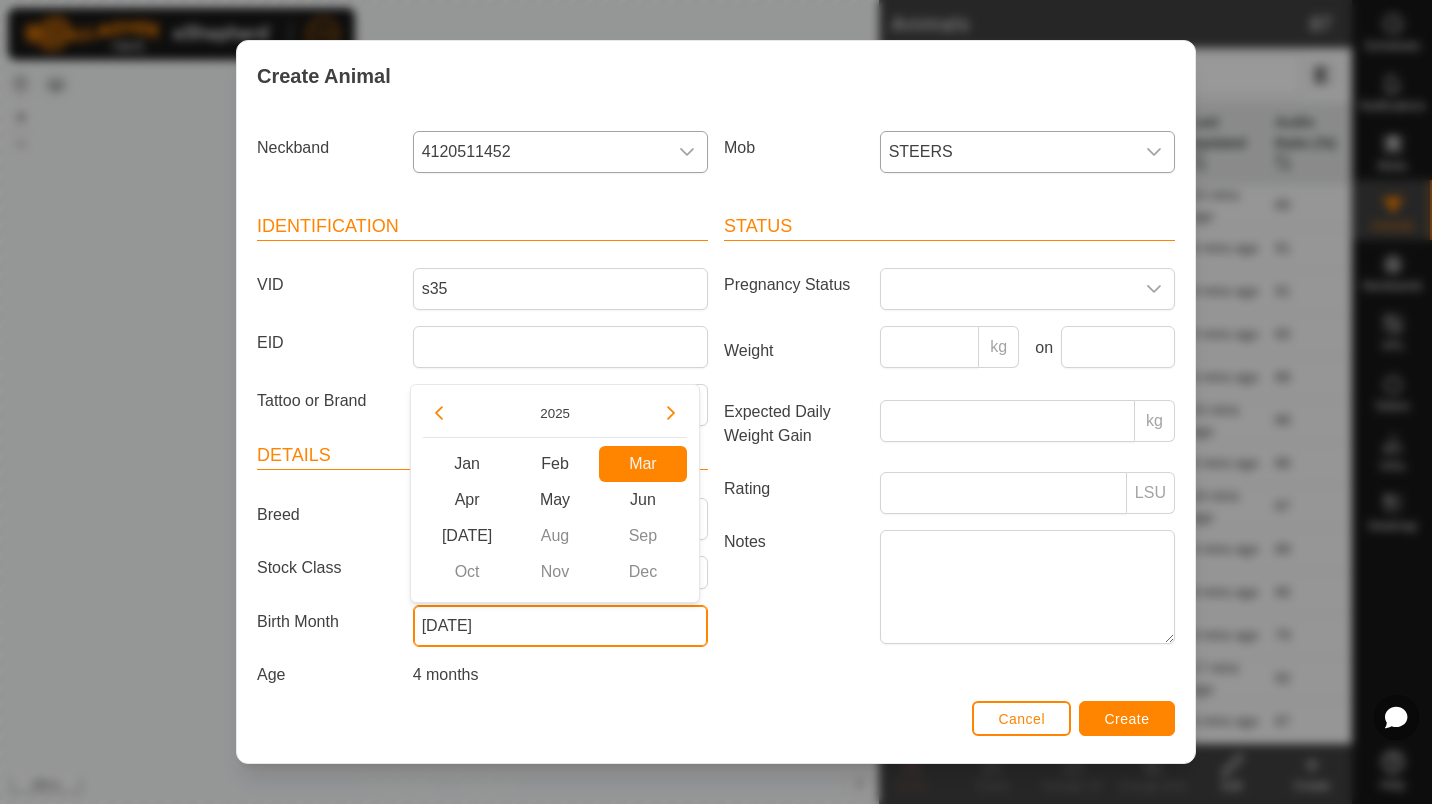 drag, startPoint x: 536, startPoint y: 621, endPoint x: 519, endPoint y: 628, distance: 18.384777 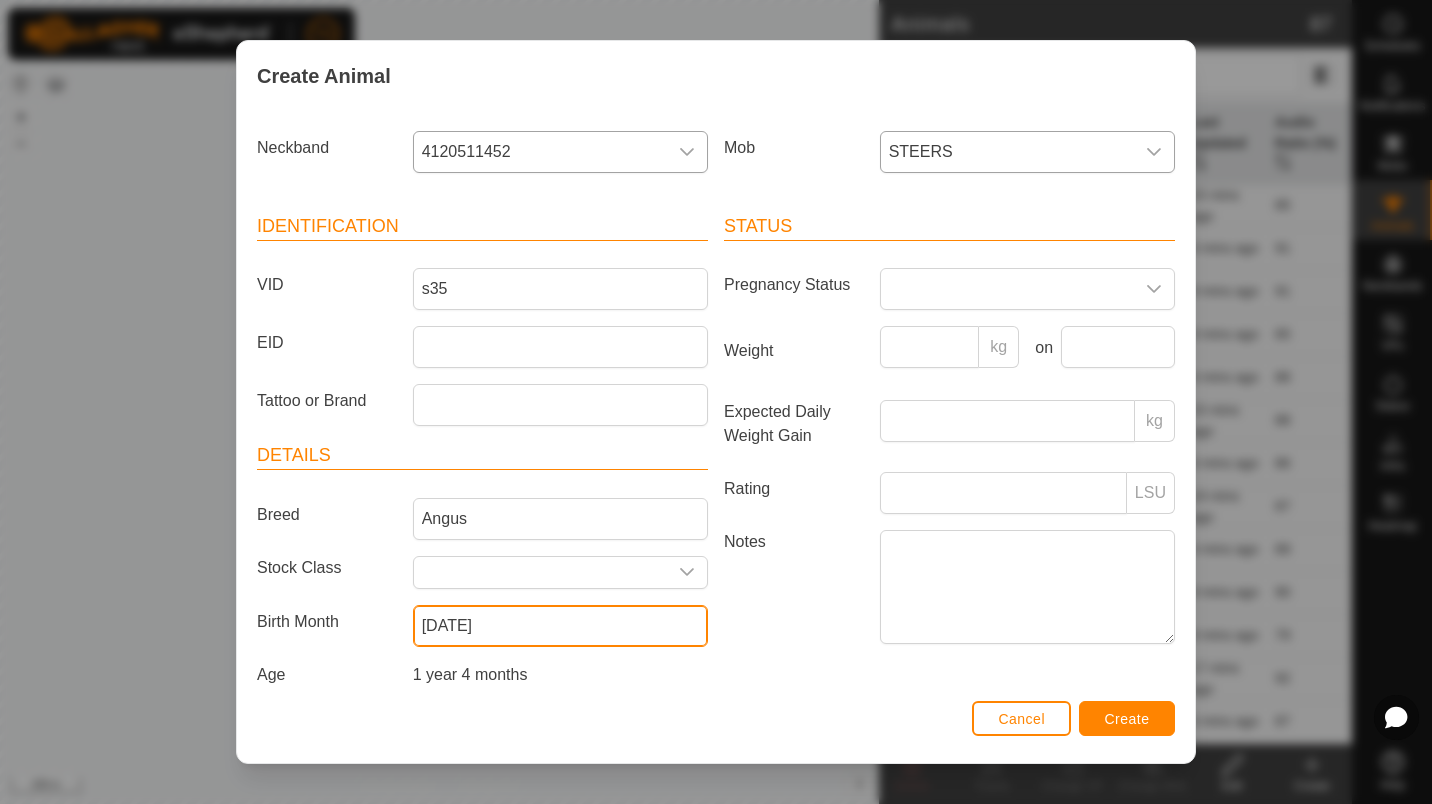 type on "[DATE]" 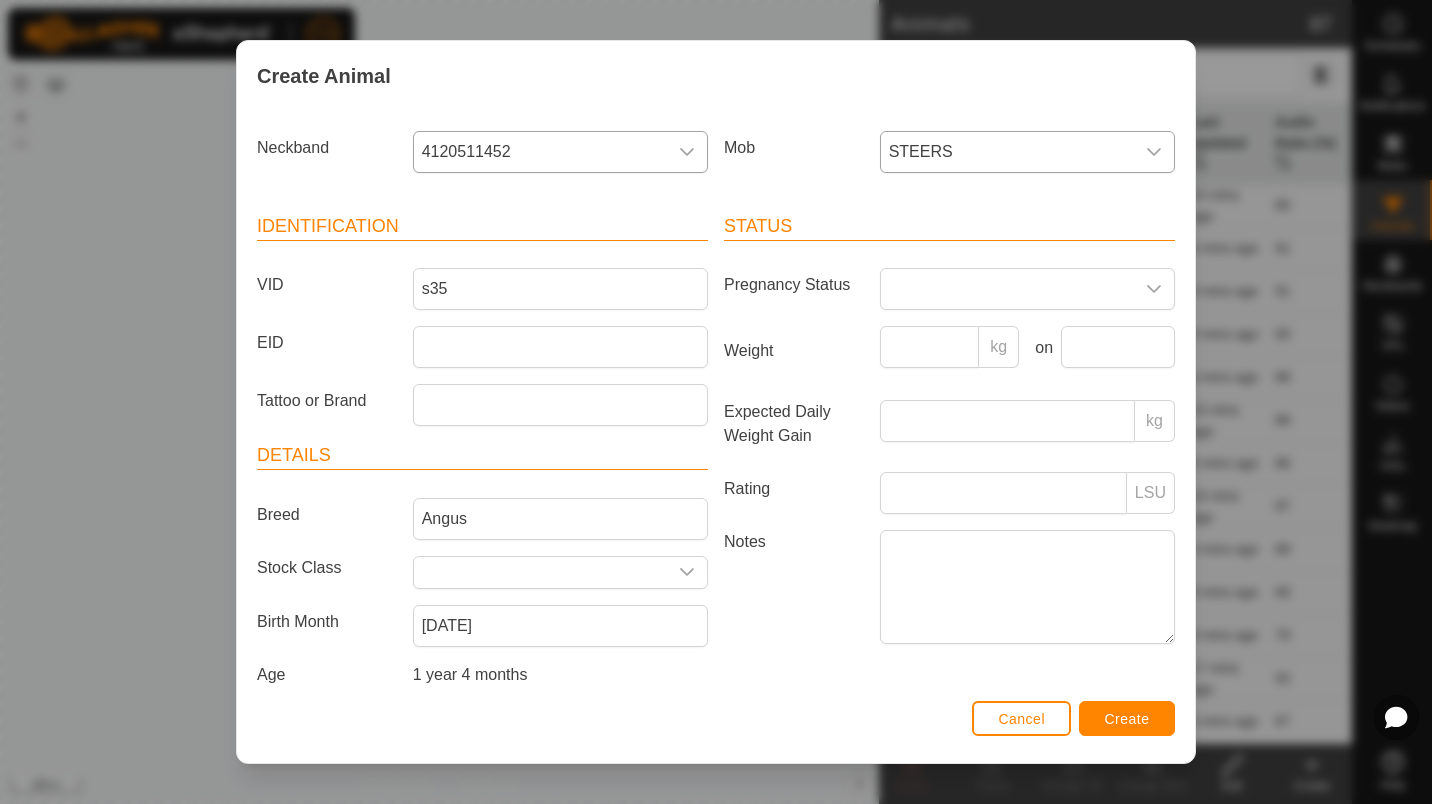 click on "Status Pregnancy Status   Weight kg on Expected Daily Weight Gain kg Rating LSU Notes" at bounding box center [949, 453] 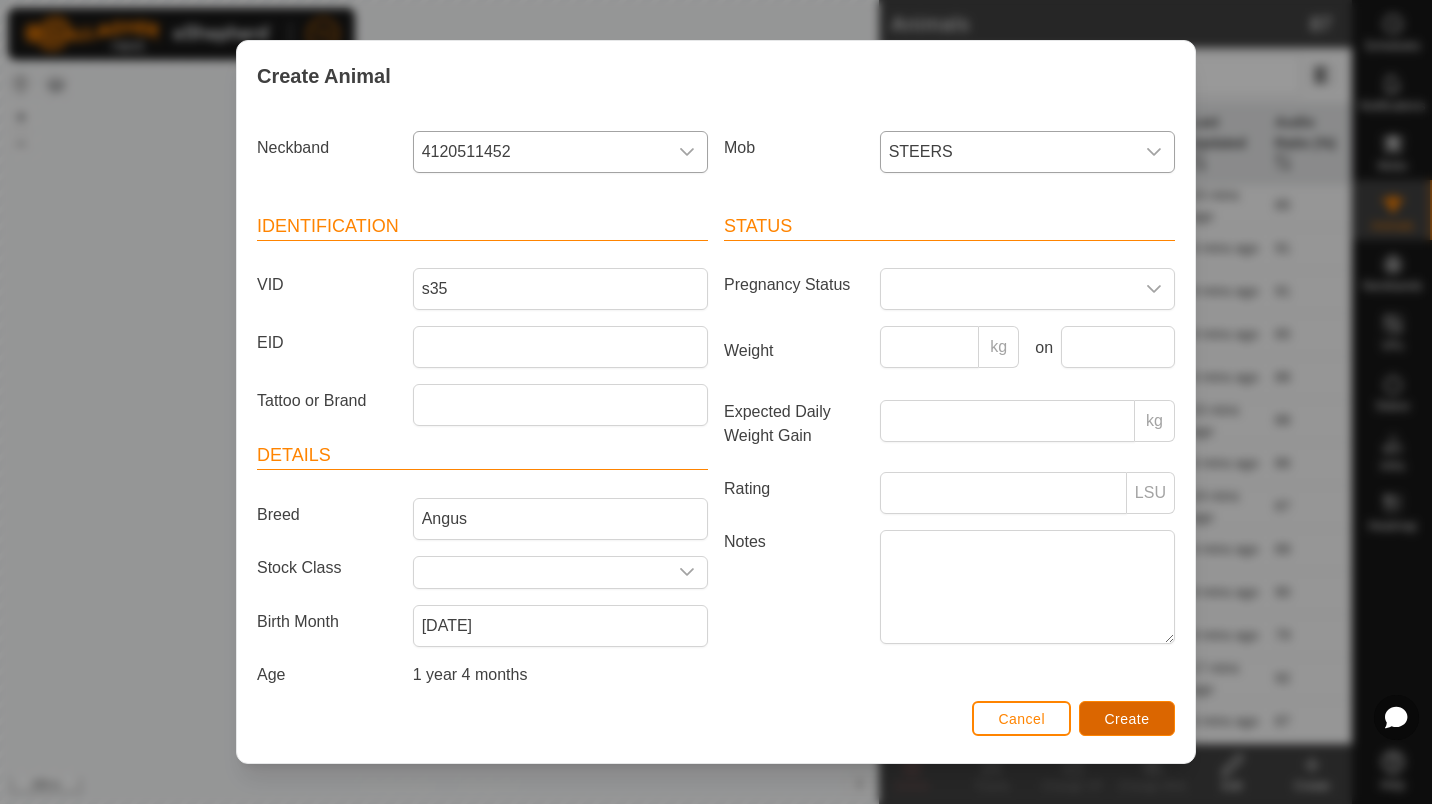 click on "Create" at bounding box center [1127, 719] 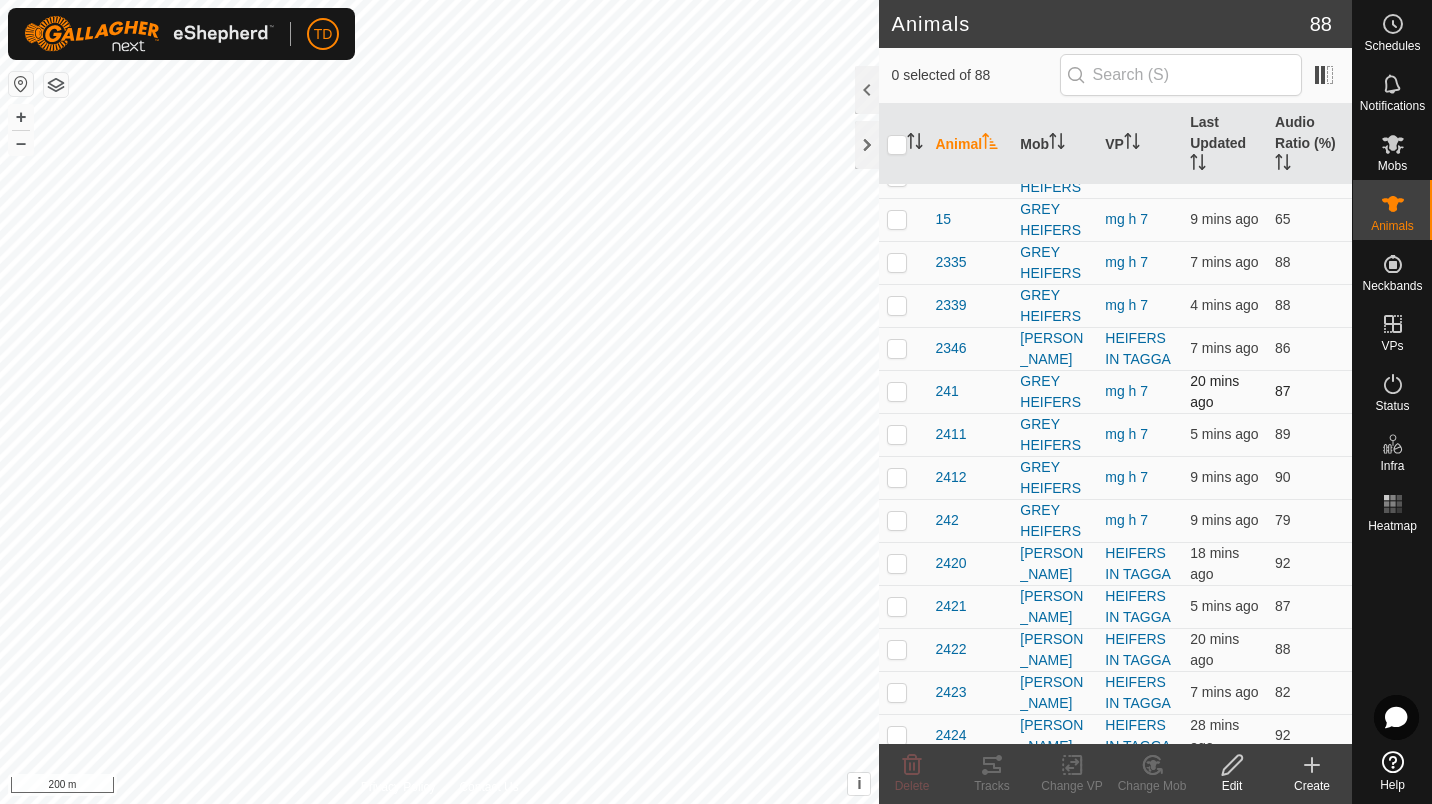 scroll, scrollTop: 120, scrollLeft: 0, axis: vertical 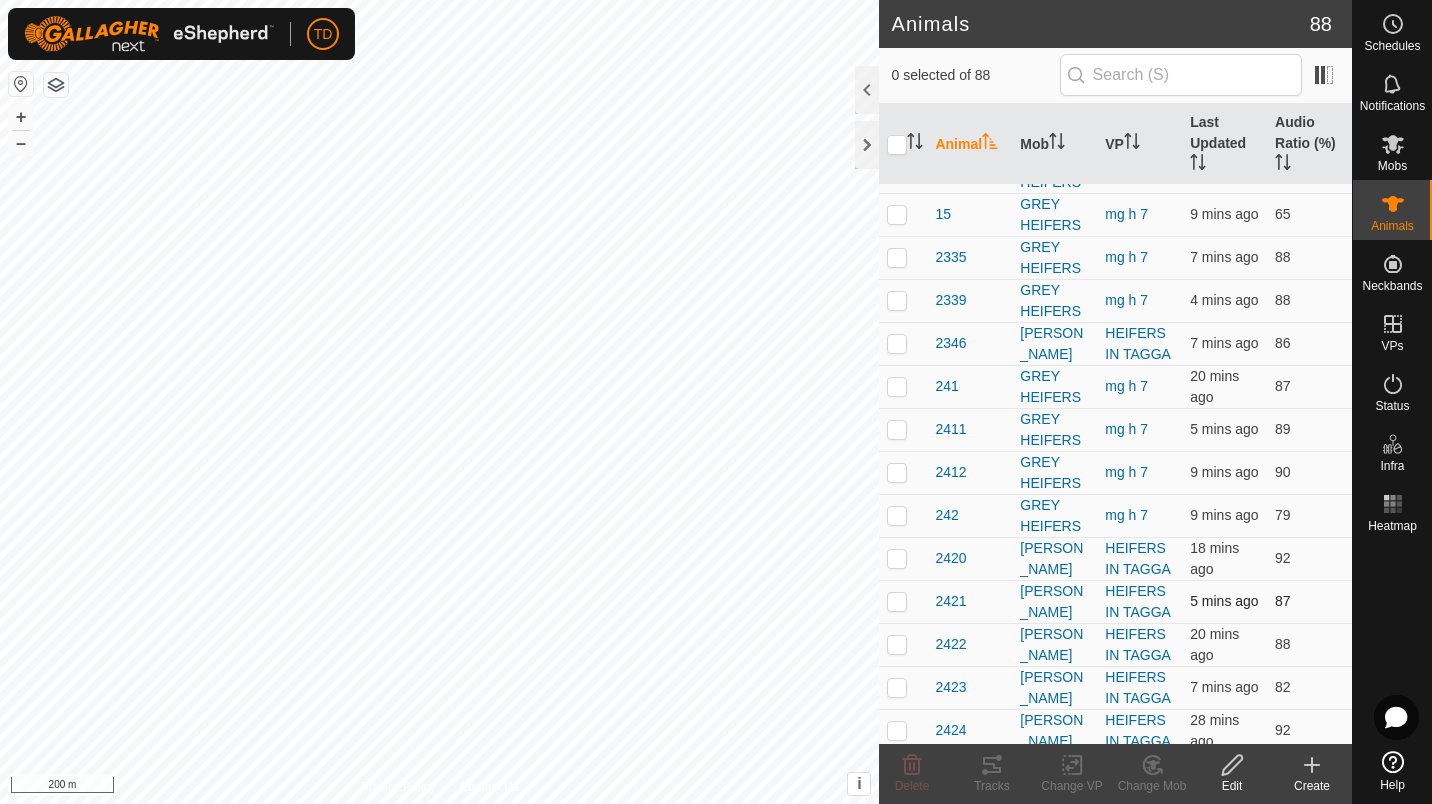 click at bounding box center (897, 601) 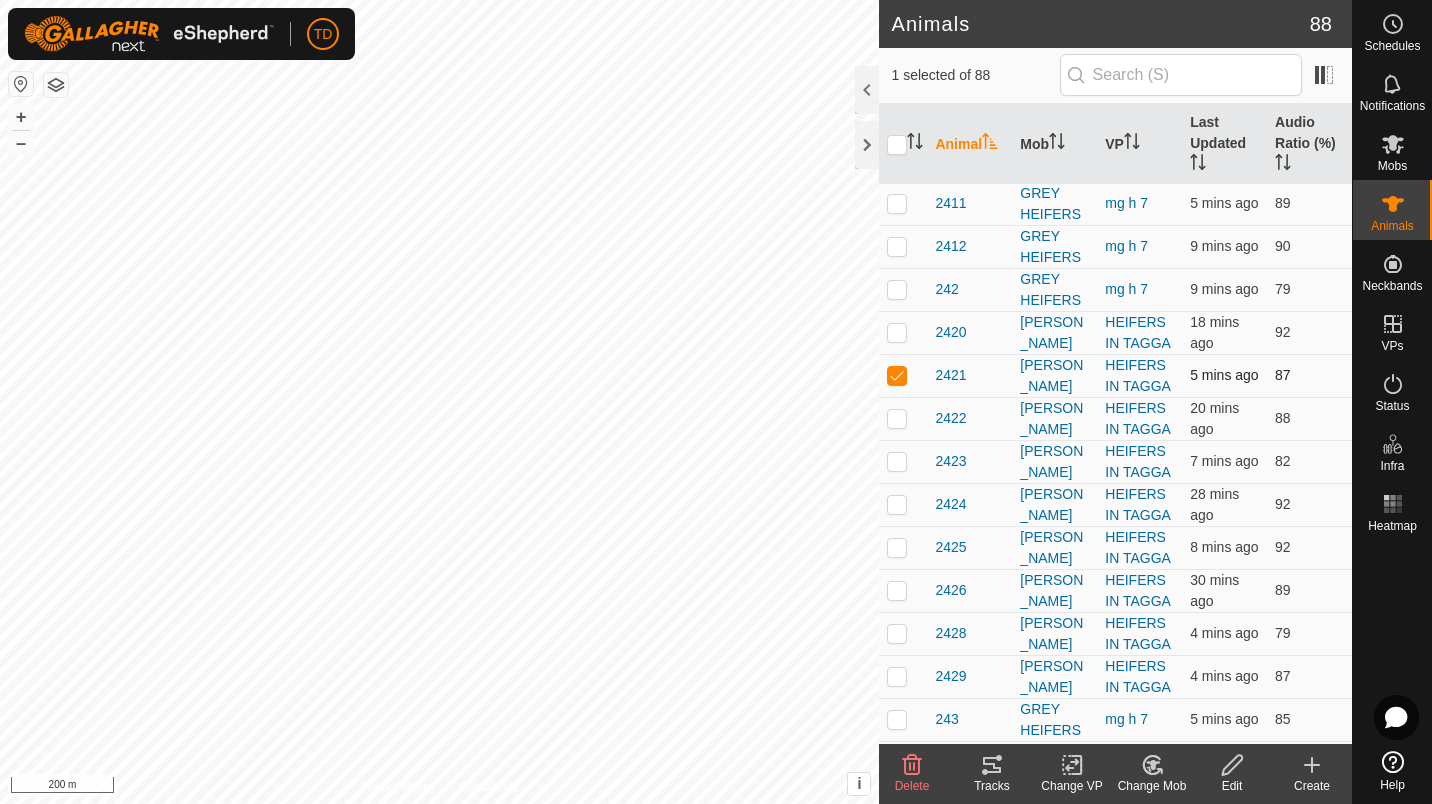 scroll, scrollTop: 347, scrollLeft: 0, axis: vertical 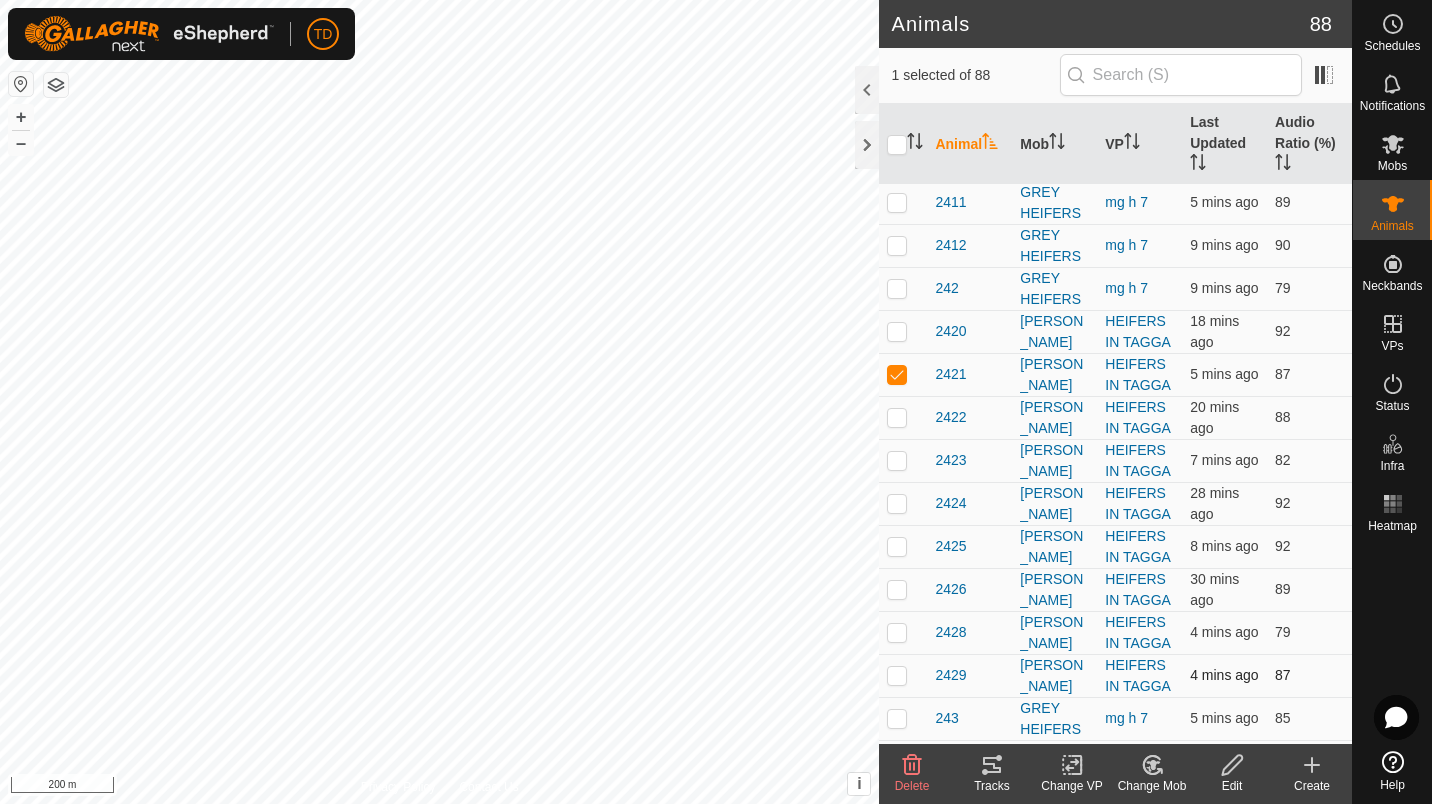 click at bounding box center (897, 675) 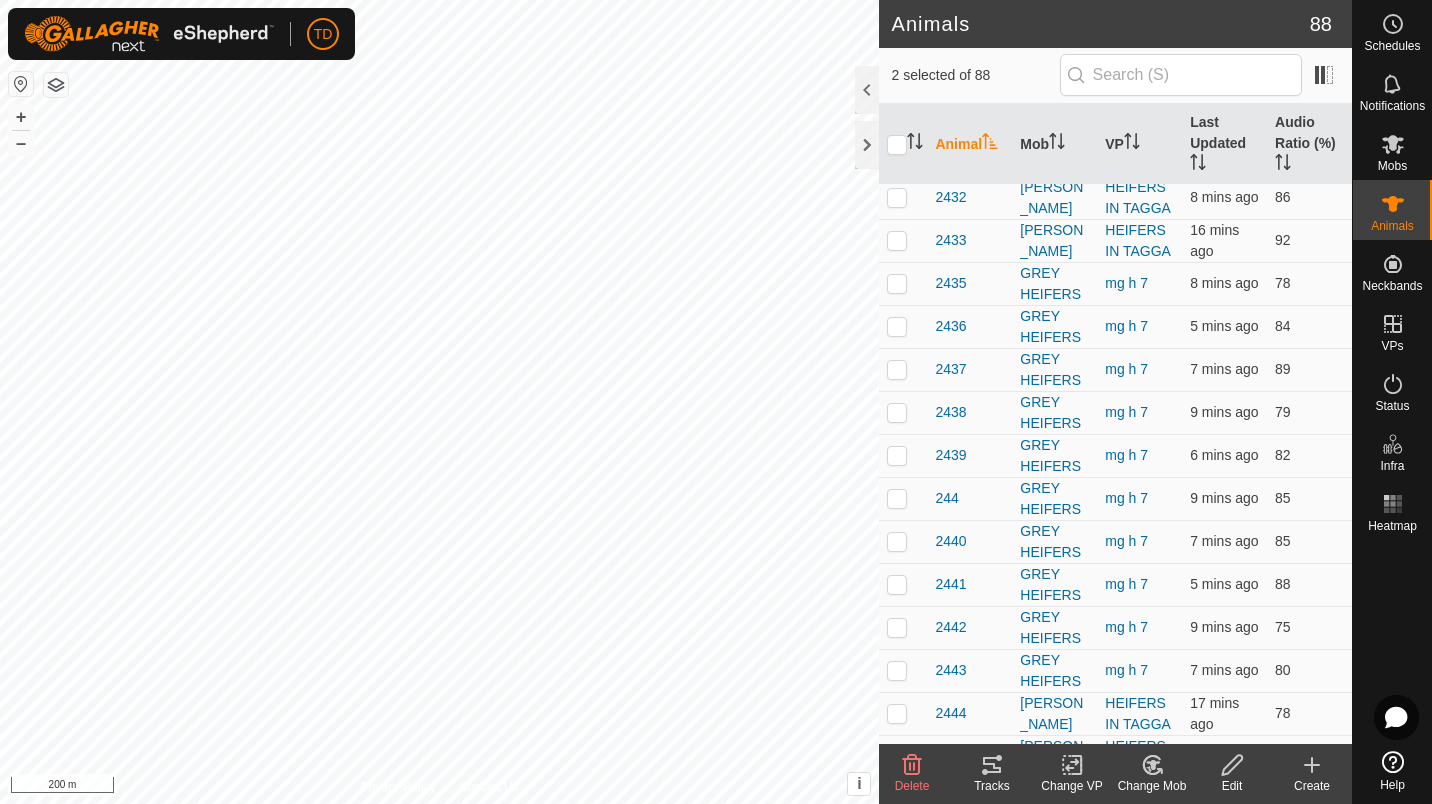scroll, scrollTop: 998, scrollLeft: 0, axis: vertical 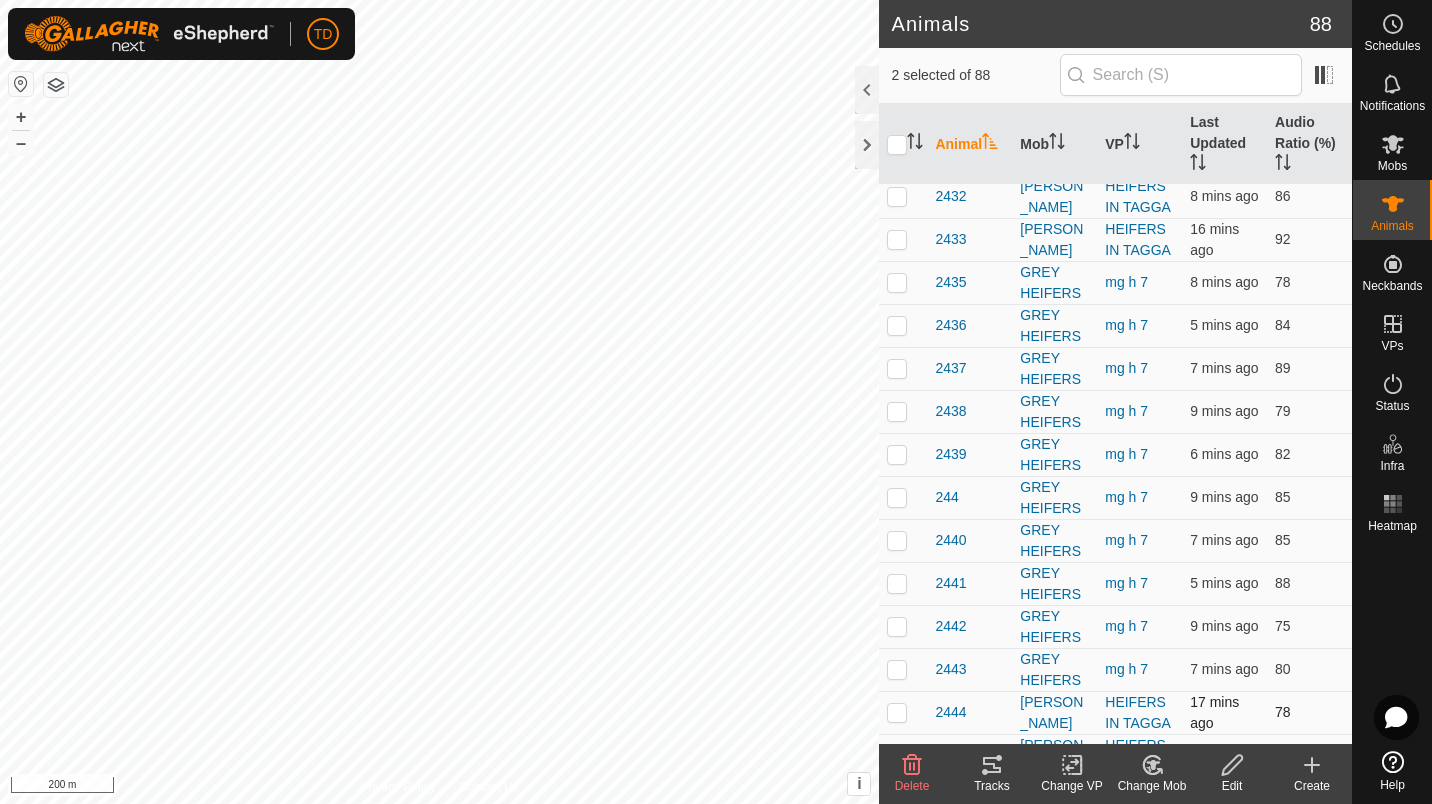click at bounding box center (897, 712) 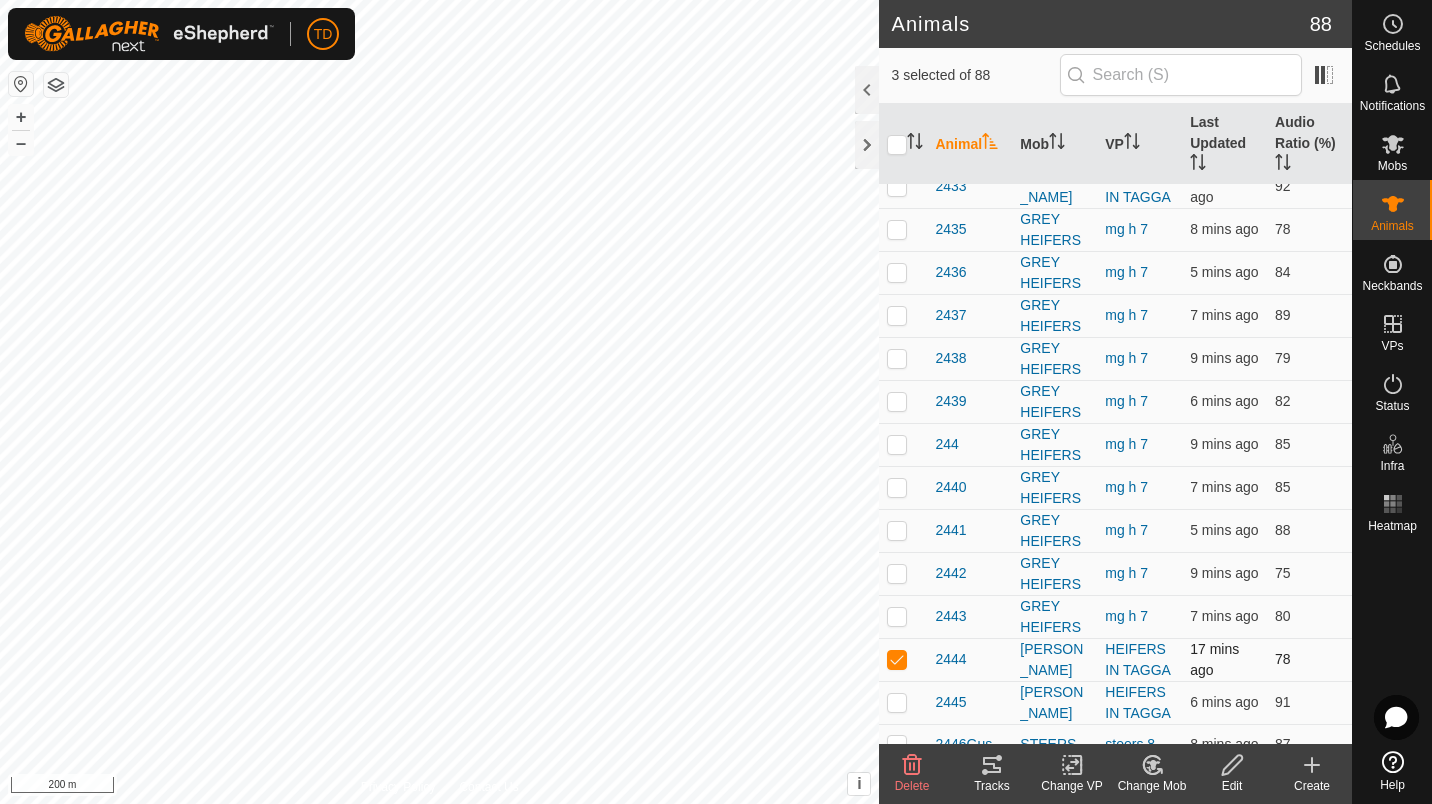 scroll, scrollTop: 1057, scrollLeft: 0, axis: vertical 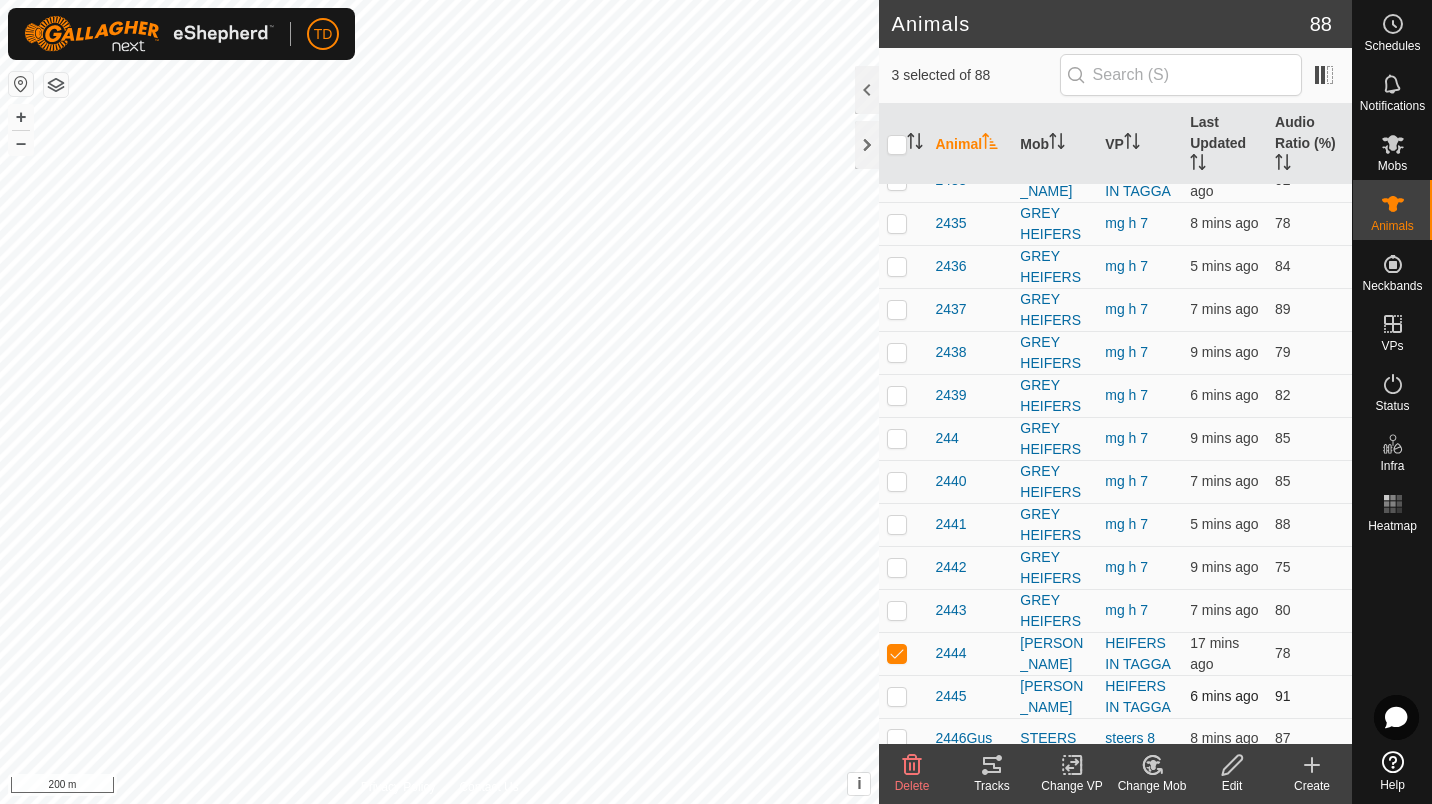 click at bounding box center (897, 696) 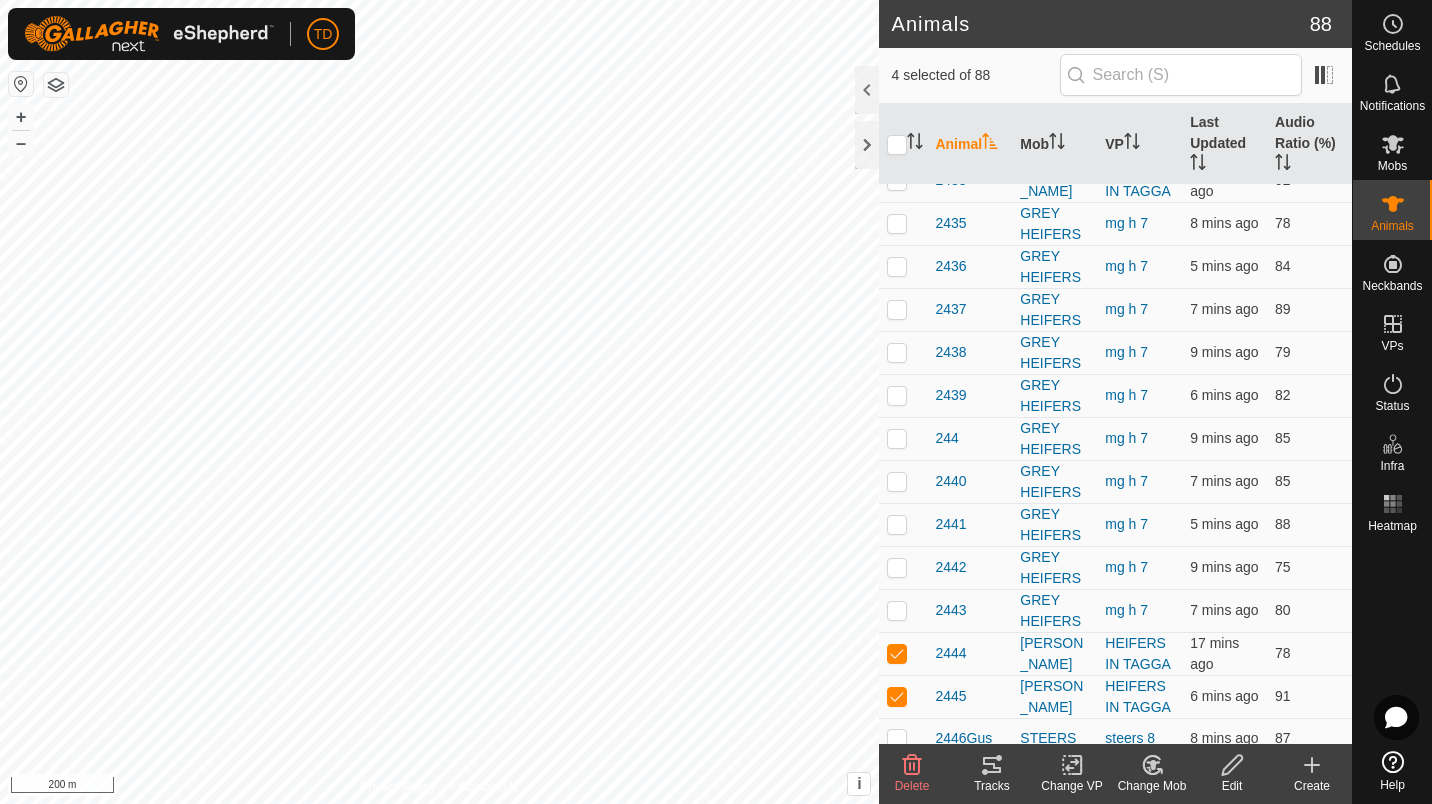 click on "Change VP" 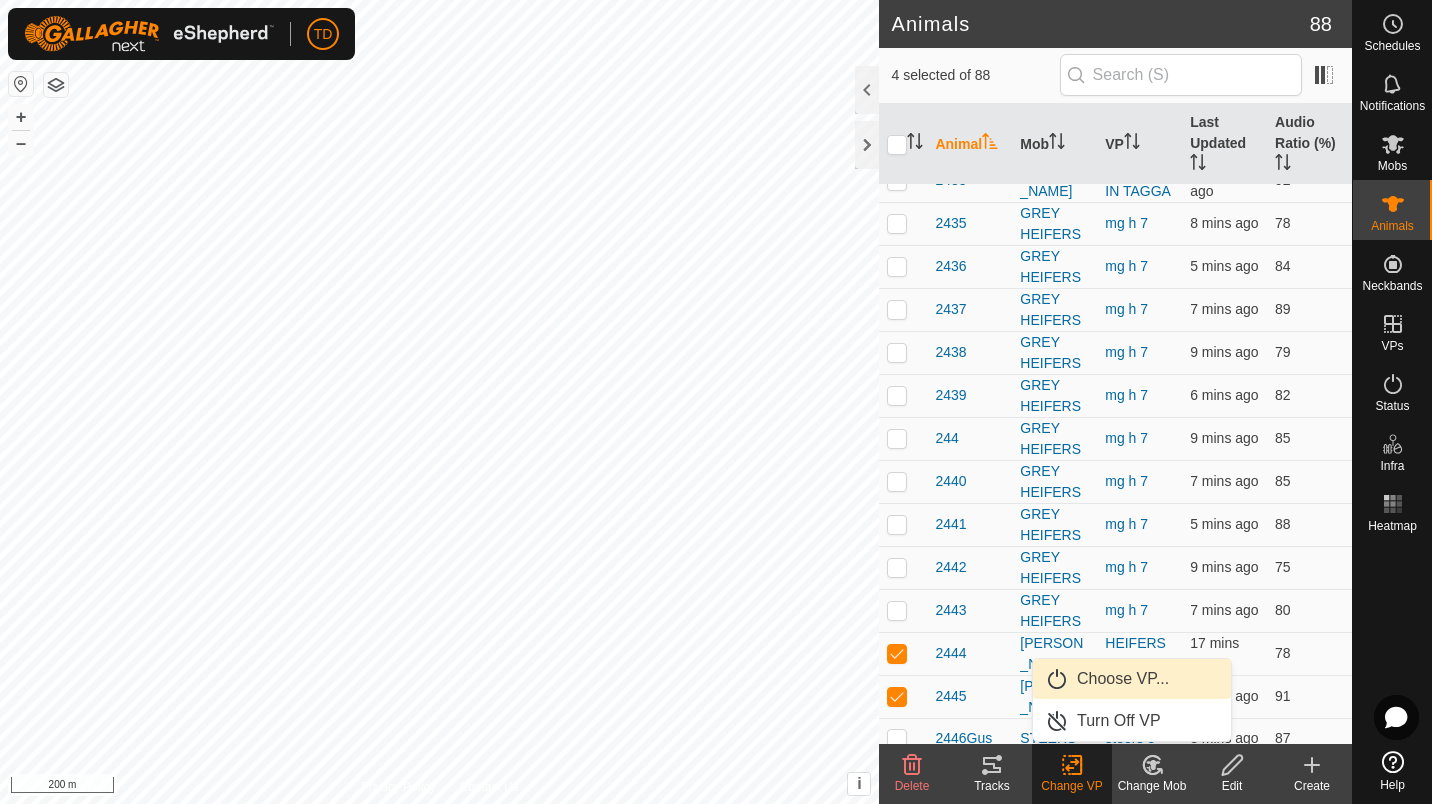 click on "Choose VP..." at bounding box center (1132, 679) 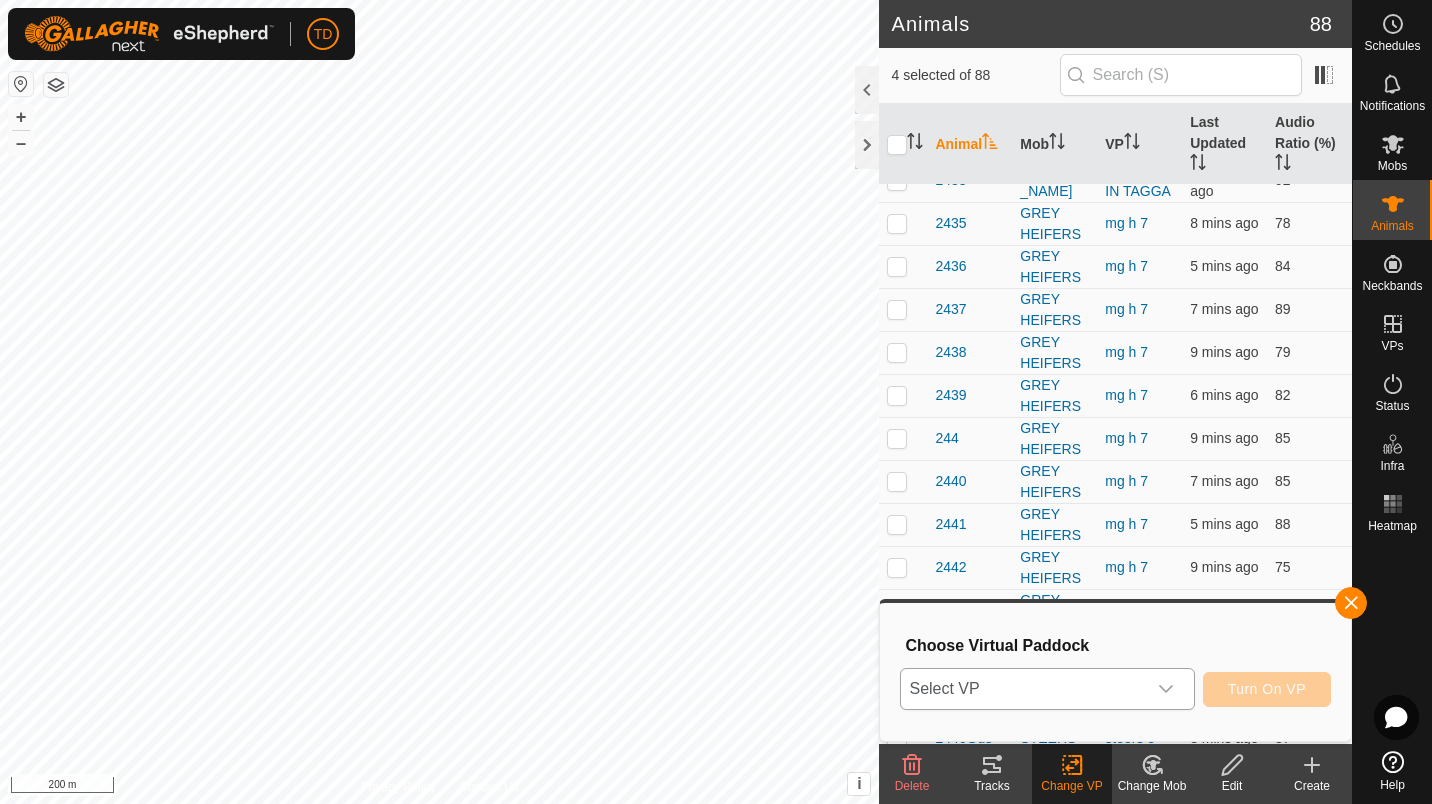 click at bounding box center [1166, 689] 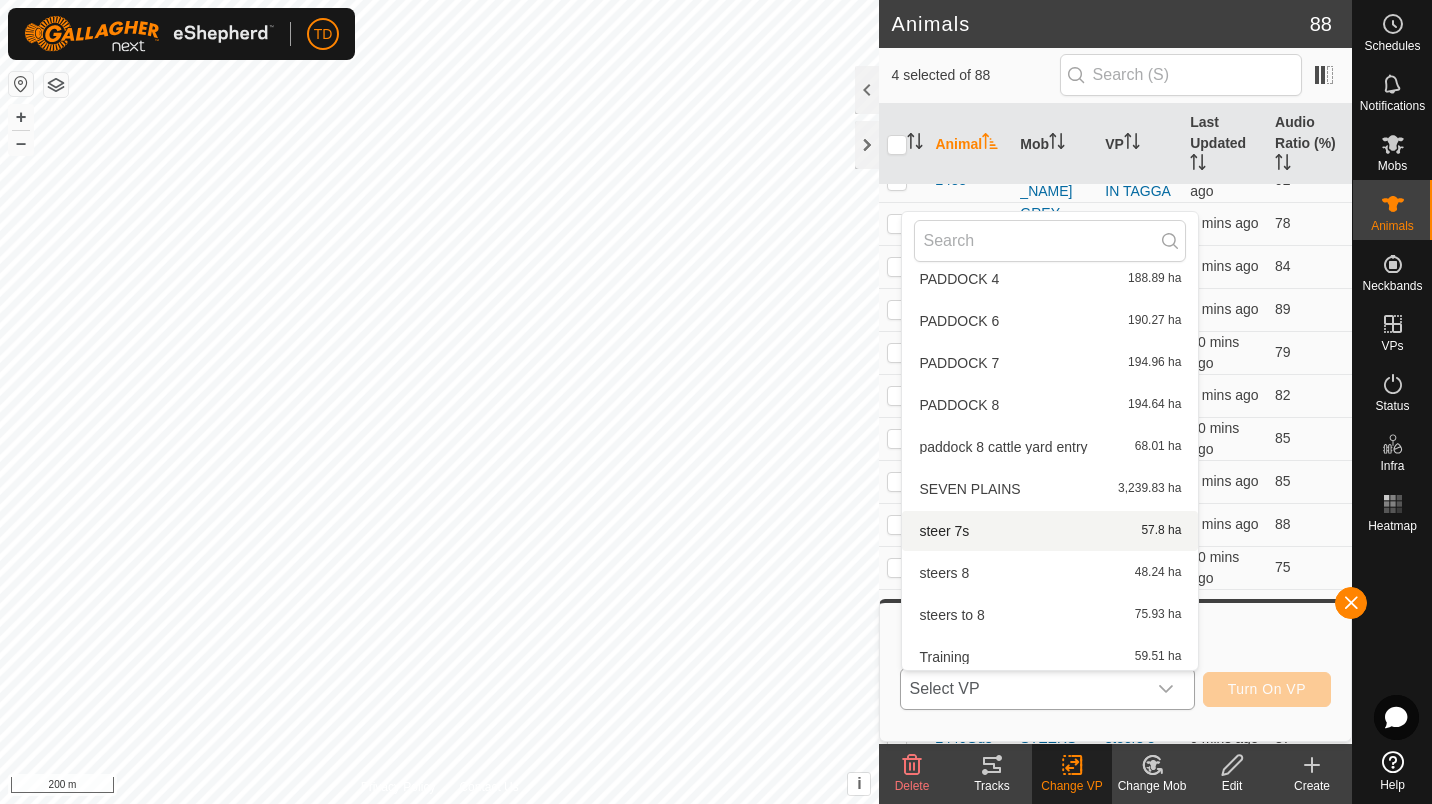 scroll, scrollTop: 736, scrollLeft: 0, axis: vertical 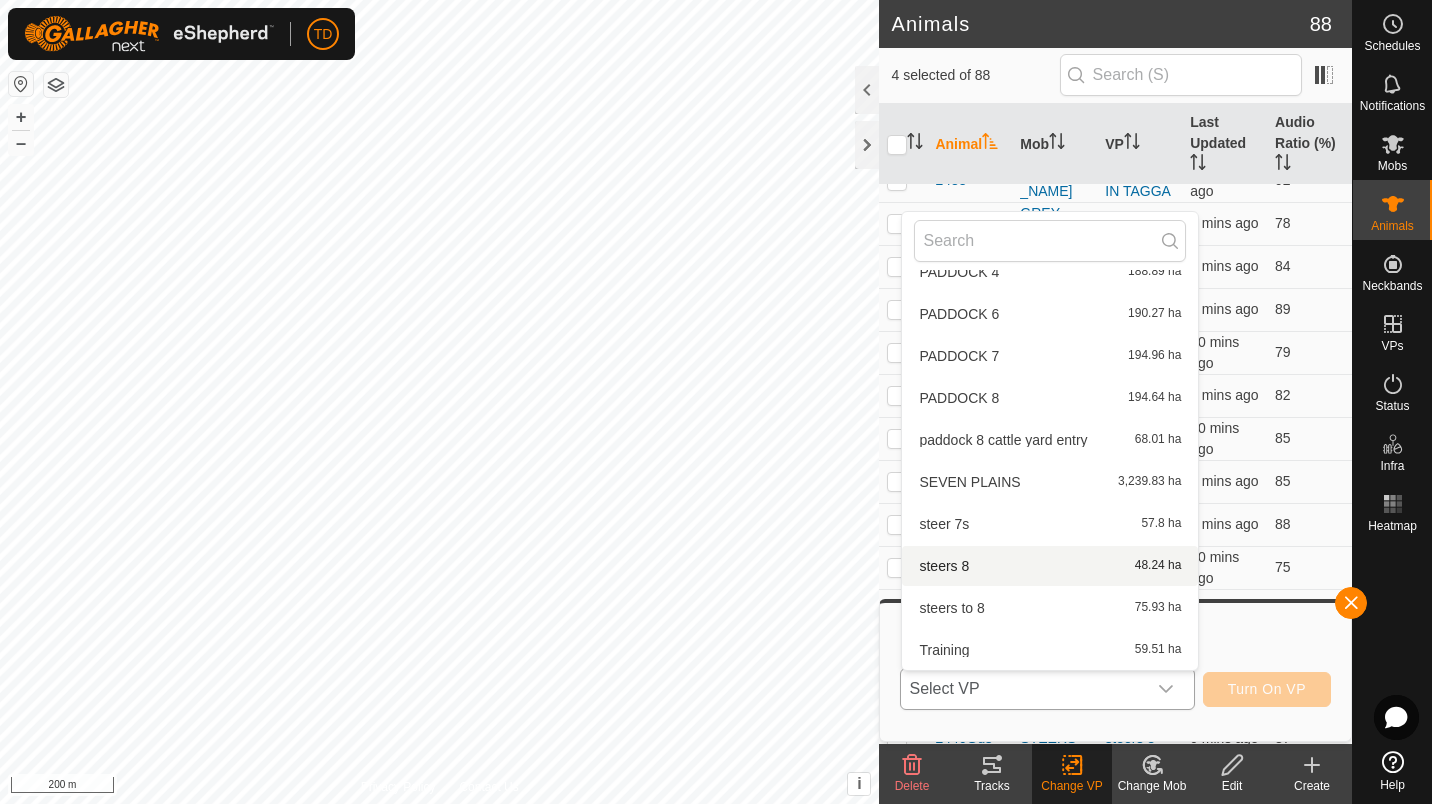 click on "steers 8  48.24 ha" at bounding box center (1050, 566) 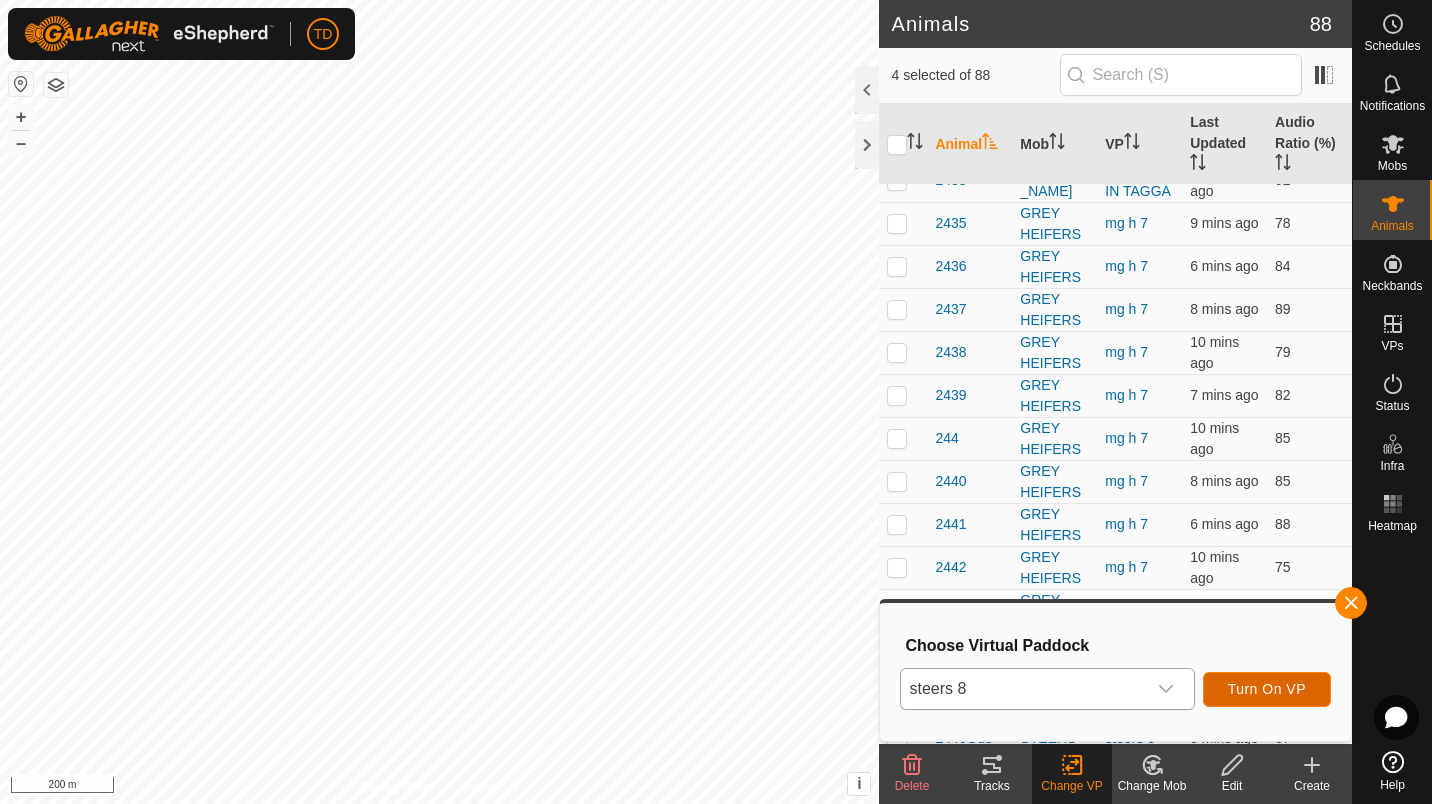click on "Turn On VP" at bounding box center (1267, 689) 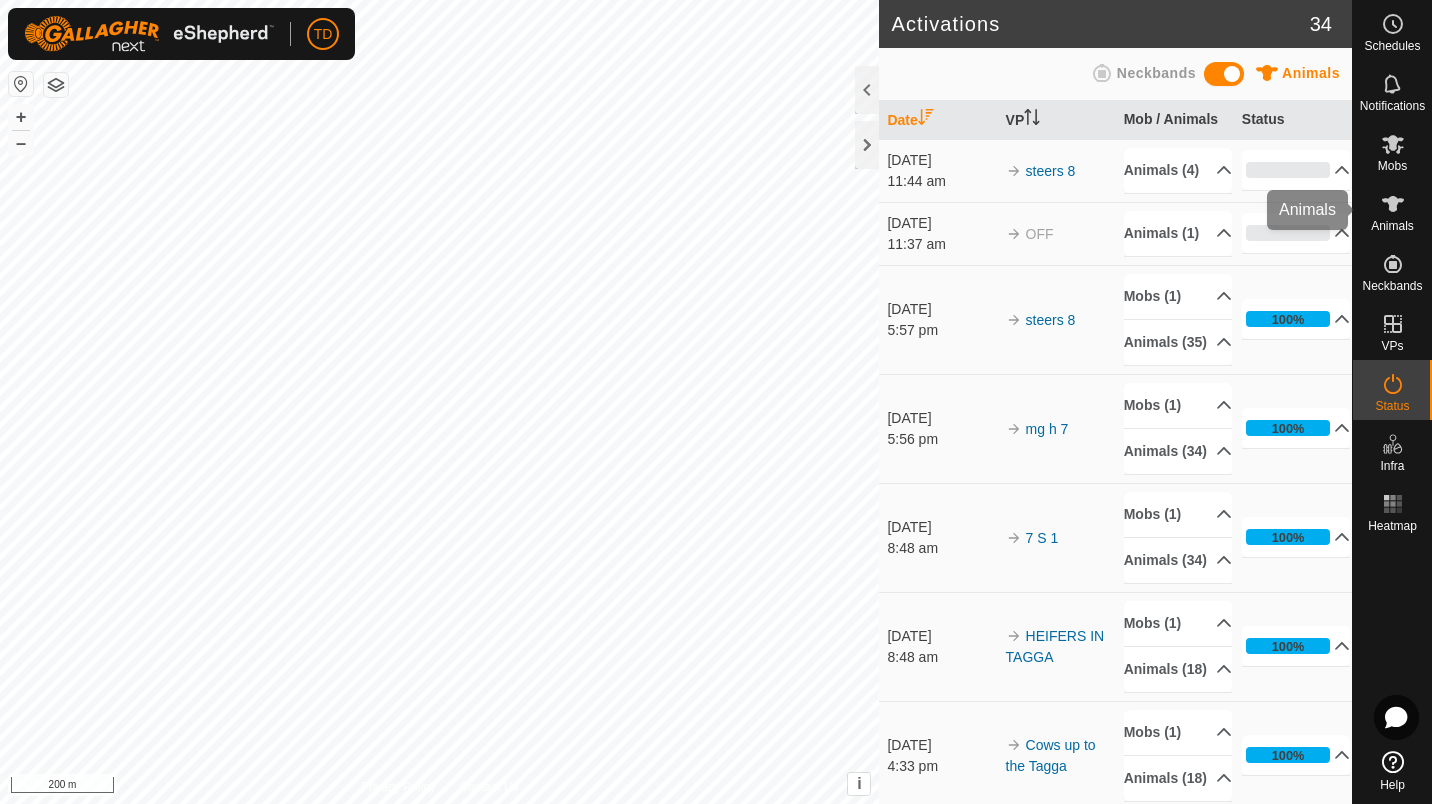 click 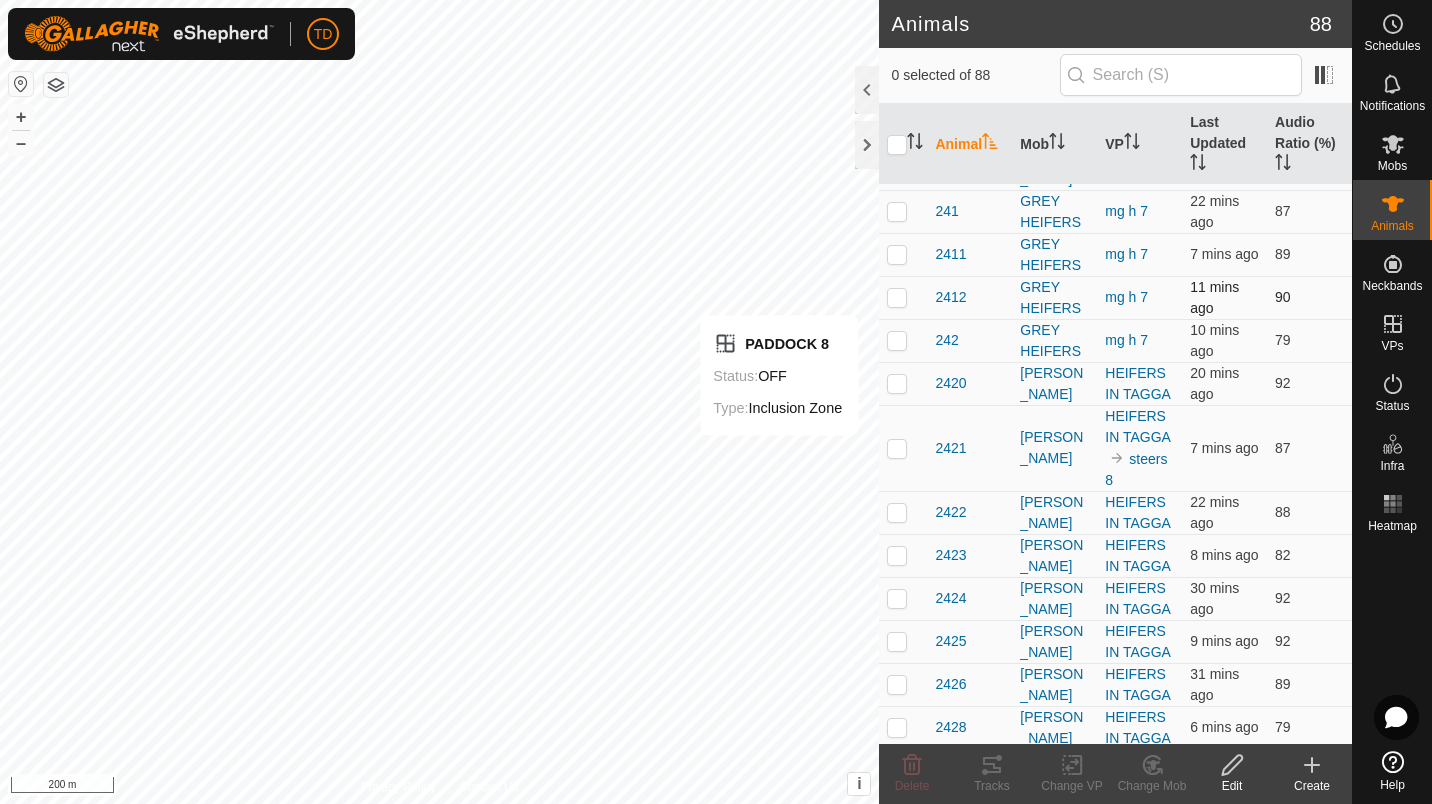 scroll, scrollTop: 296, scrollLeft: 0, axis: vertical 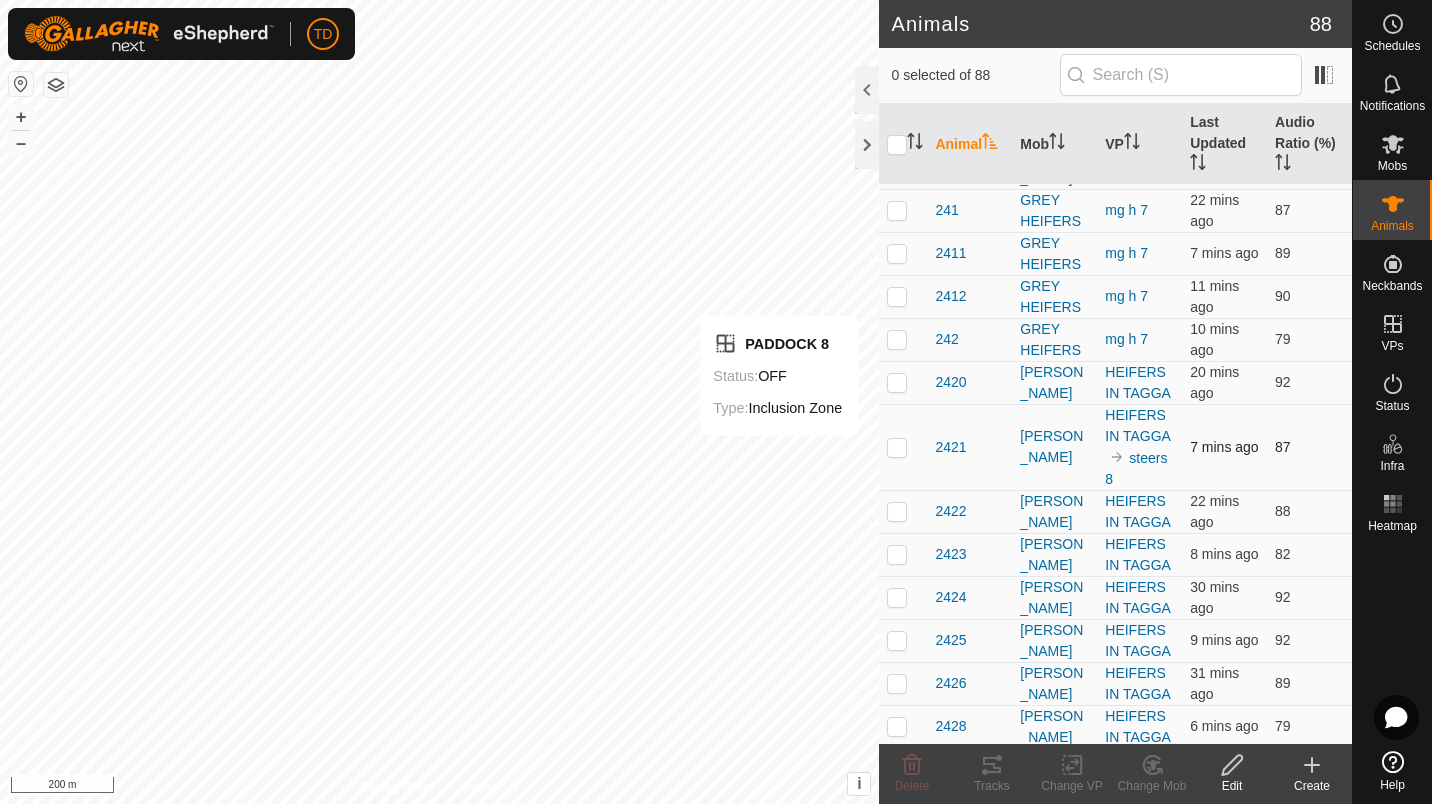 click at bounding box center [897, 447] 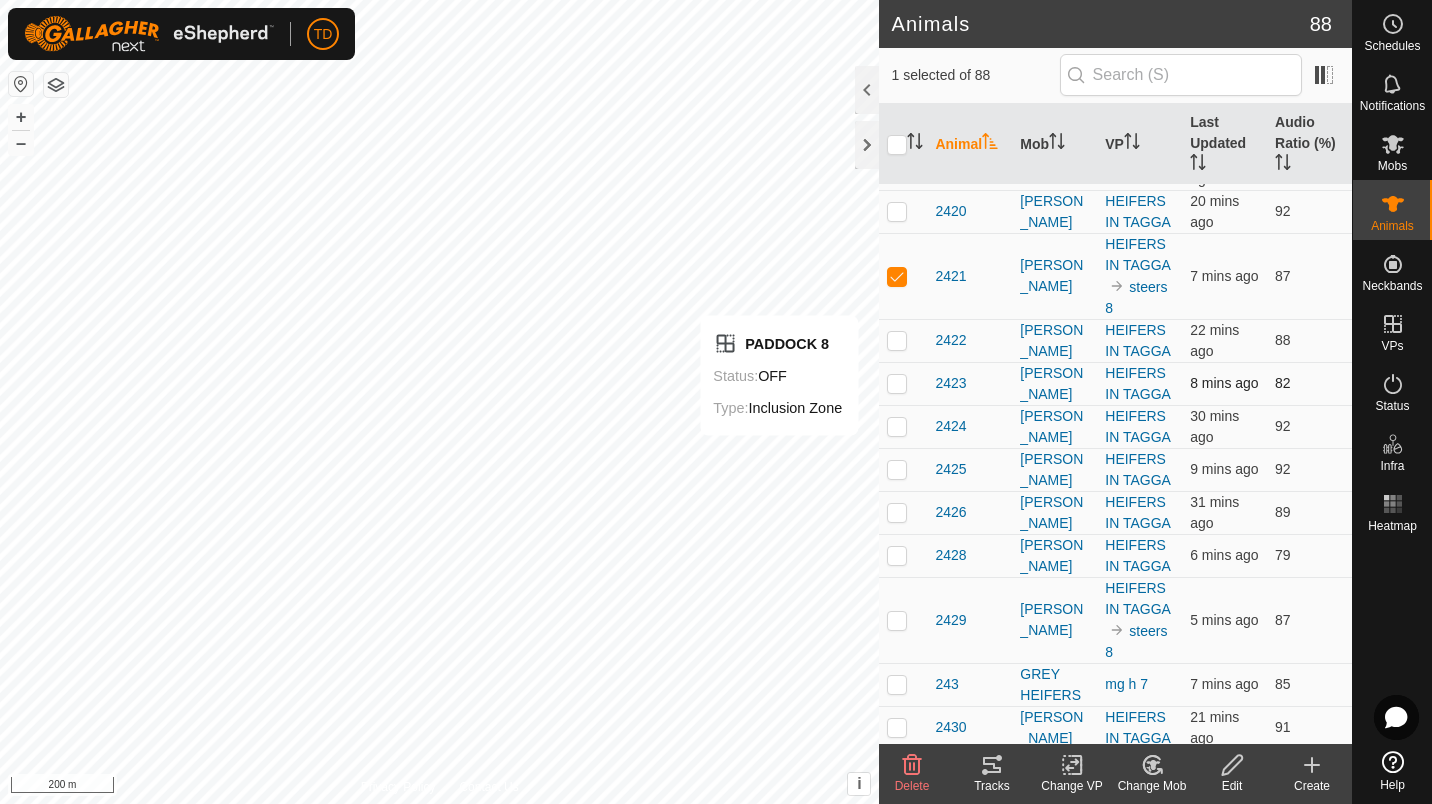 scroll, scrollTop: 468, scrollLeft: 0, axis: vertical 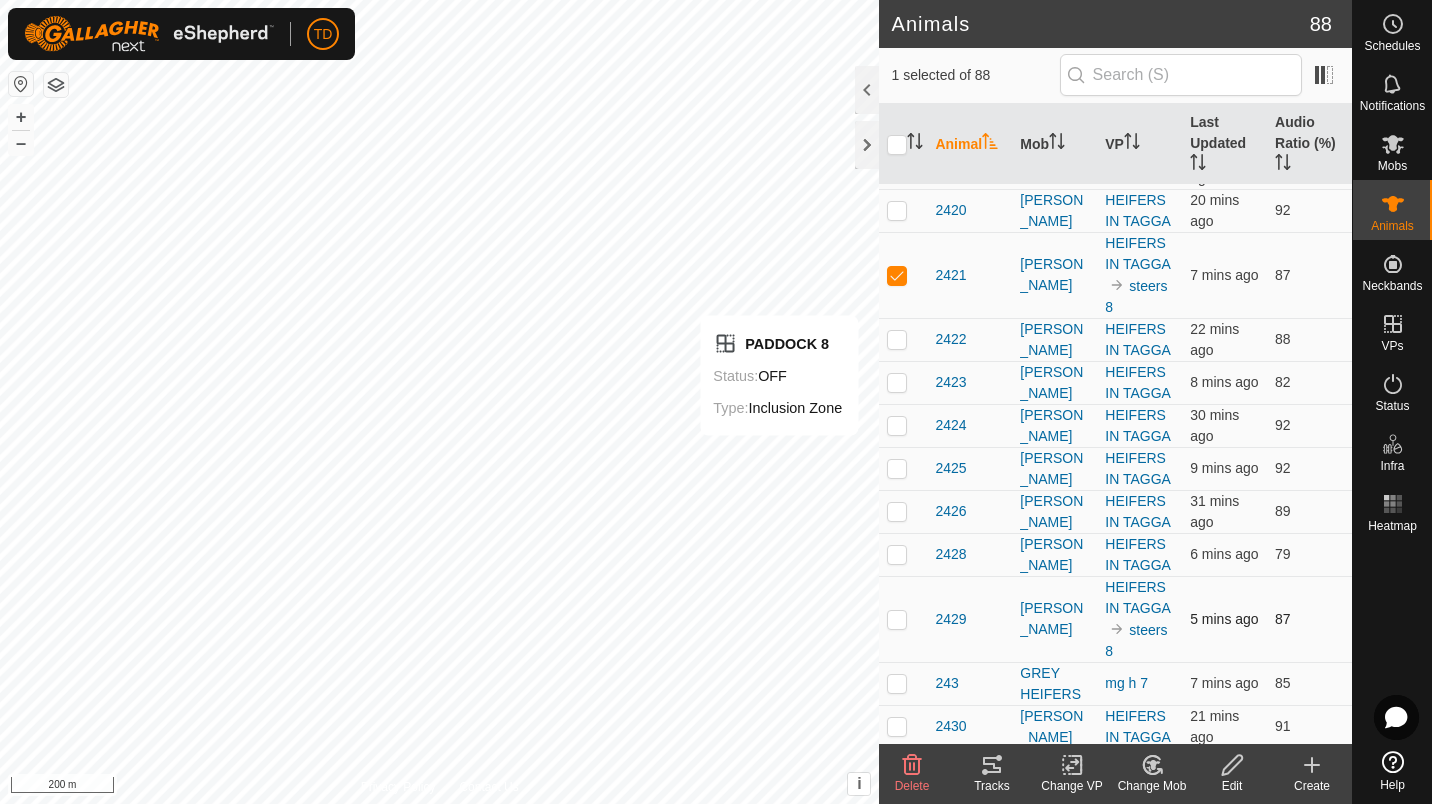 click at bounding box center [903, 619] 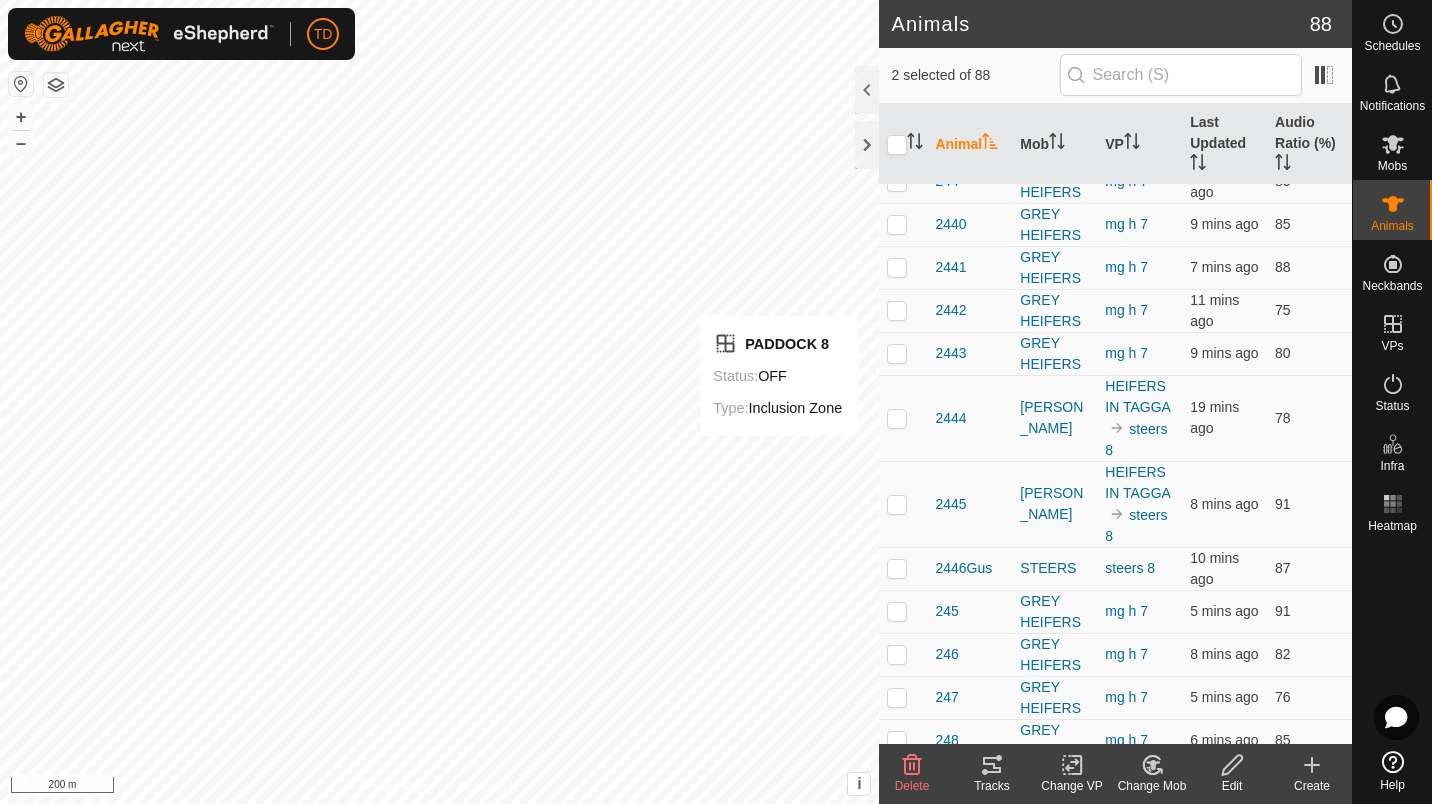 scroll, scrollTop: 1401, scrollLeft: 0, axis: vertical 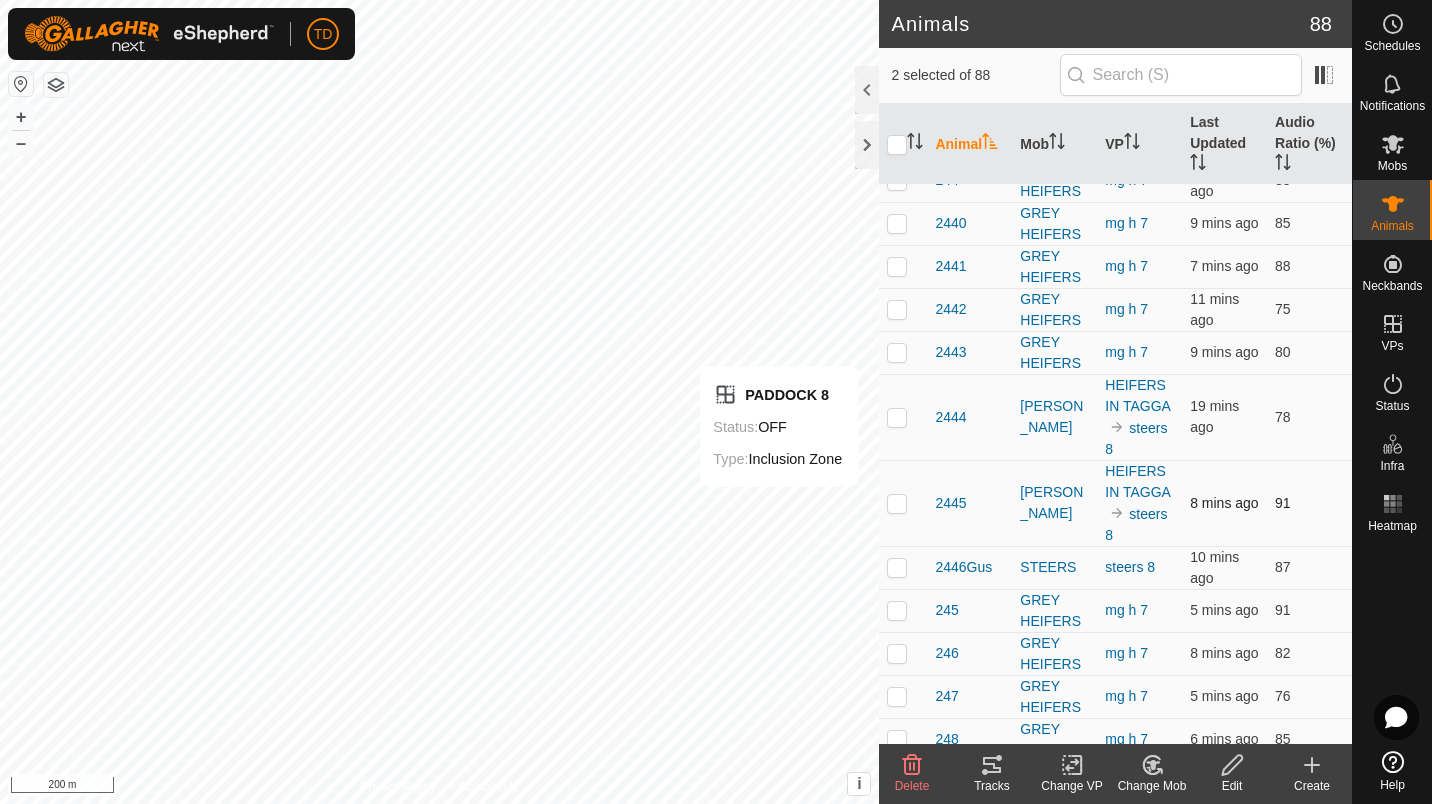 click at bounding box center (897, 503) 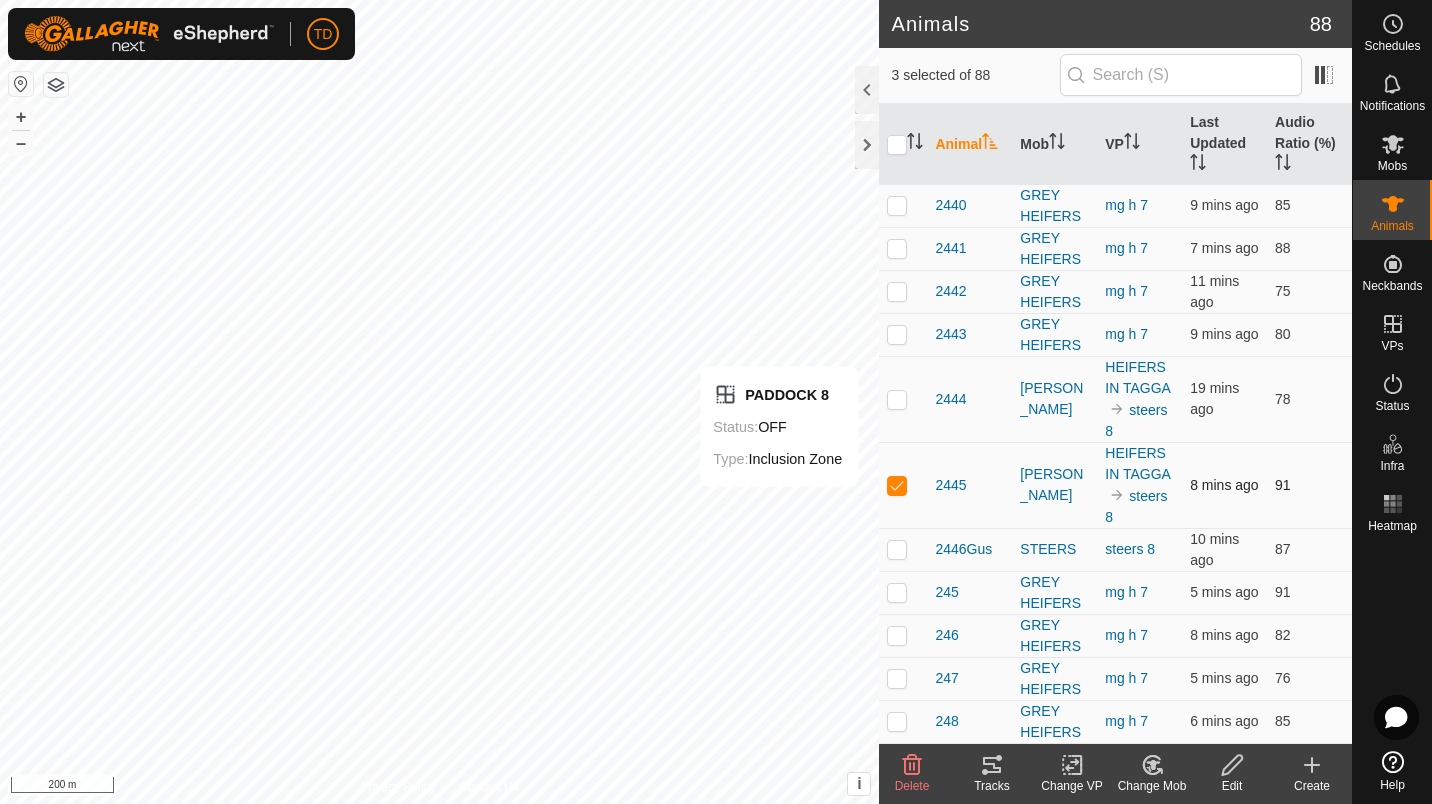 scroll, scrollTop: 1403, scrollLeft: 0, axis: vertical 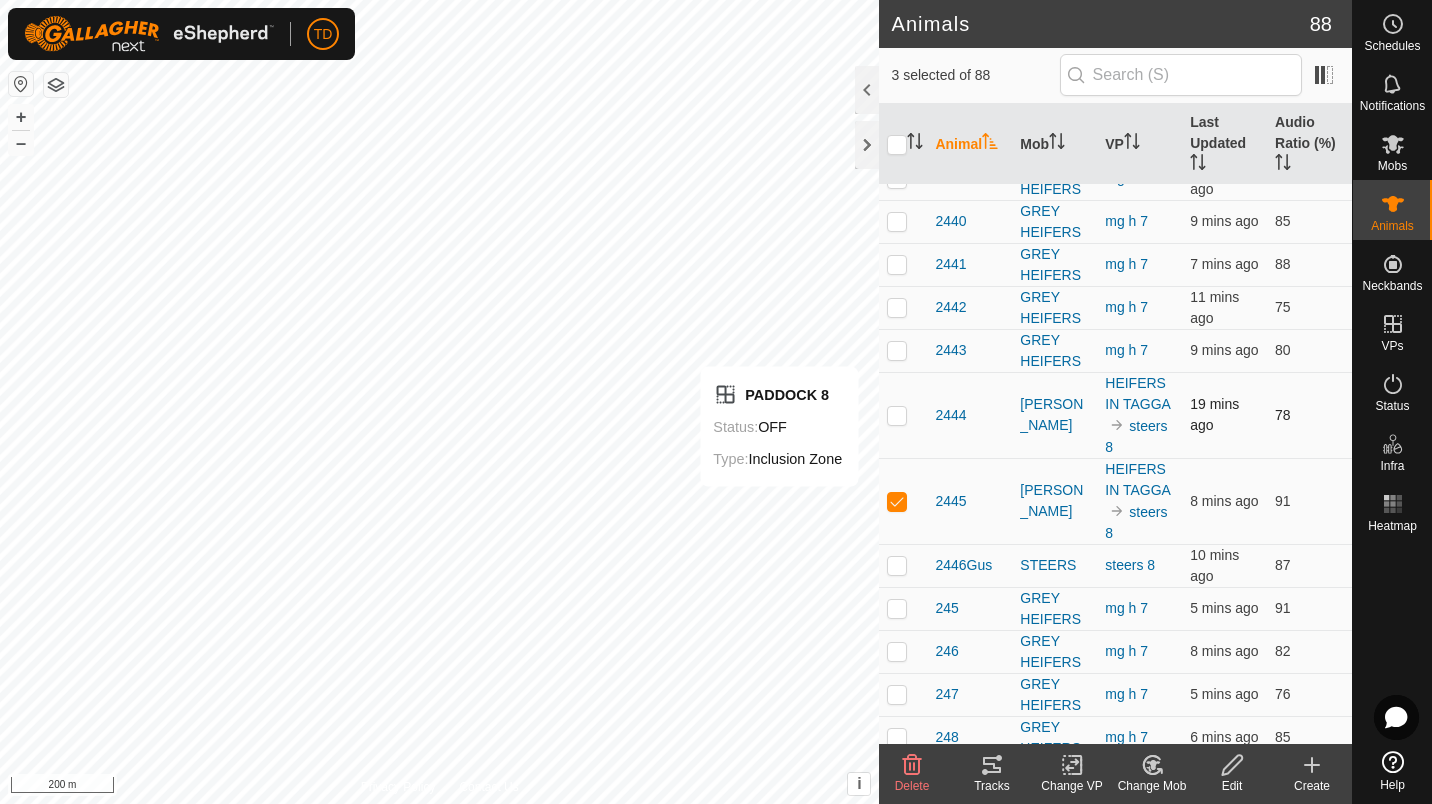 click at bounding box center (897, 415) 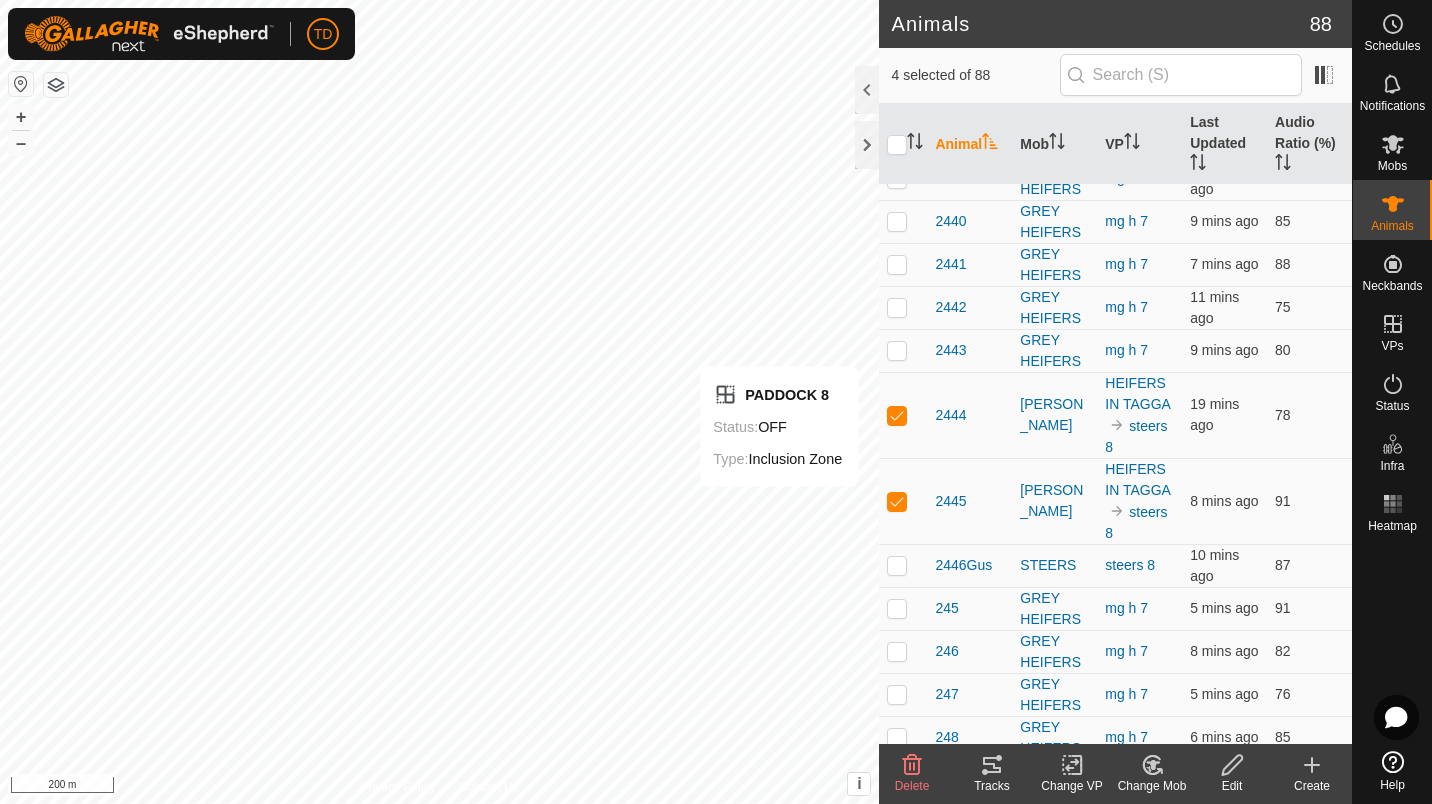 click 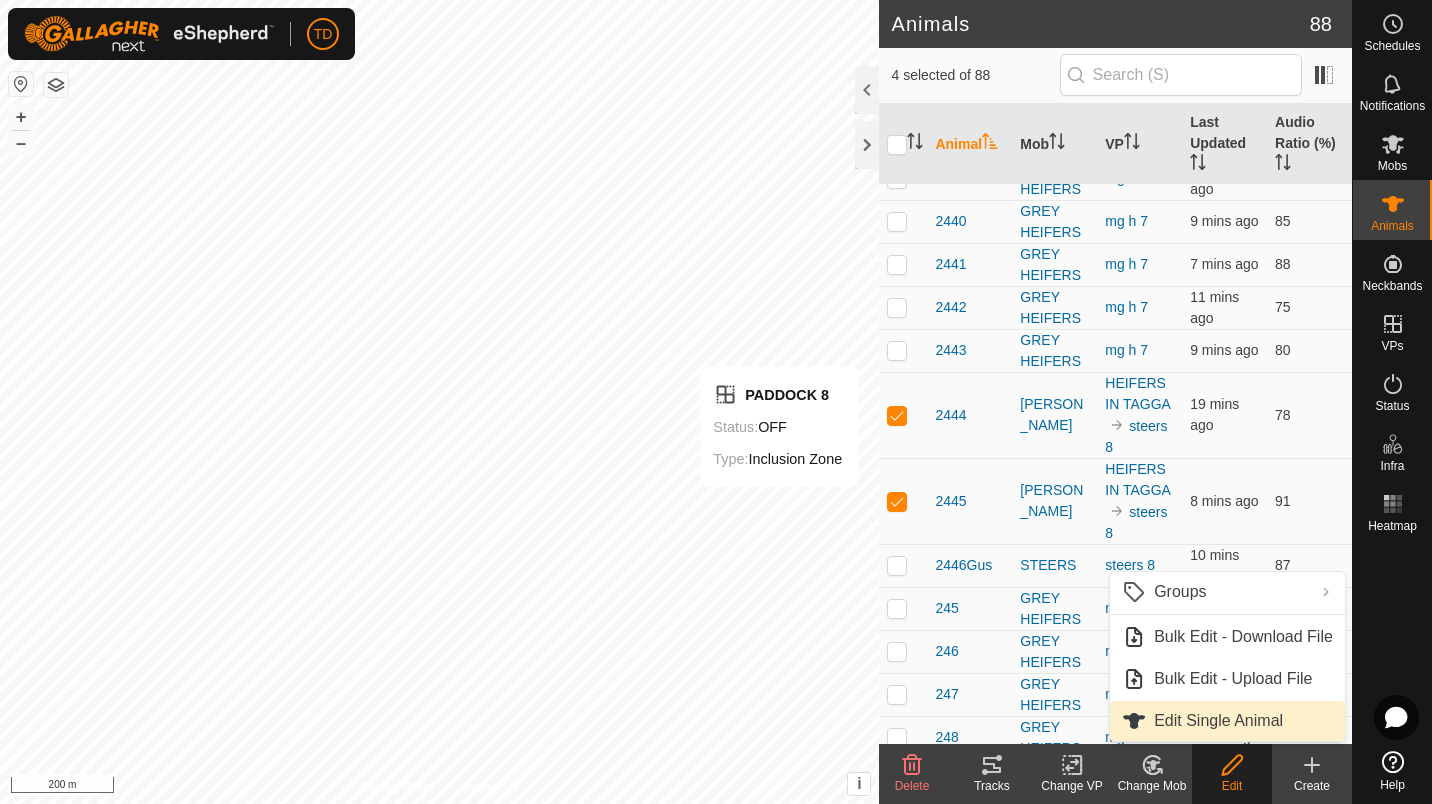 click on "Edit Single Animal" at bounding box center (1227, 721) 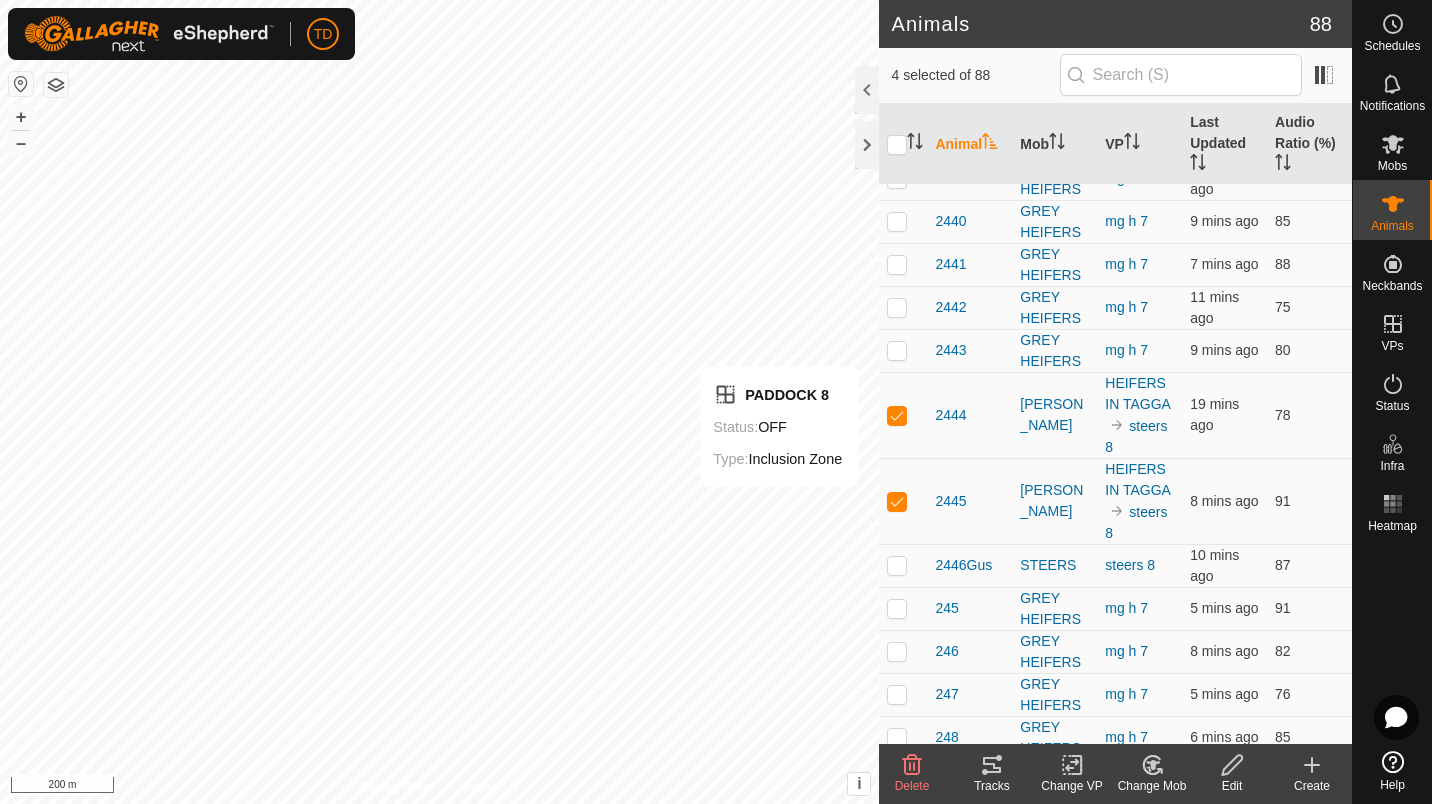 click 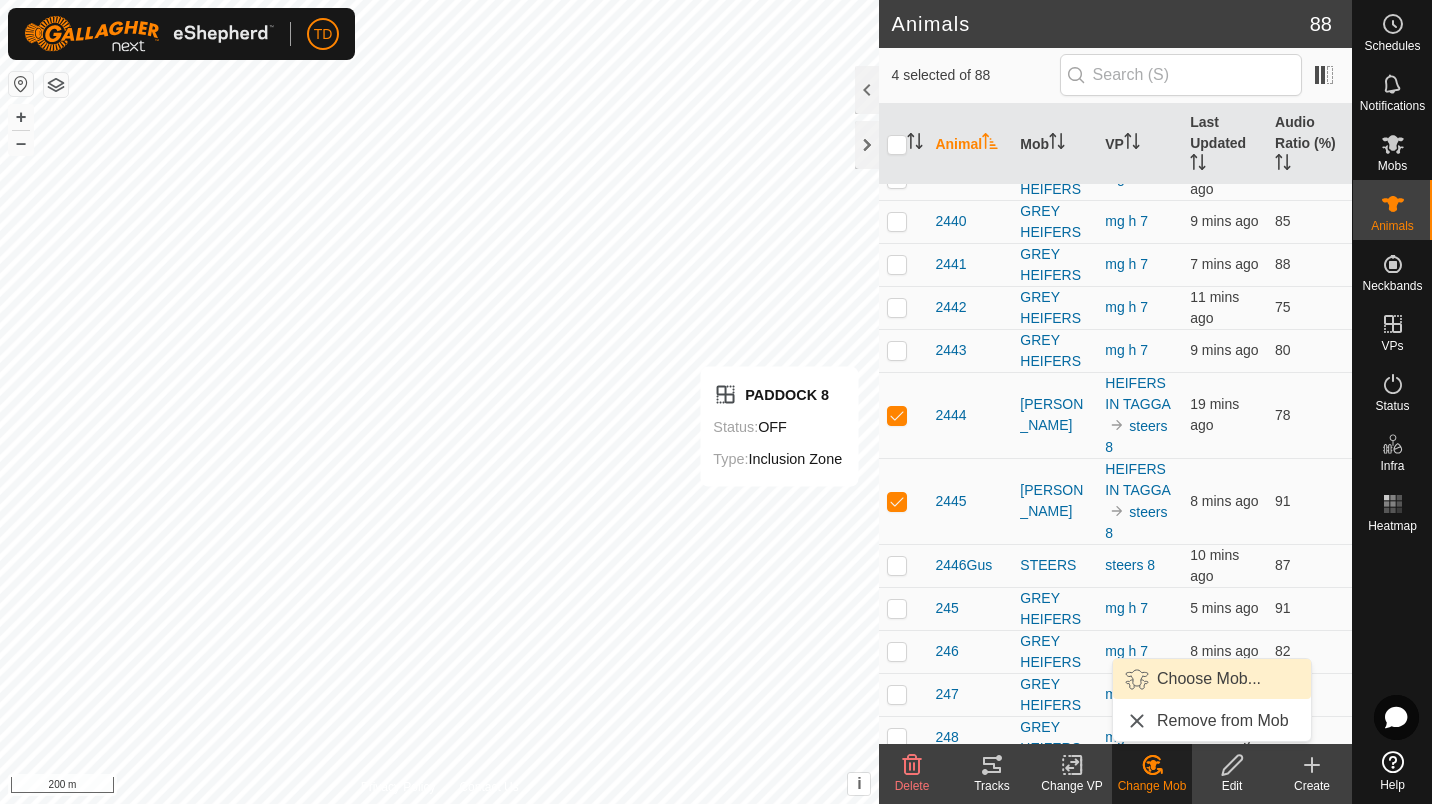 click on "Choose Mob..." at bounding box center (1212, 679) 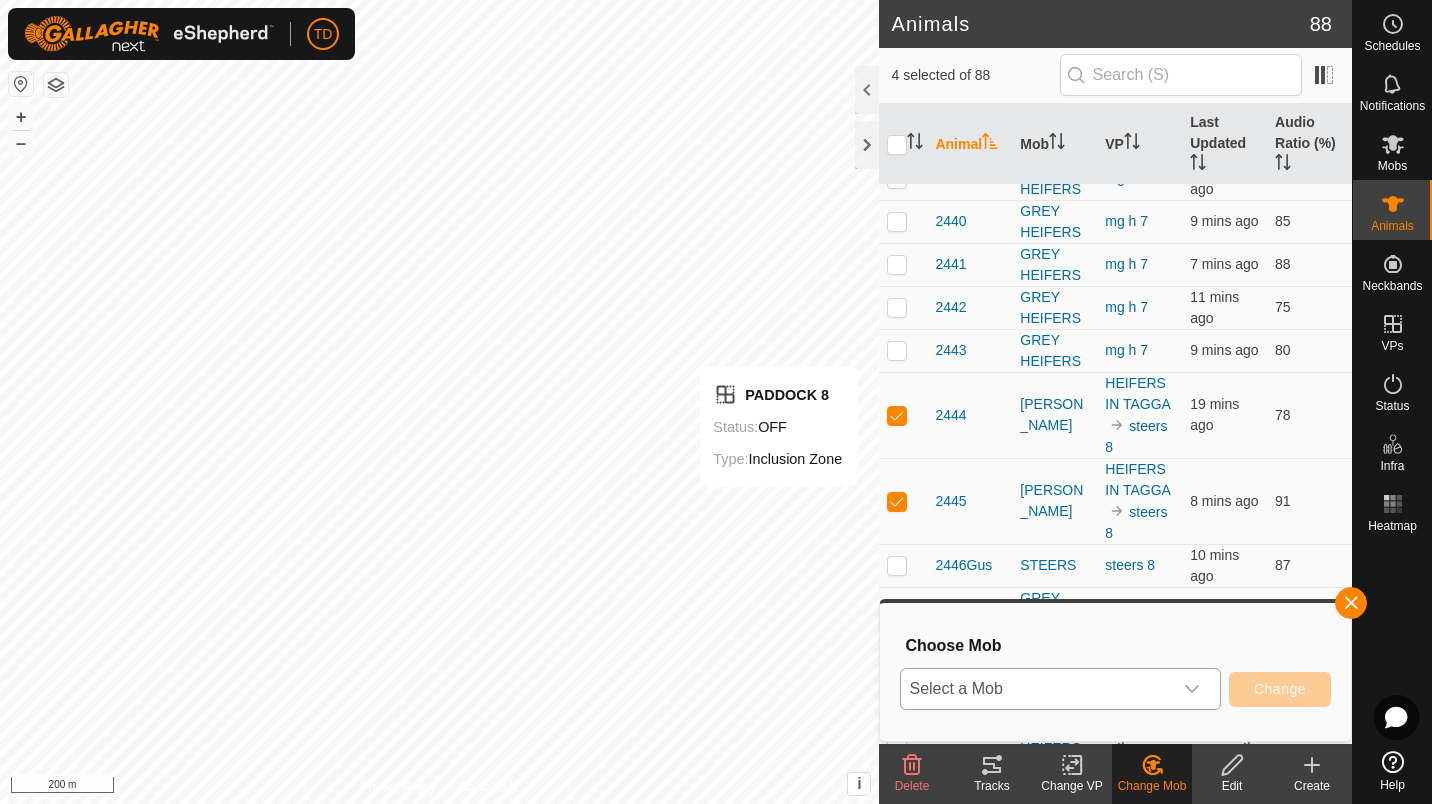 click 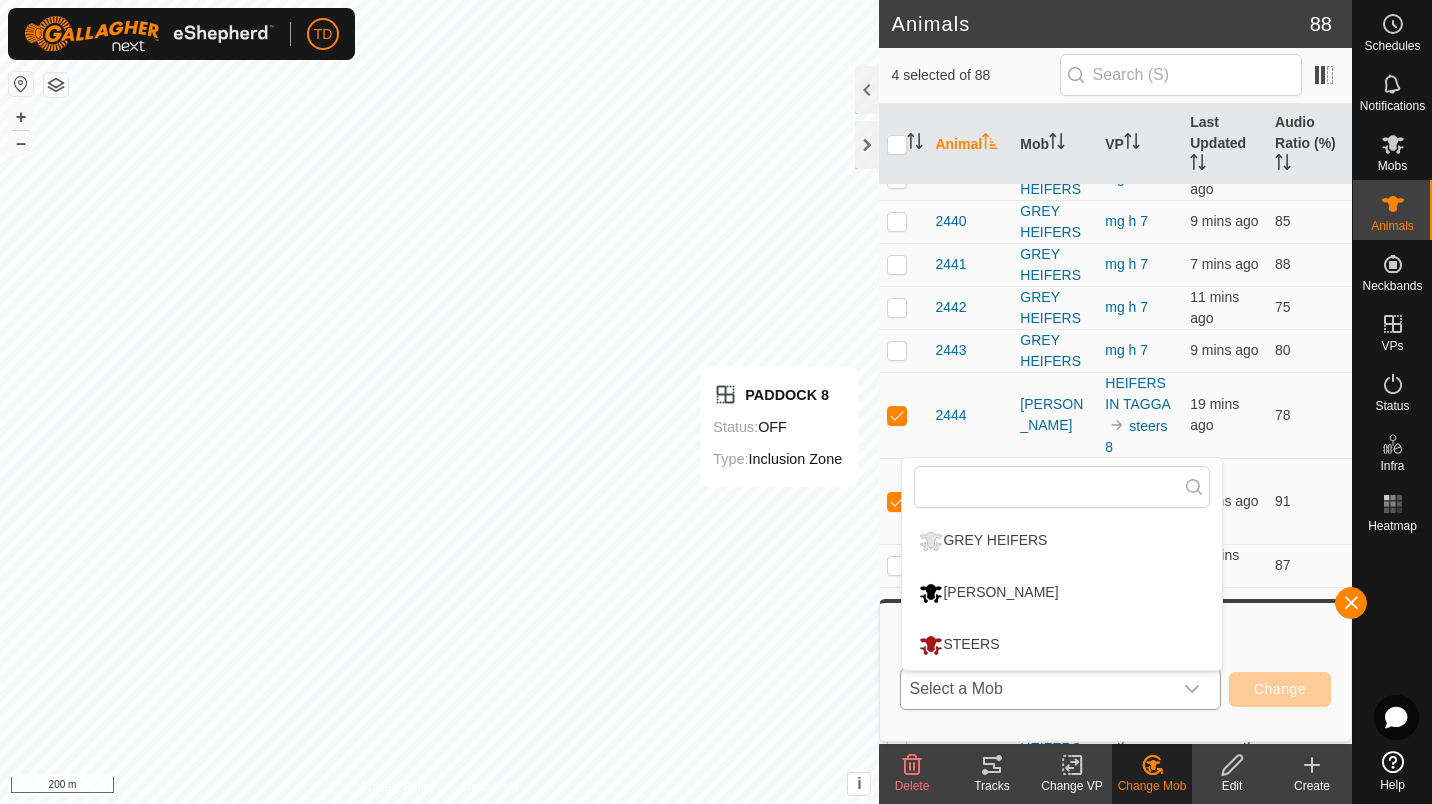 click on "STEERS" at bounding box center (1062, 645) 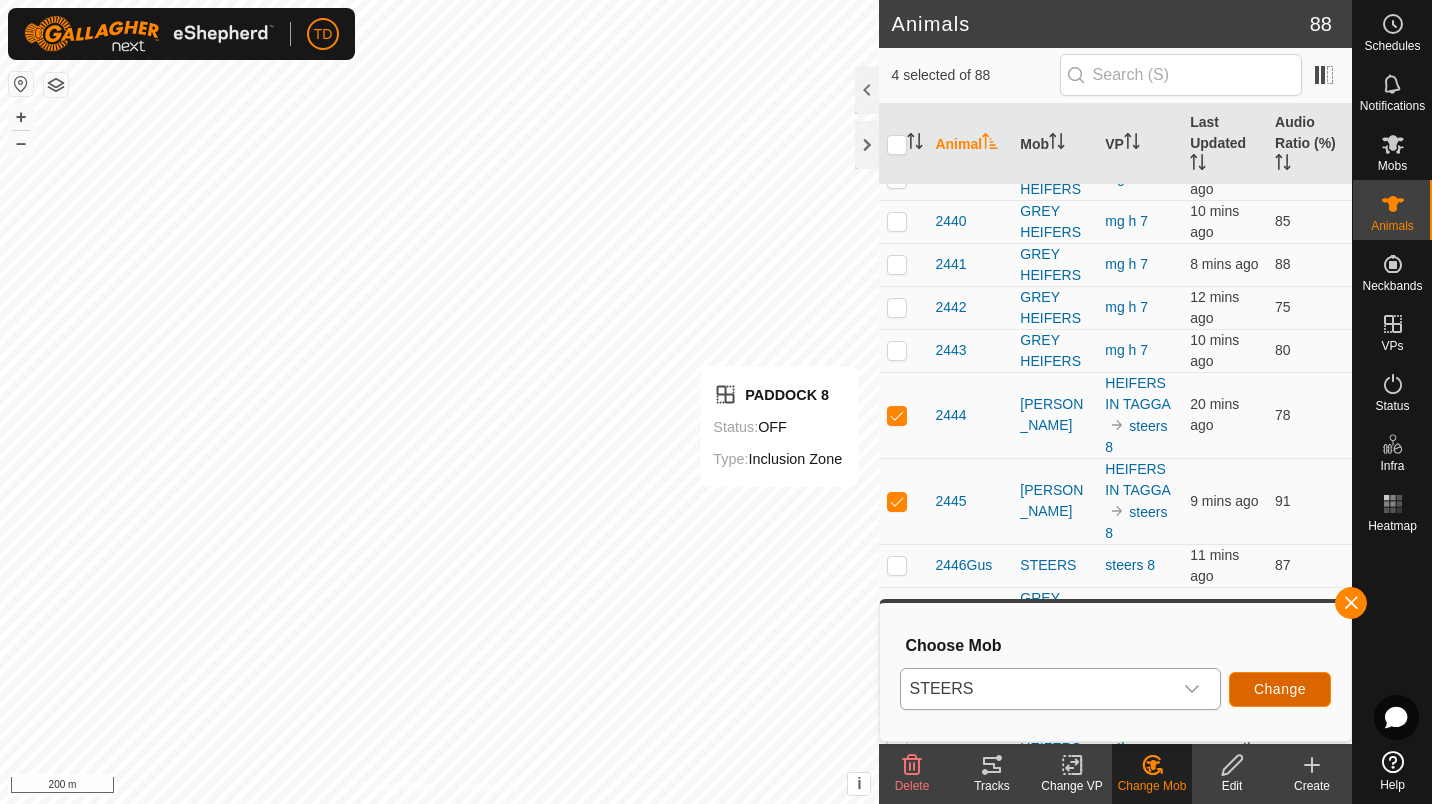 click on "Change" at bounding box center (1280, 689) 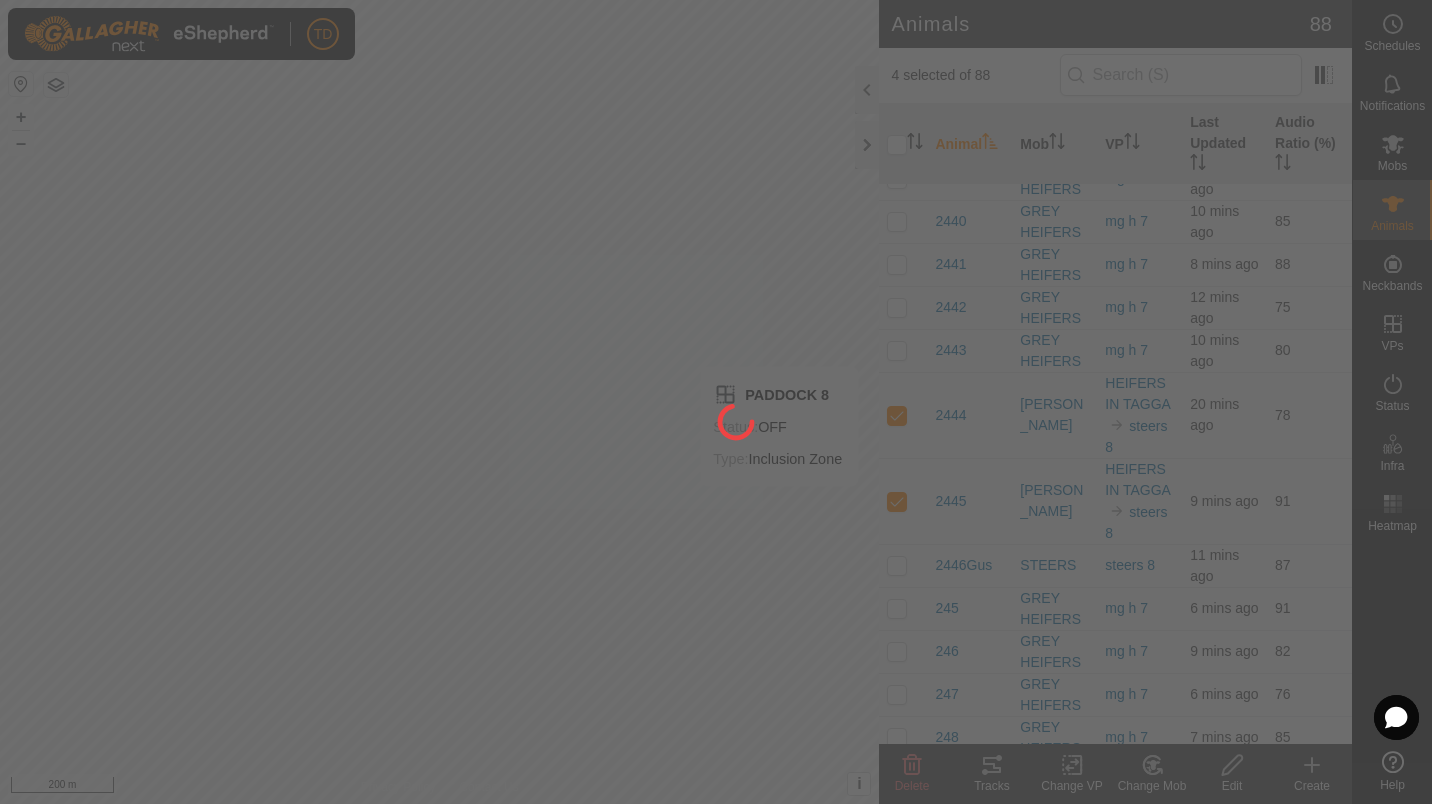 checkbox on "false" 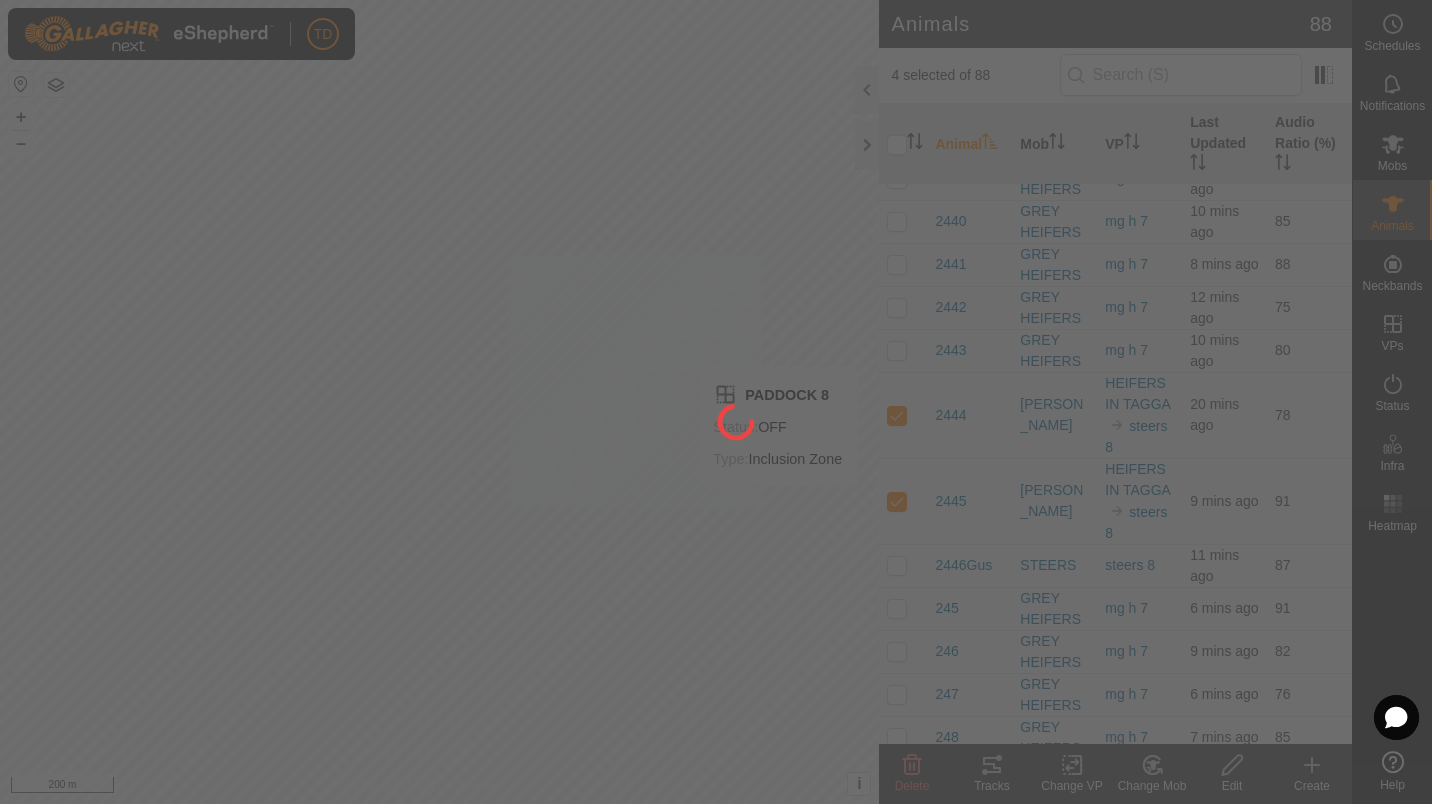 checkbox on "false" 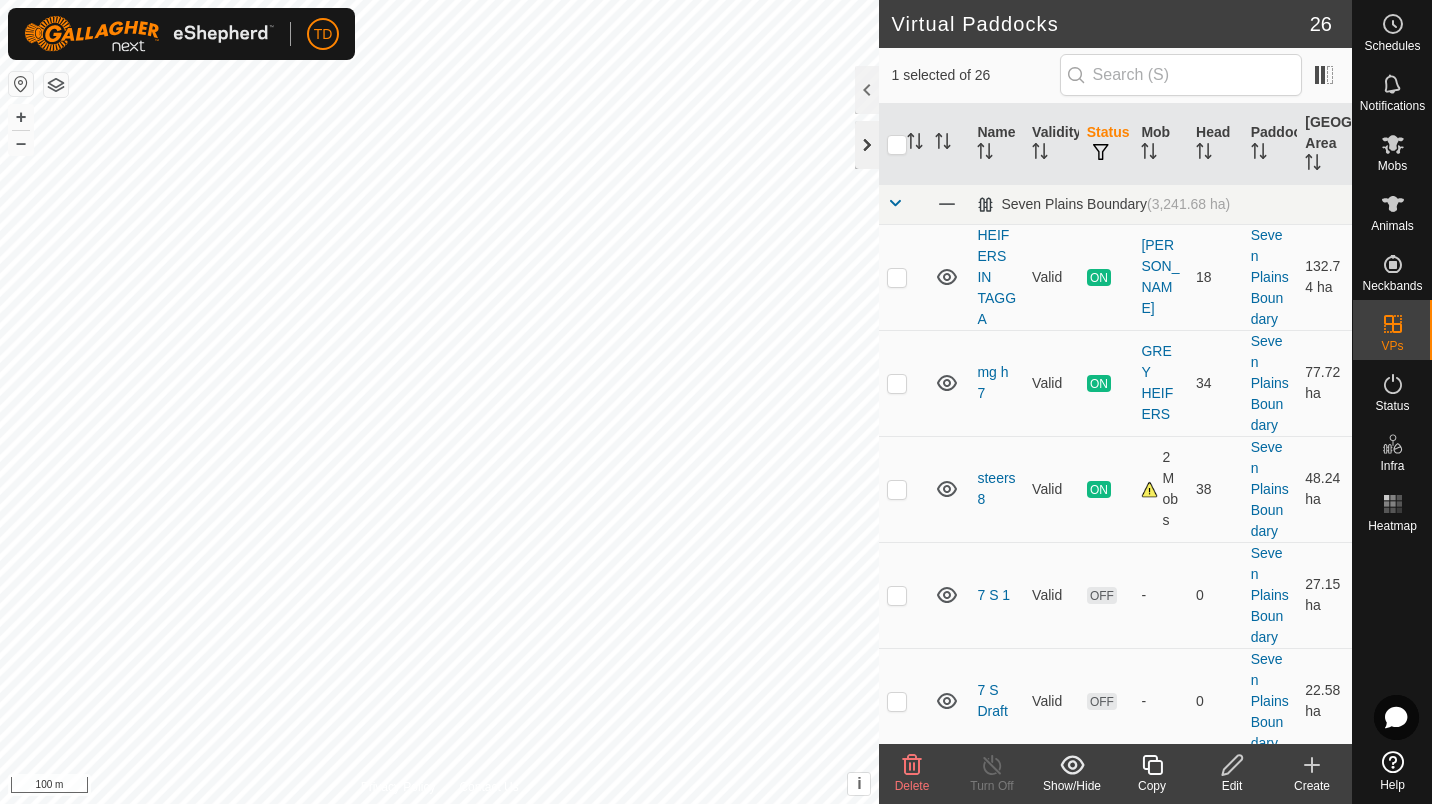 click 